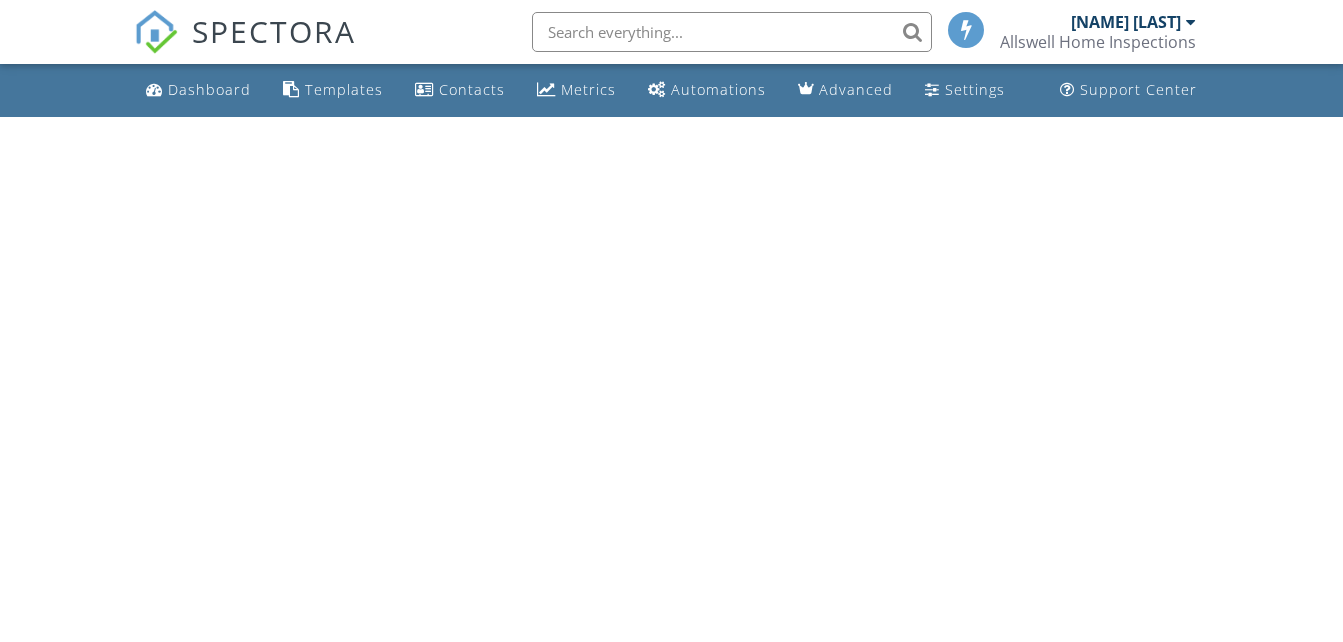 scroll, scrollTop: 0, scrollLeft: 0, axis: both 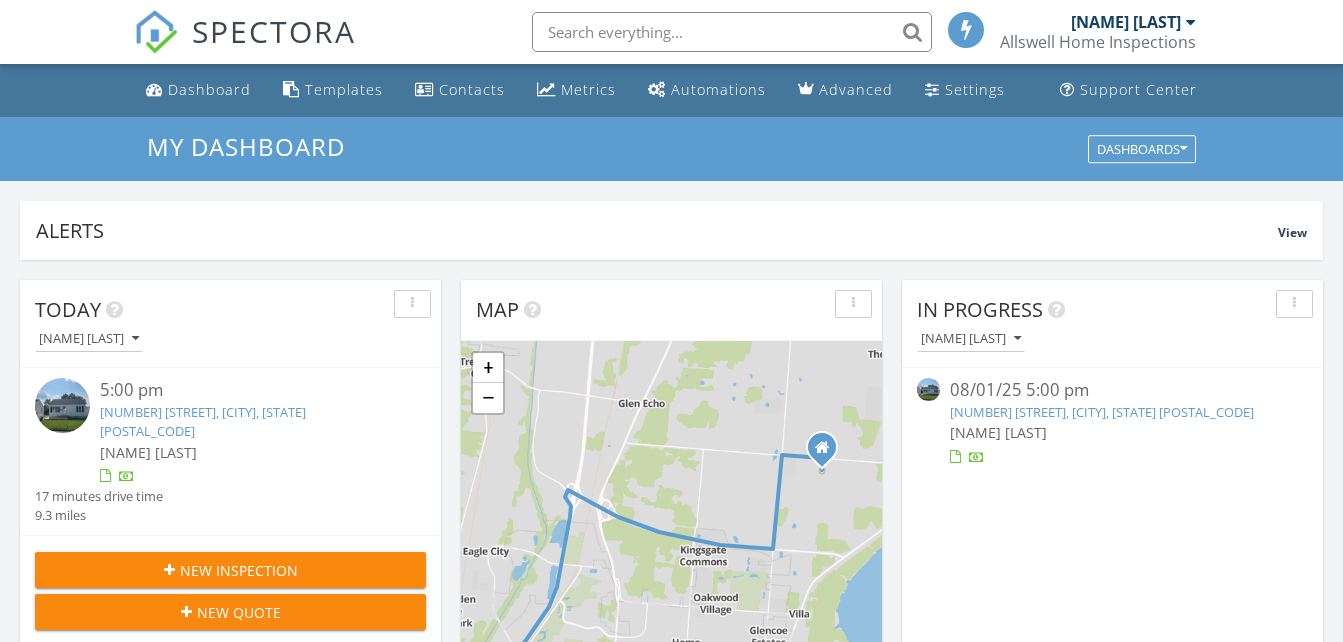 click on "1503 Lamar Dr, Springfield, OH 45504" at bounding box center (1102, 412) 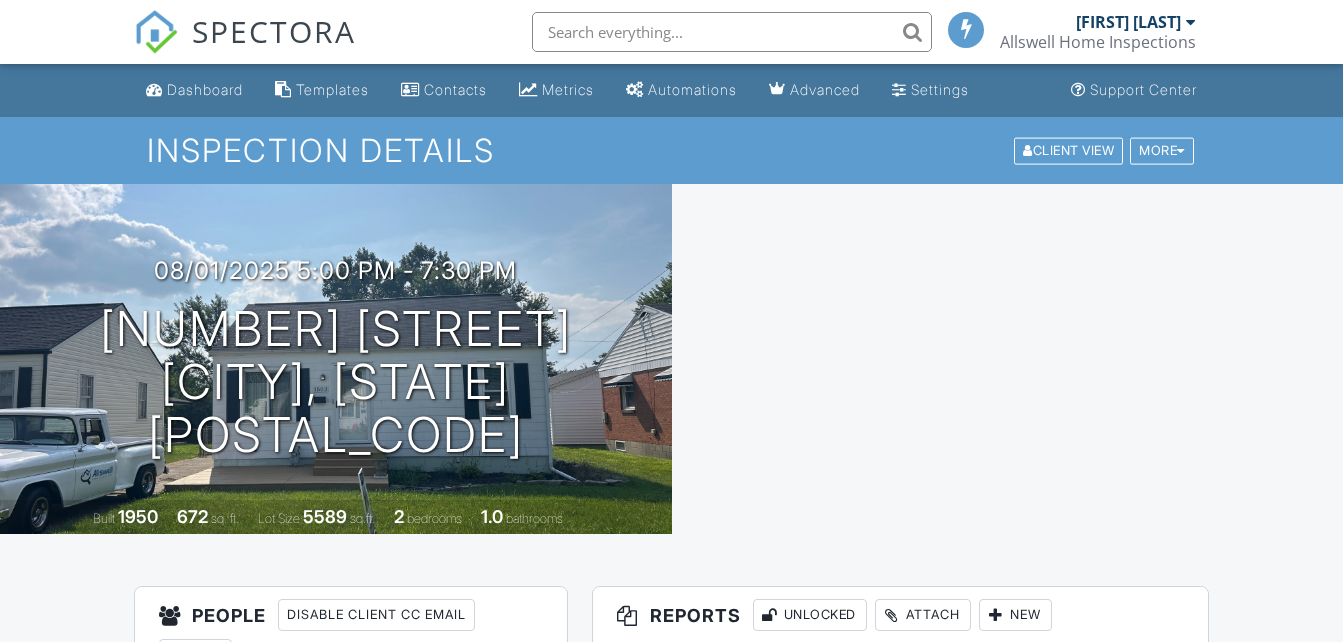 scroll, scrollTop: 0, scrollLeft: 0, axis: both 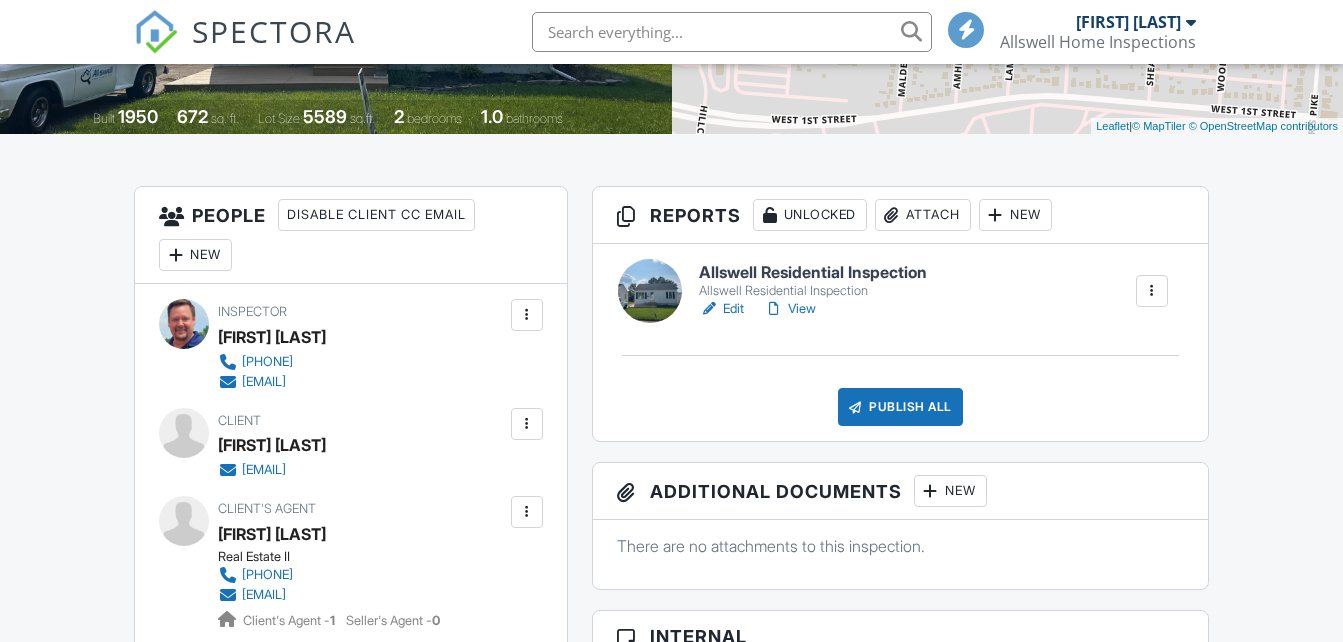 click on "Allswell Residential Inspection" at bounding box center (813, 273) 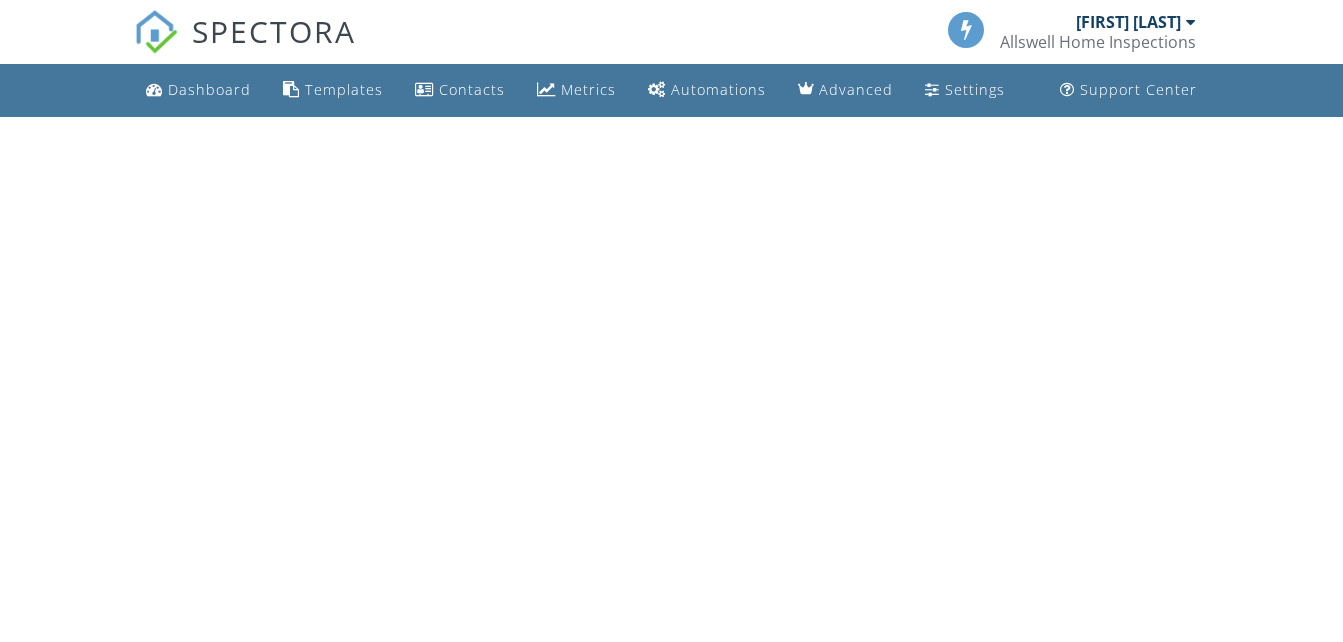 scroll, scrollTop: 0, scrollLeft: 0, axis: both 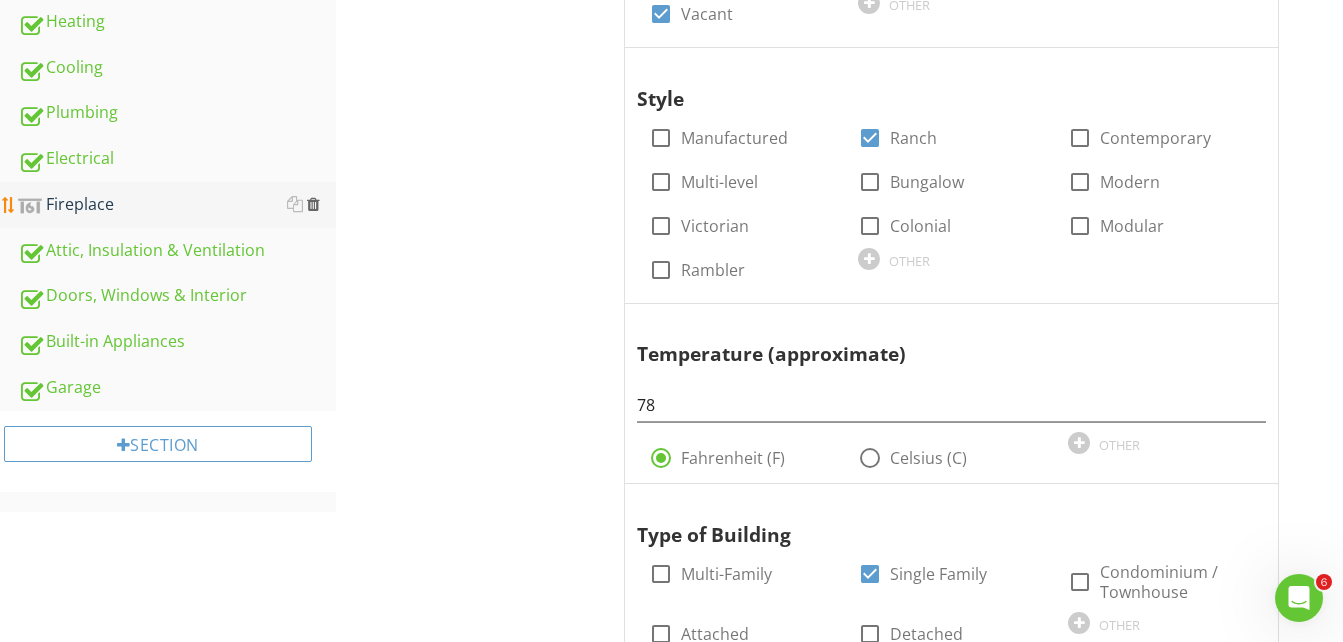 click at bounding box center [313, 204] 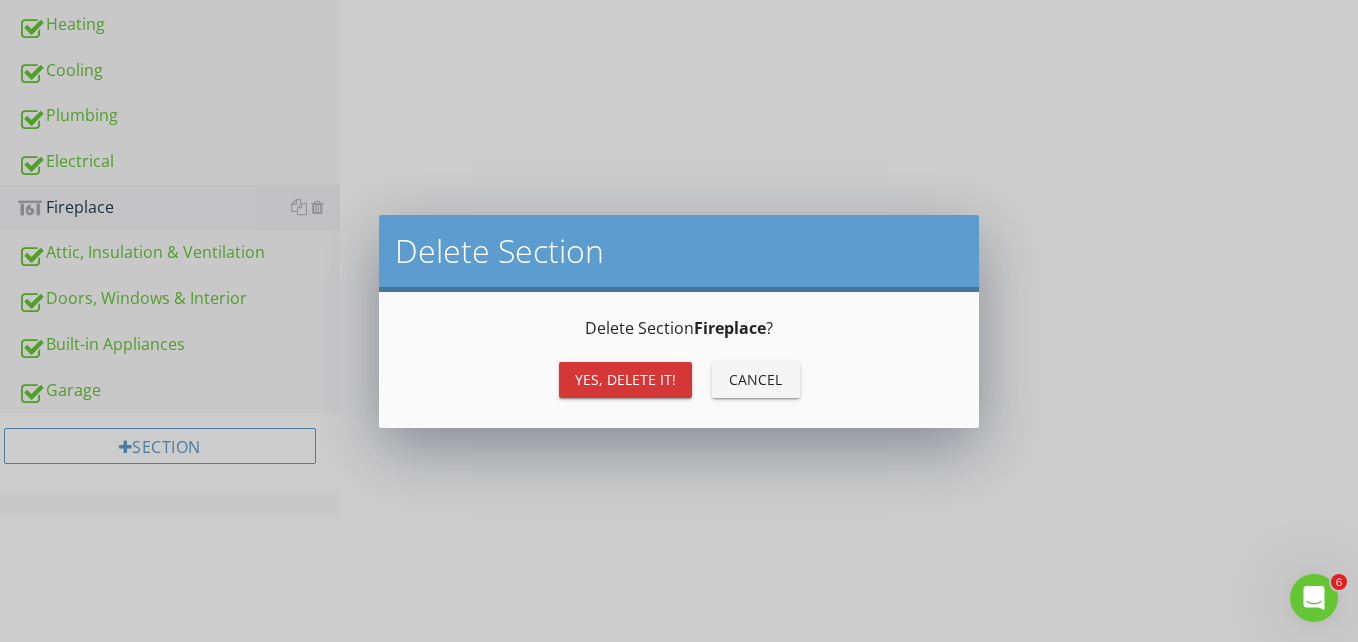 scroll, scrollTop: 572, scrollLeft: 0, axis: vertical 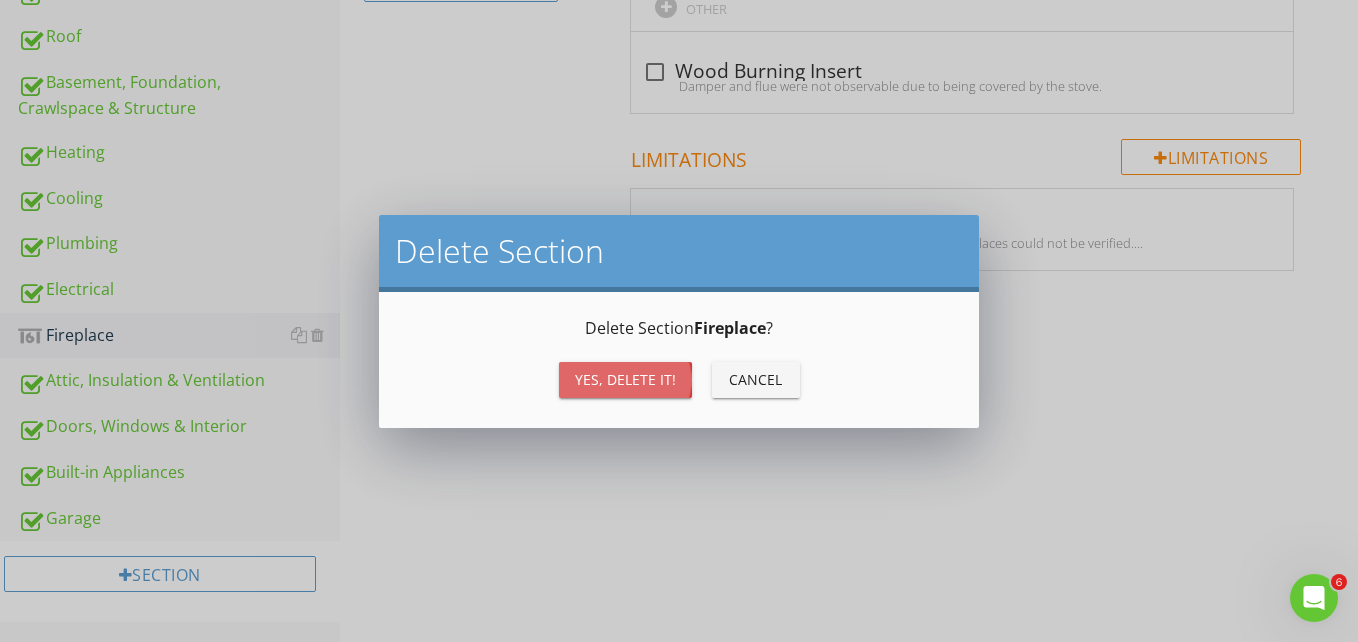 click on "Yes, Delete it!" at bounding box center (625, 379) 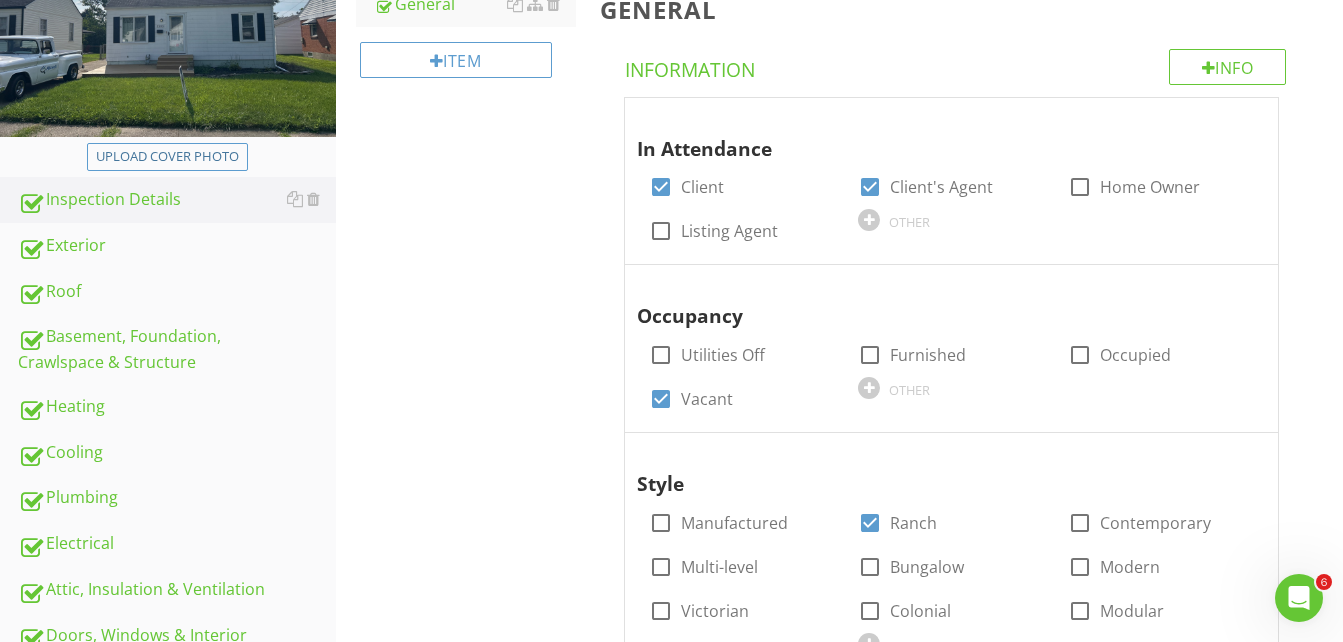 scroll, scrollTop: 324, scrollLeft: 0, axis: vertical 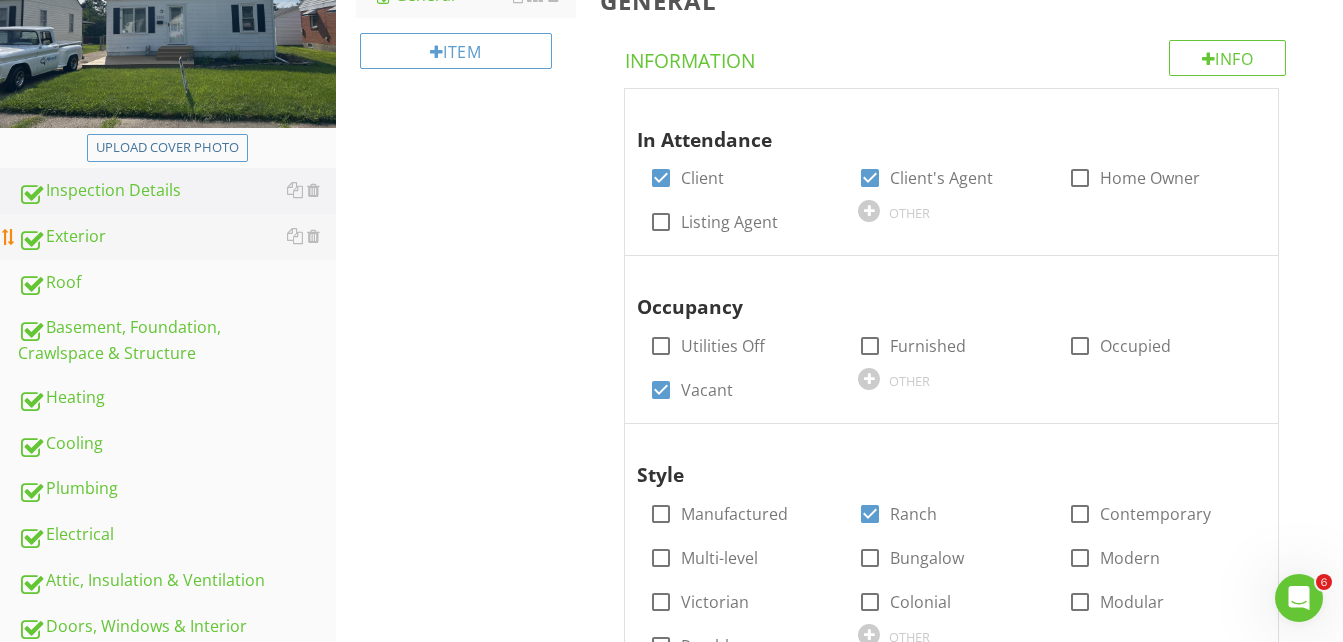 click on "Exterior" at bounding box center [177, 237] 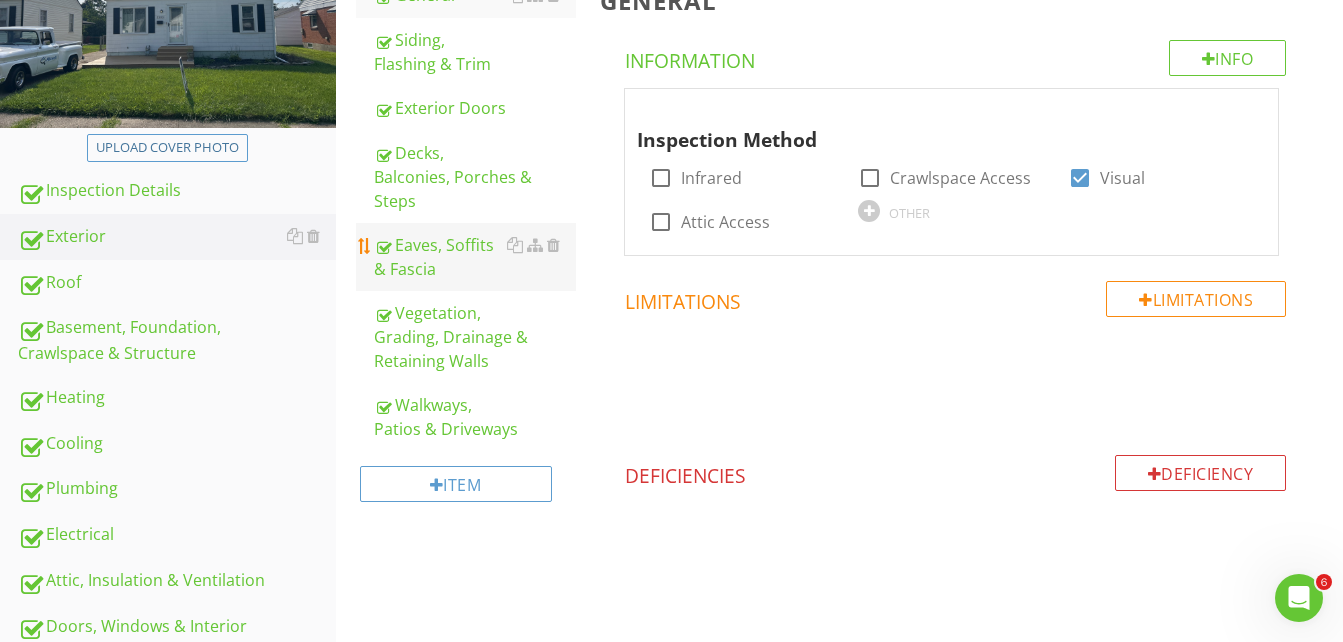 scroll, scrollTop: 224, scrollLeft: 0, axis: vertical 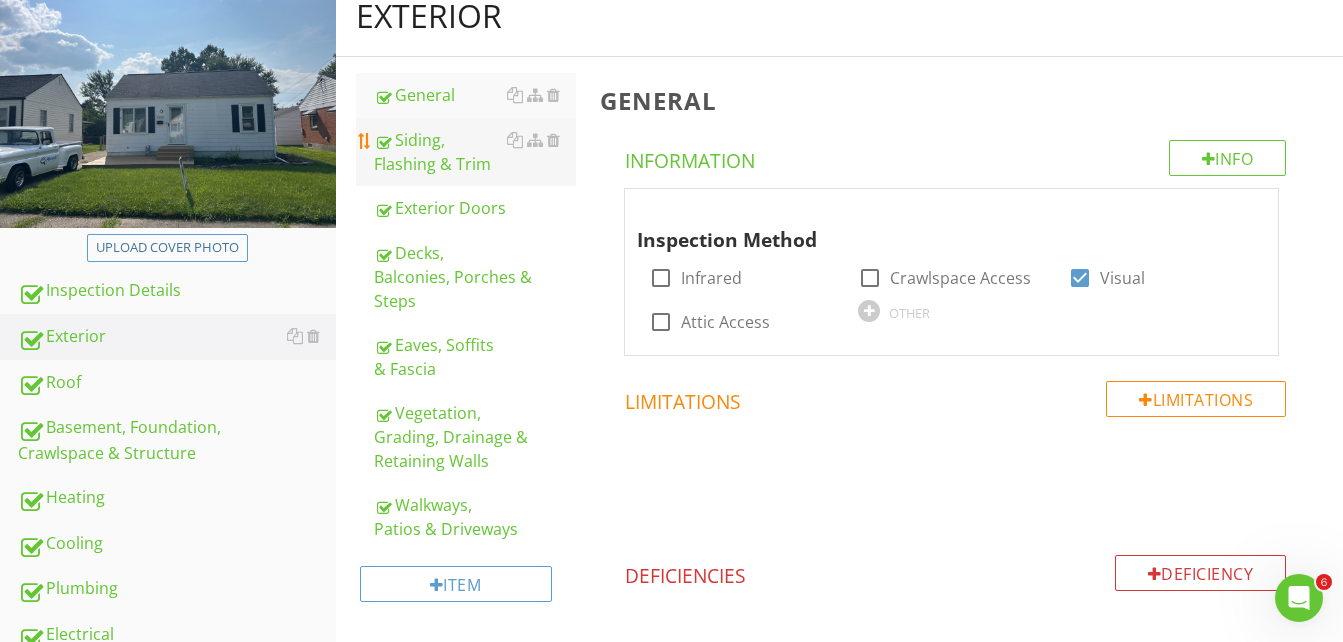 click on "Siding, Flashing & Trim" at bounding box center (475, 152) 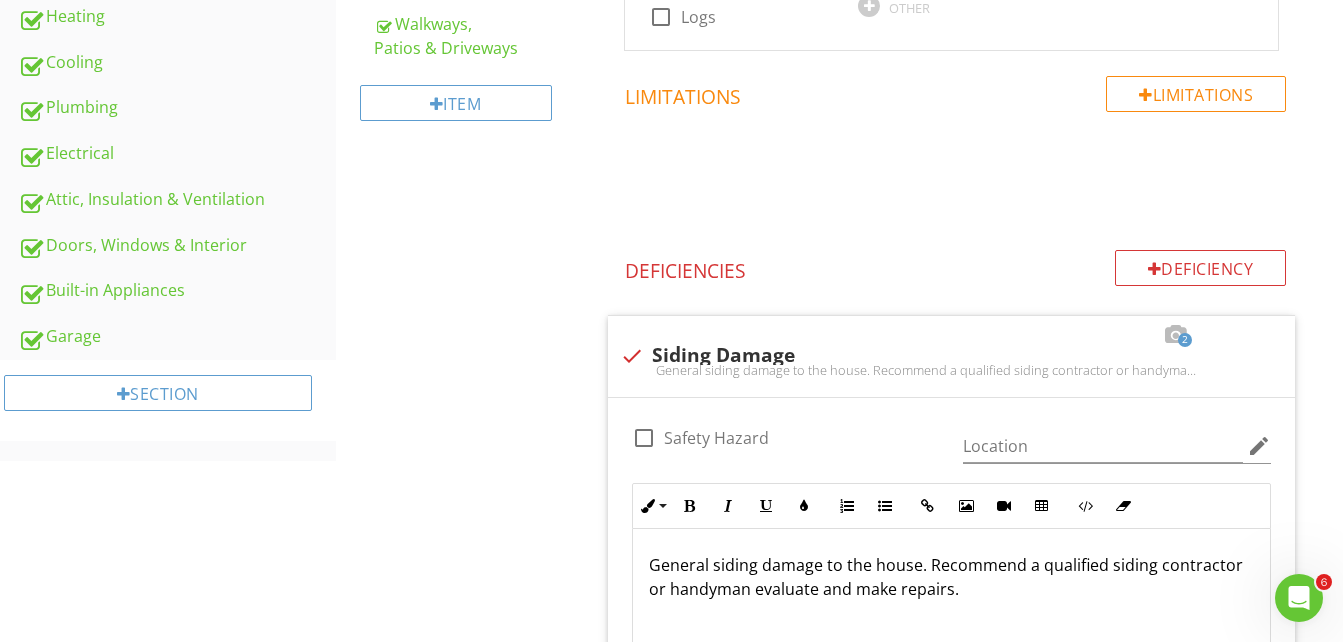 scroll, scrollTop: 924, scrollLeft: 0, axis: vertical 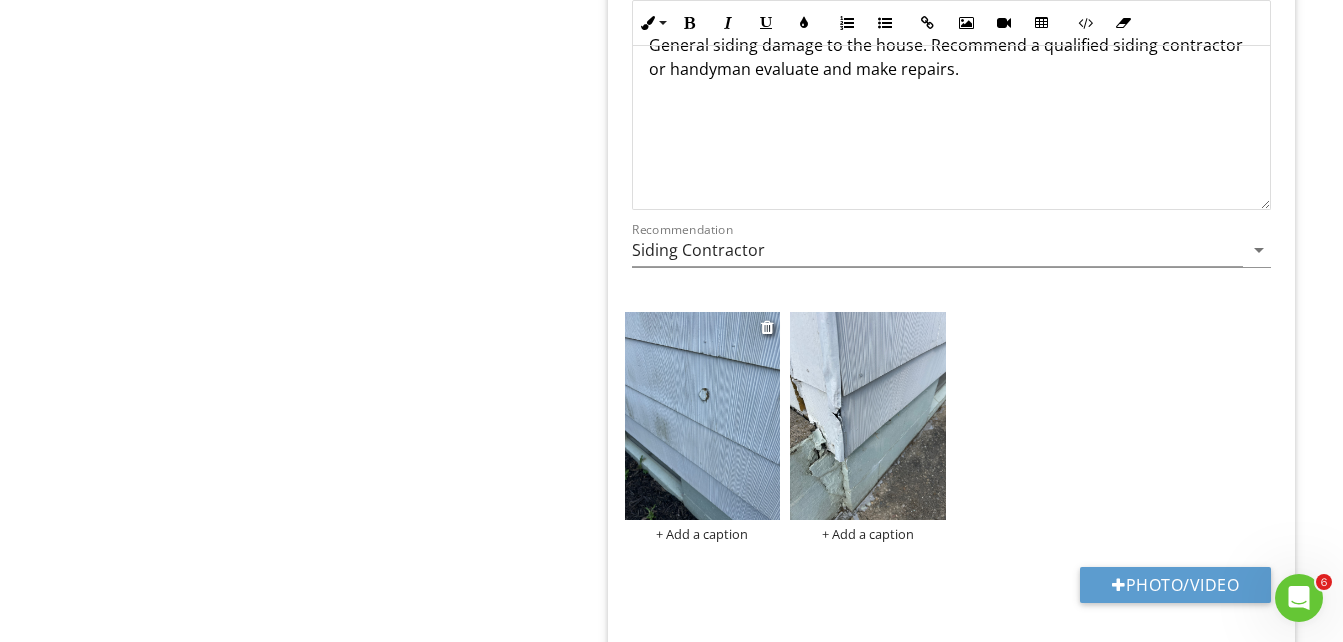 click at bounding box center [703, 416] 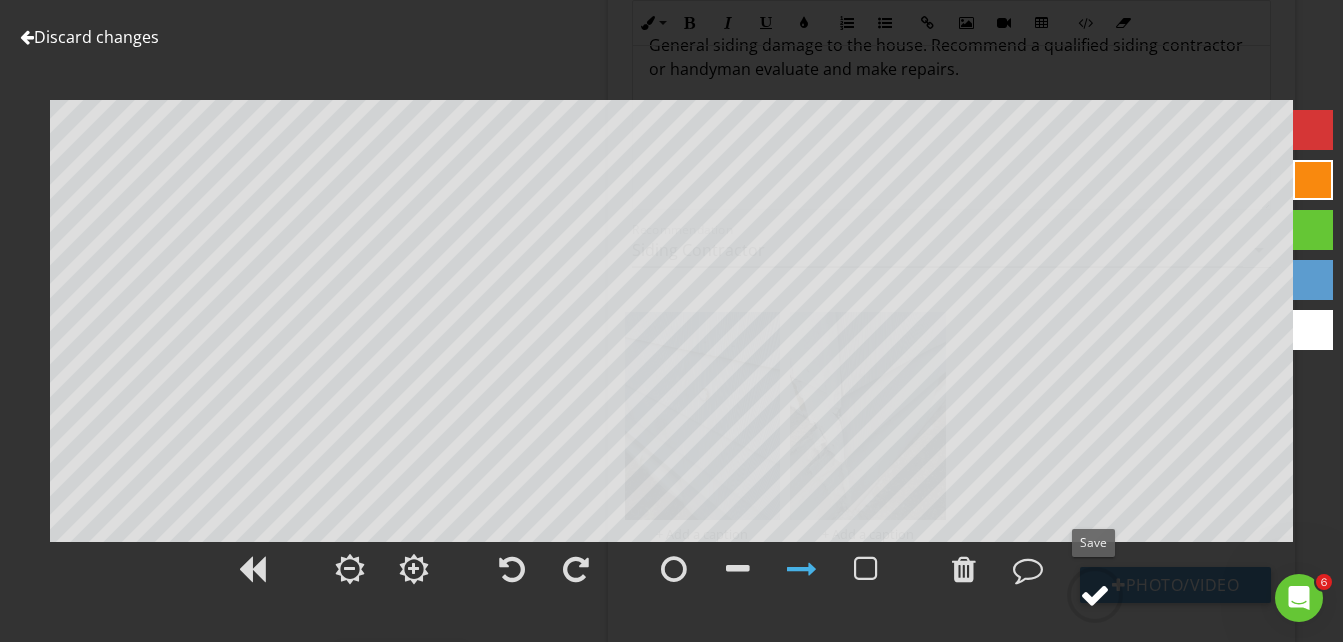 click at bounding box center [1095, 595] 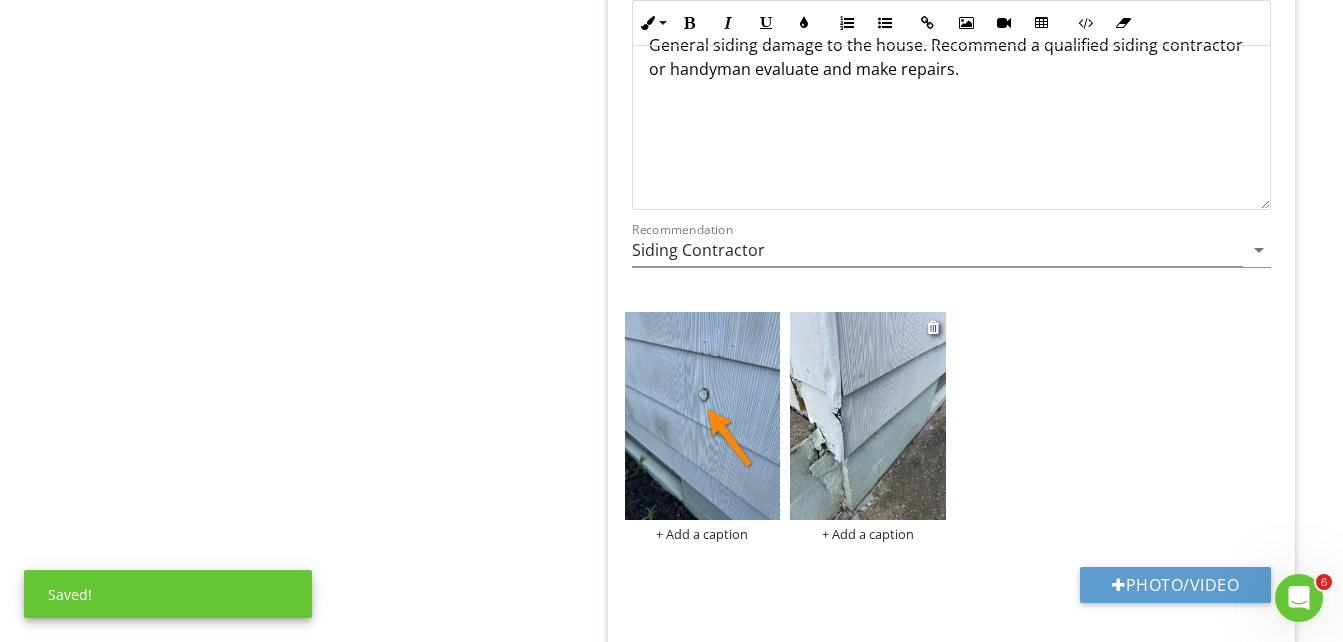click at bounding box center [868, 416] 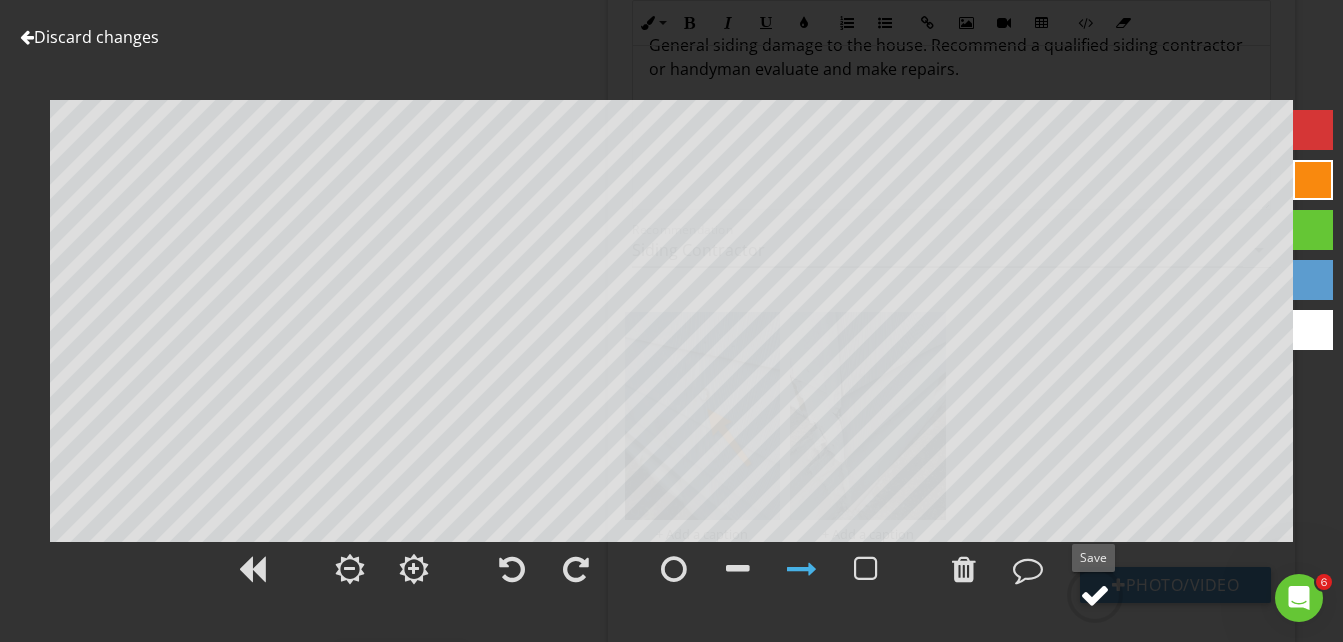 click at bounding box center [1095, 595] 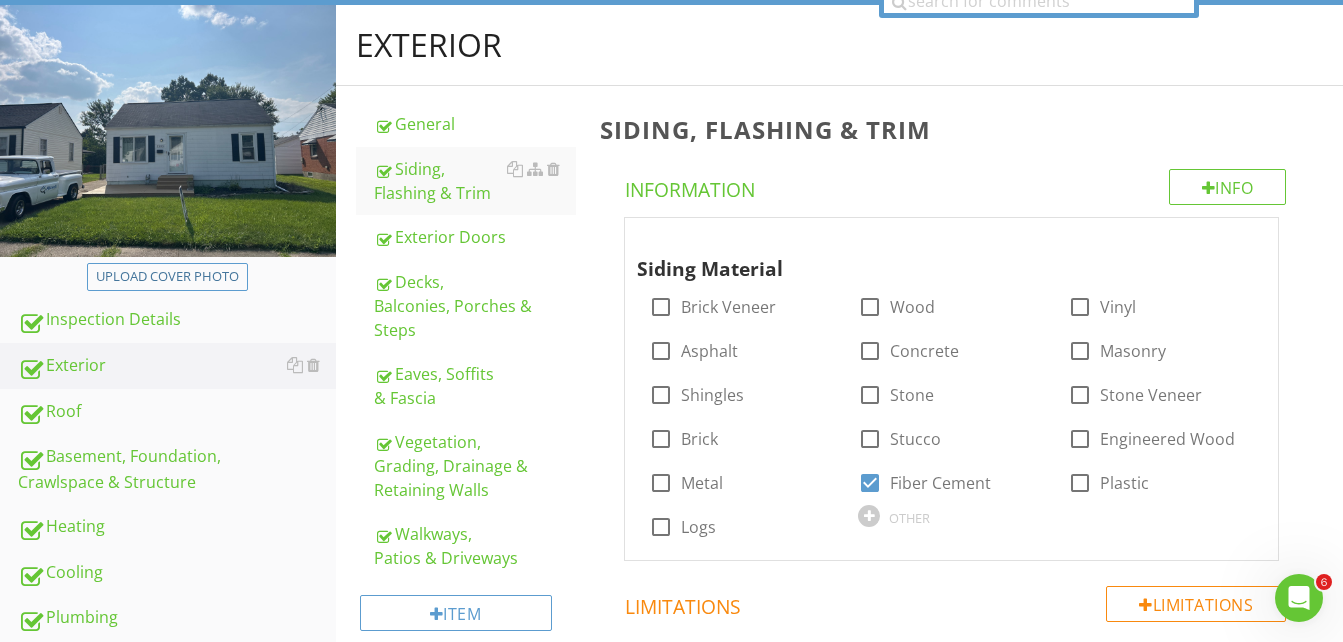 scroll, scrollTop: 214, scrollLeft: 0, axis: vertical 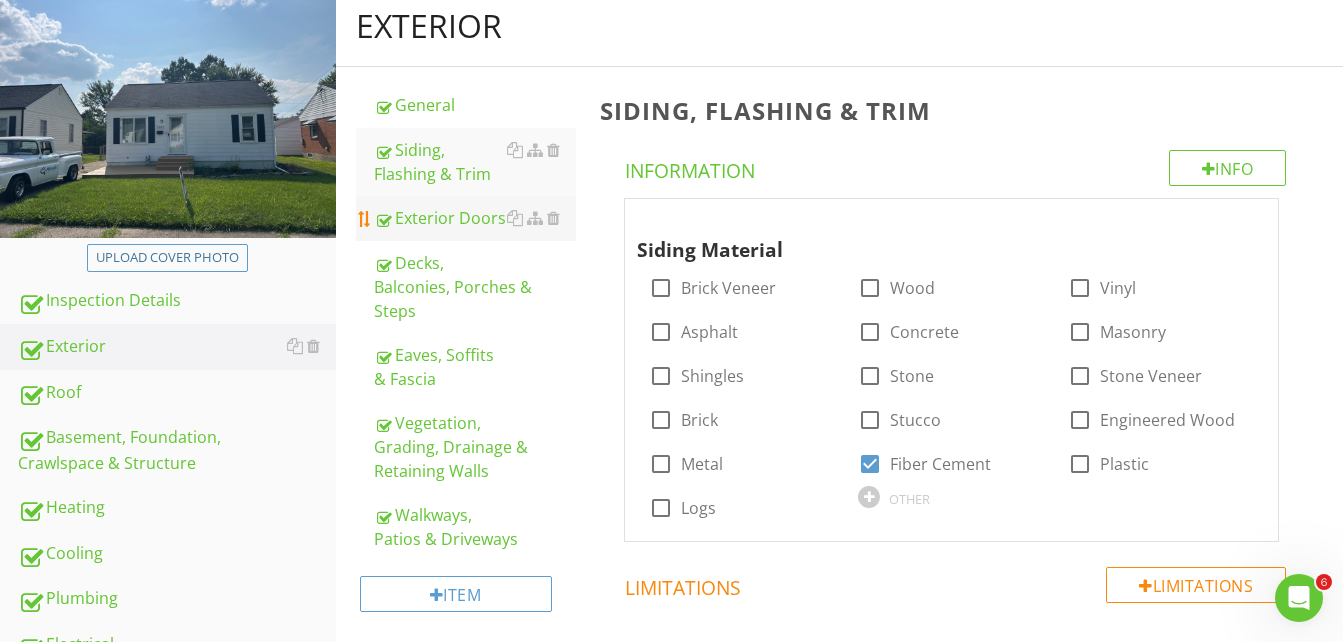 click on "Exterior Doors" at bounding box center [475, 218] 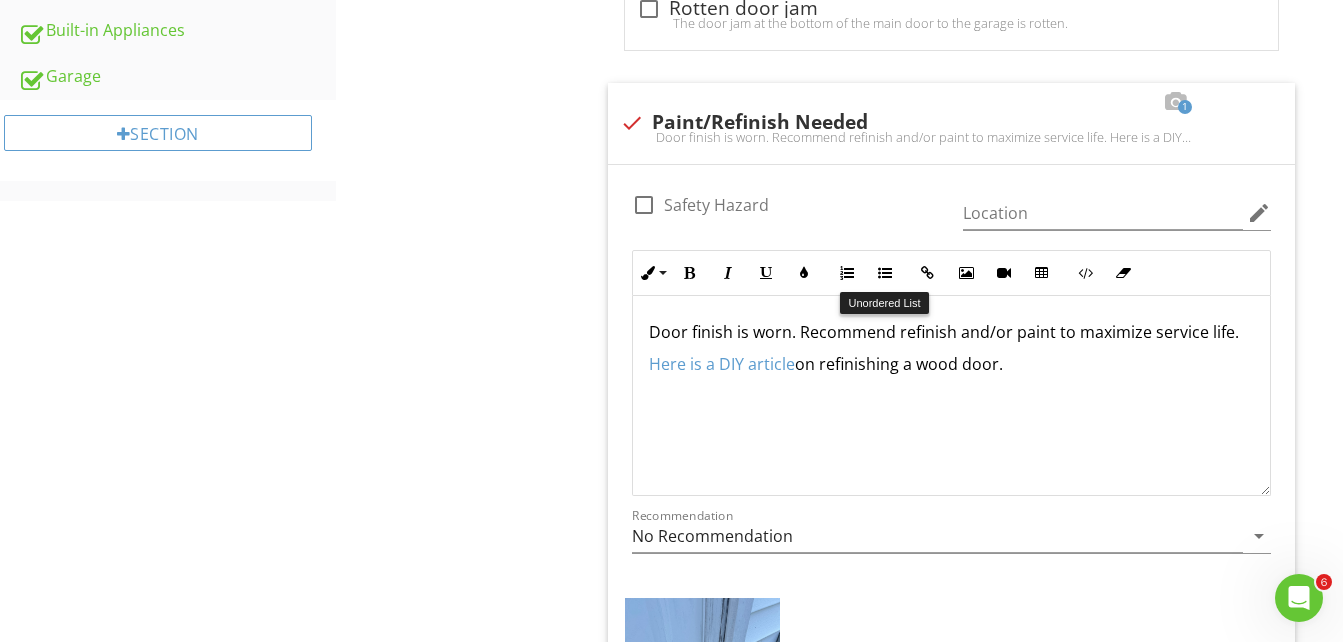scroll, scrollTop: 1014, scrollLeft: 0, axis: vertical 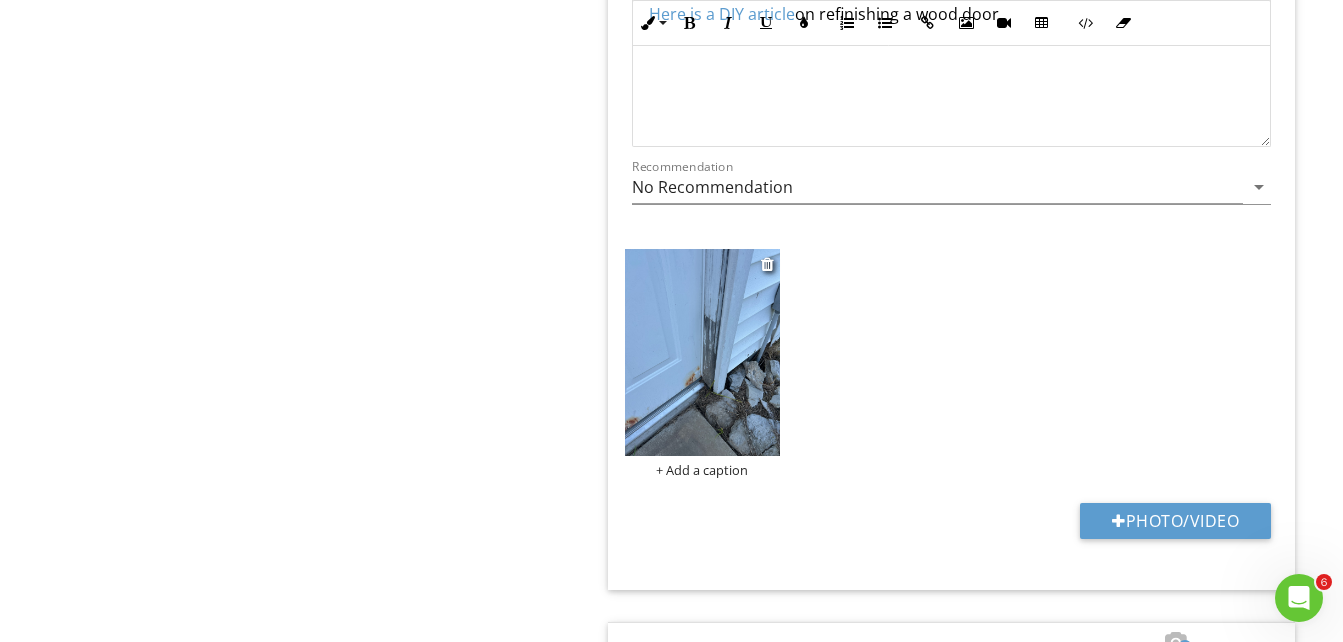 click at bounding box center [703, 353] 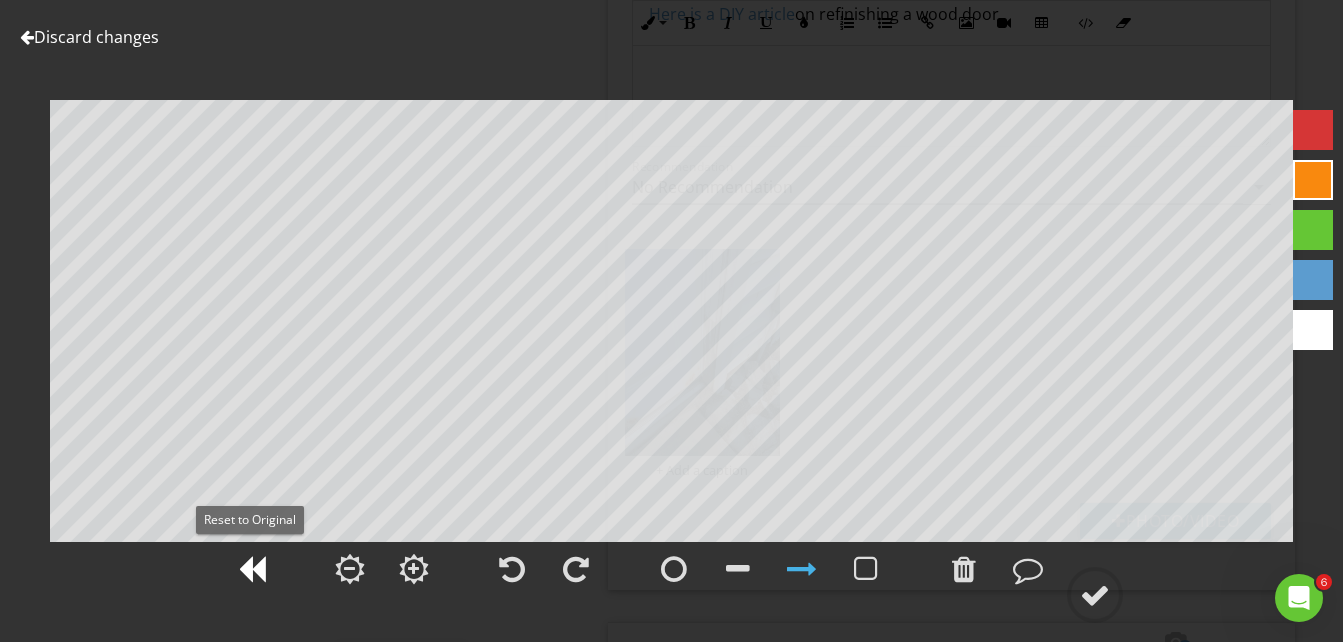 click at bounding box center (252, 569) 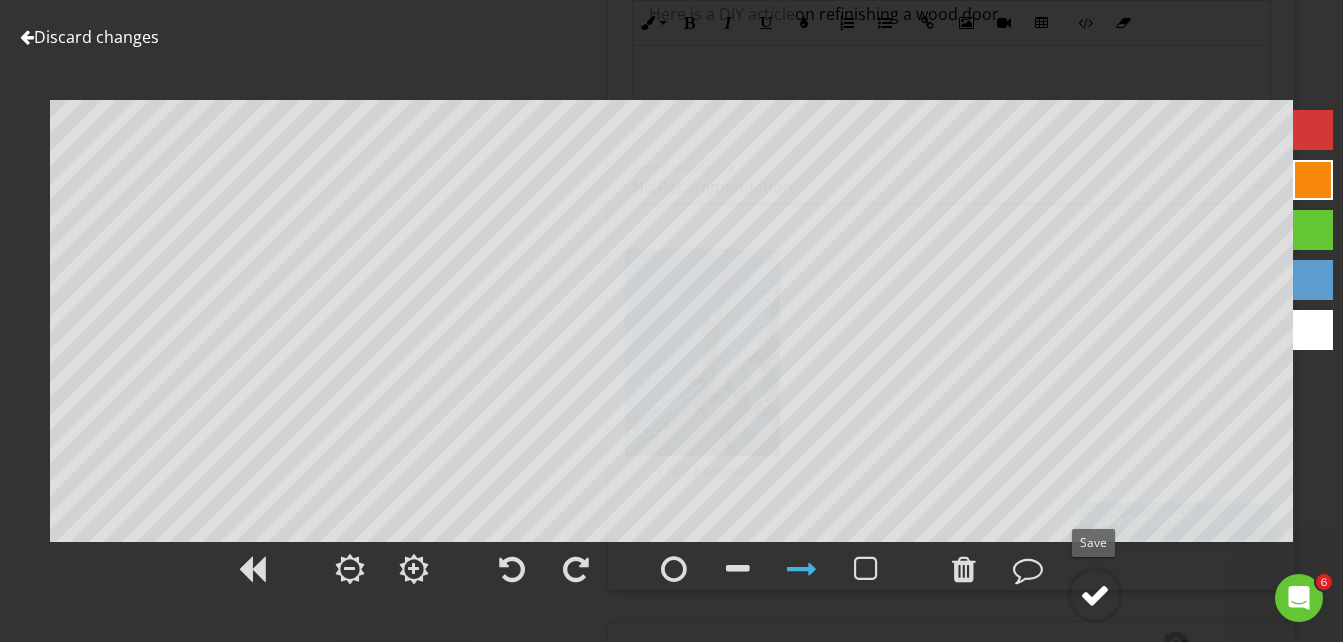 click at bounding box center (1095, 595) 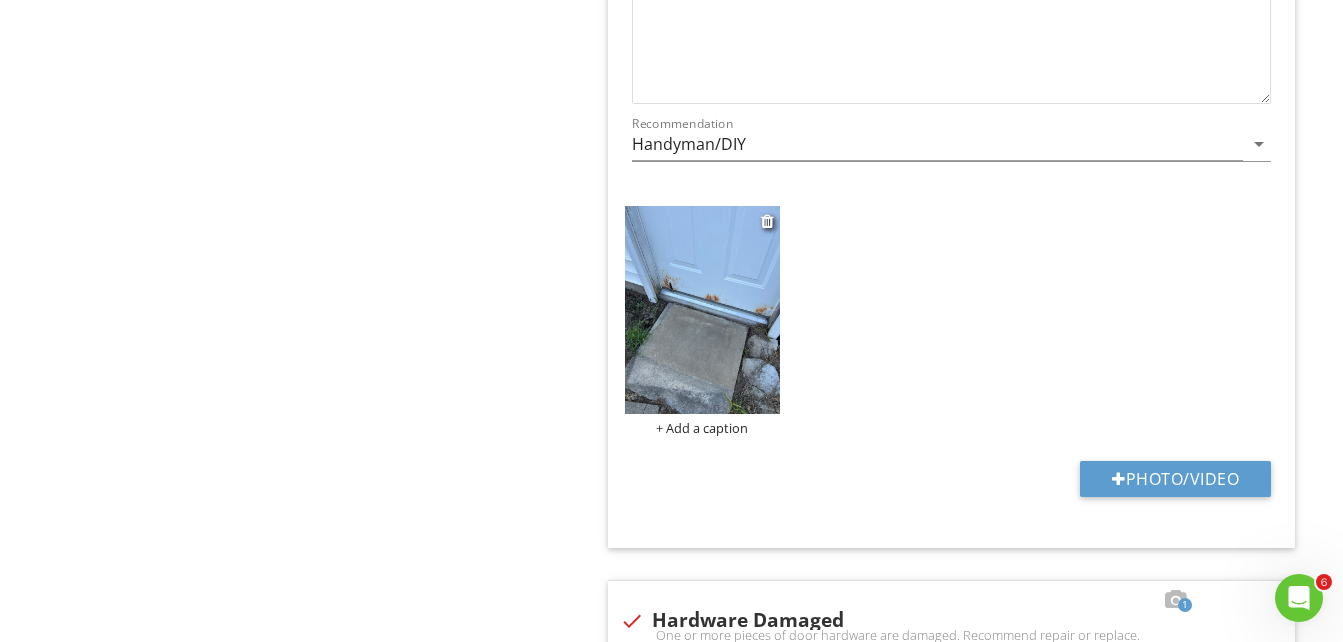 scroll, scrollTop: 2214, scrollLeft: 0, axis: vertical 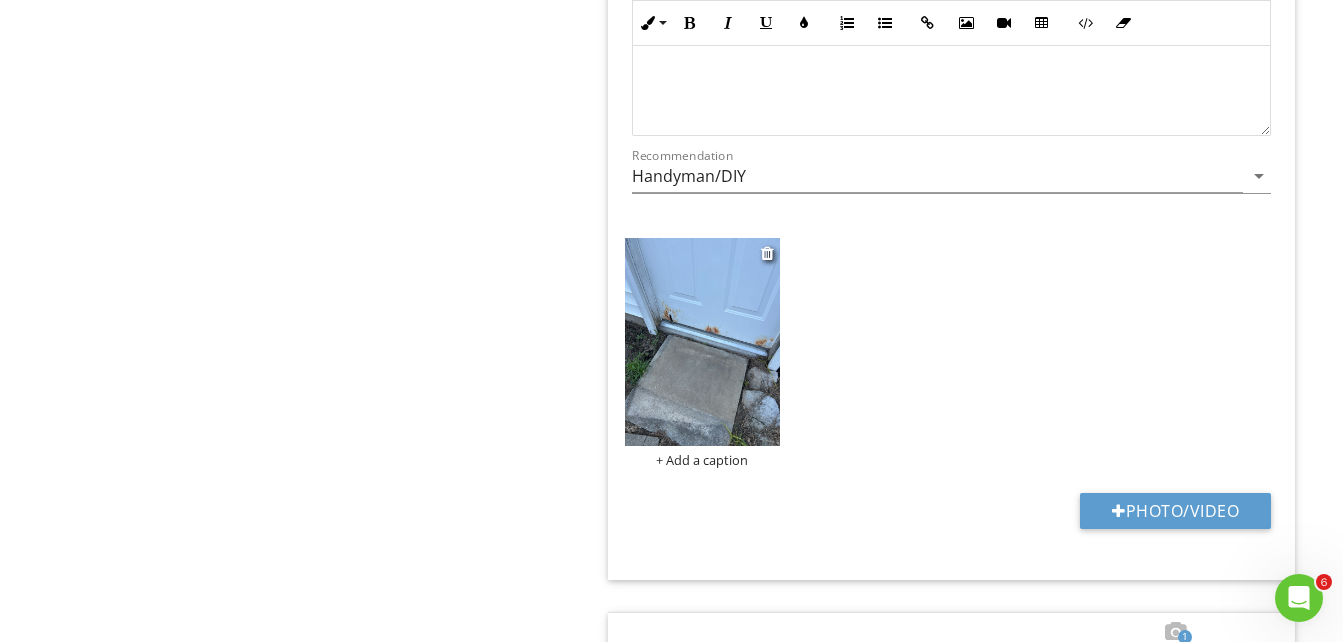 click at bounding box center (703, 342) 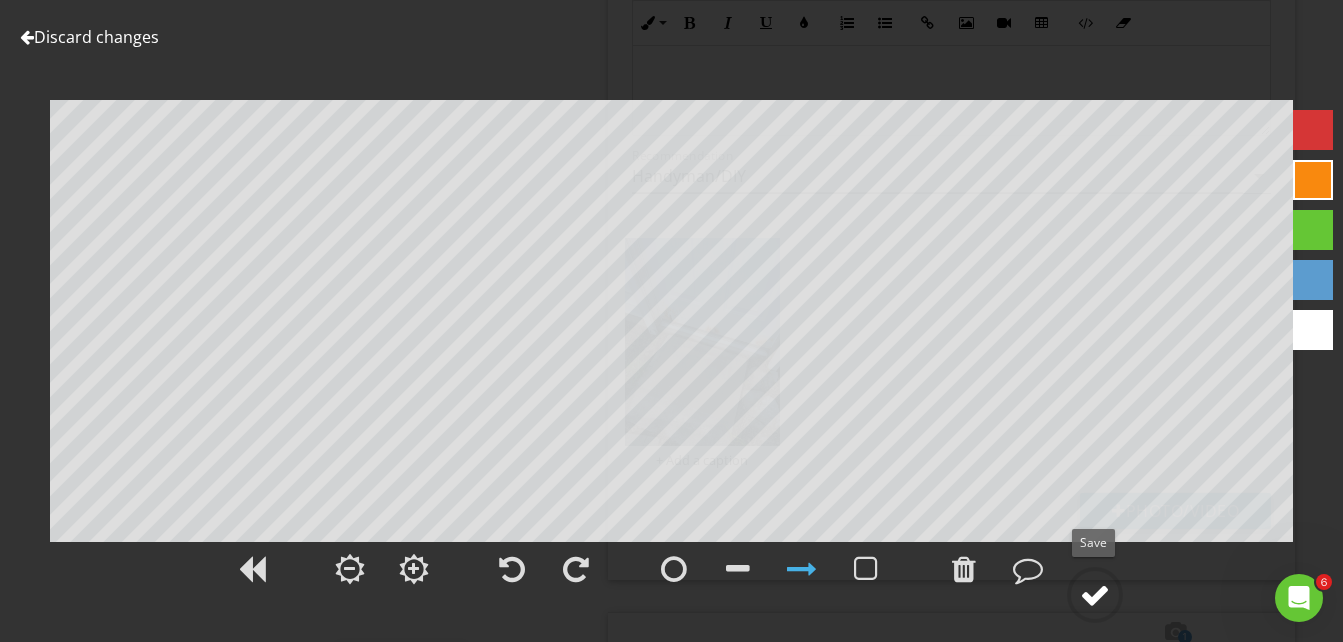 click at bounding box center (1095, 595) 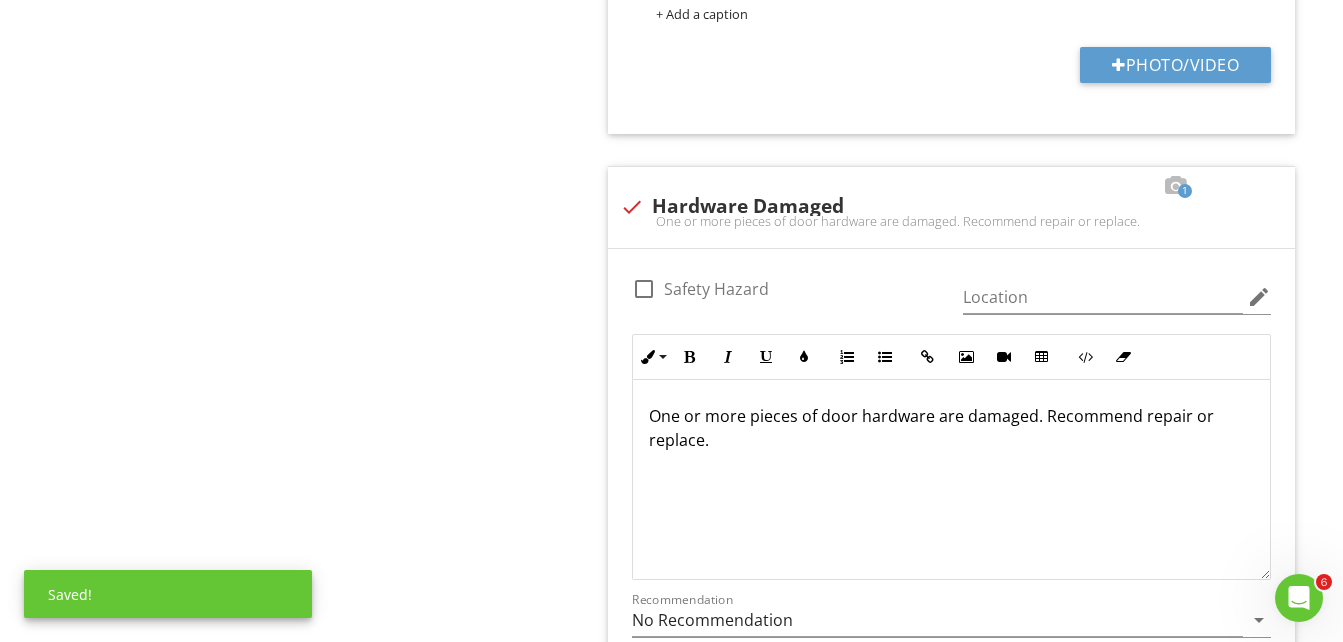 scroll, scrollTop: 2714, scrollLeft: 0, axis: vertical 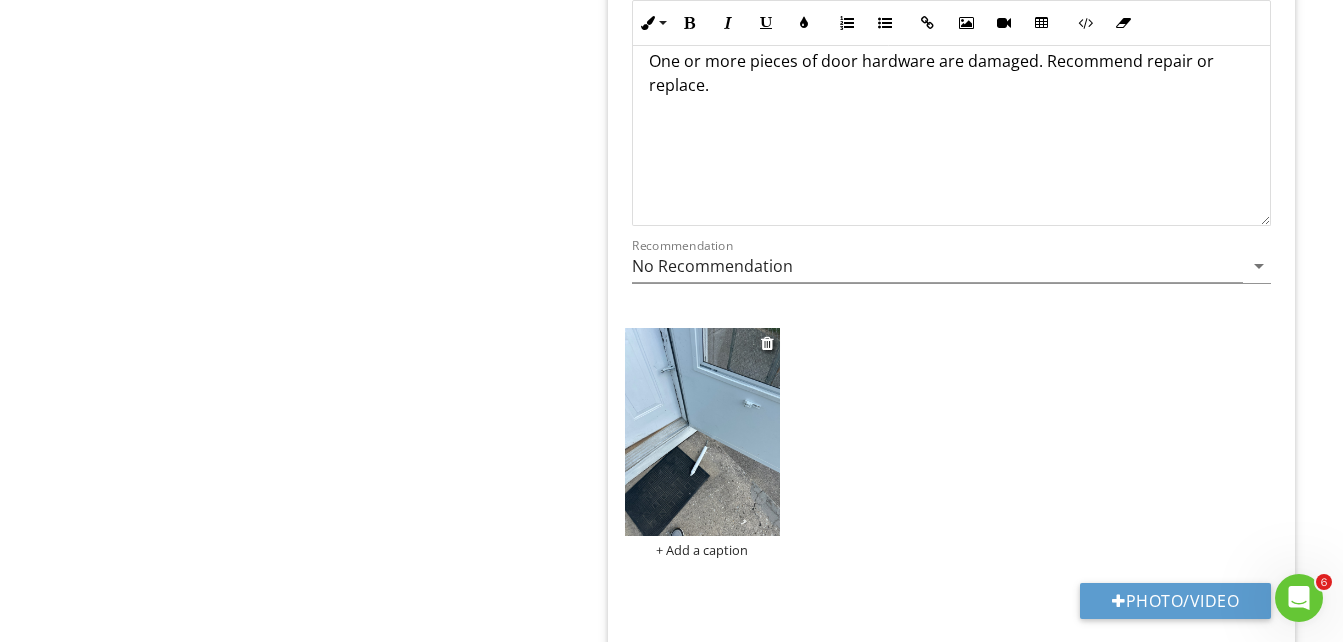 click at bounding box center [703, 432] 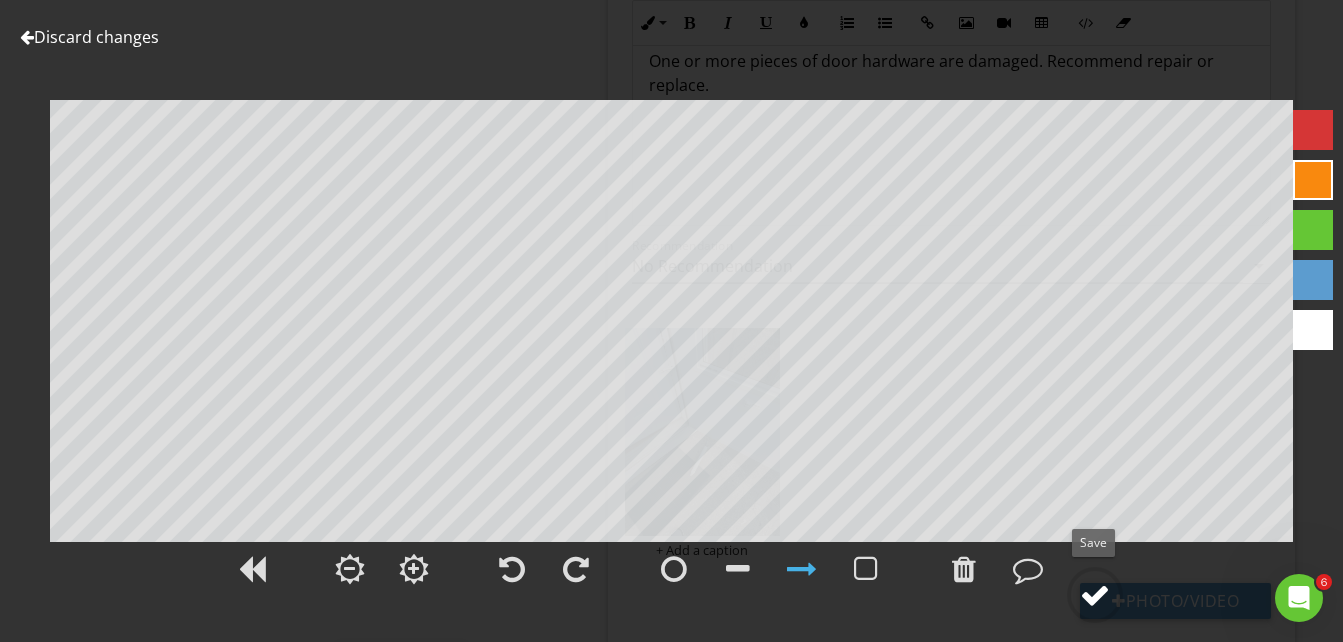 click at bounding box center (1095, 595) 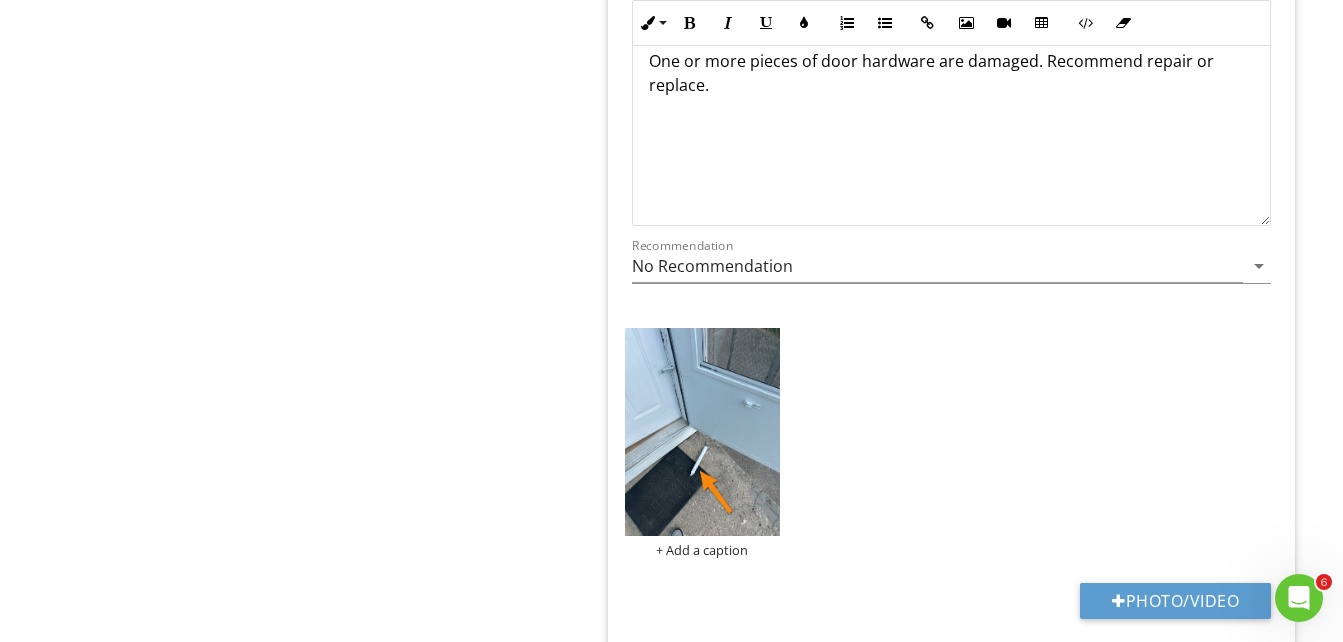 scroll, scrollTop: 2914, scrollLeft: 0, axis: vertical 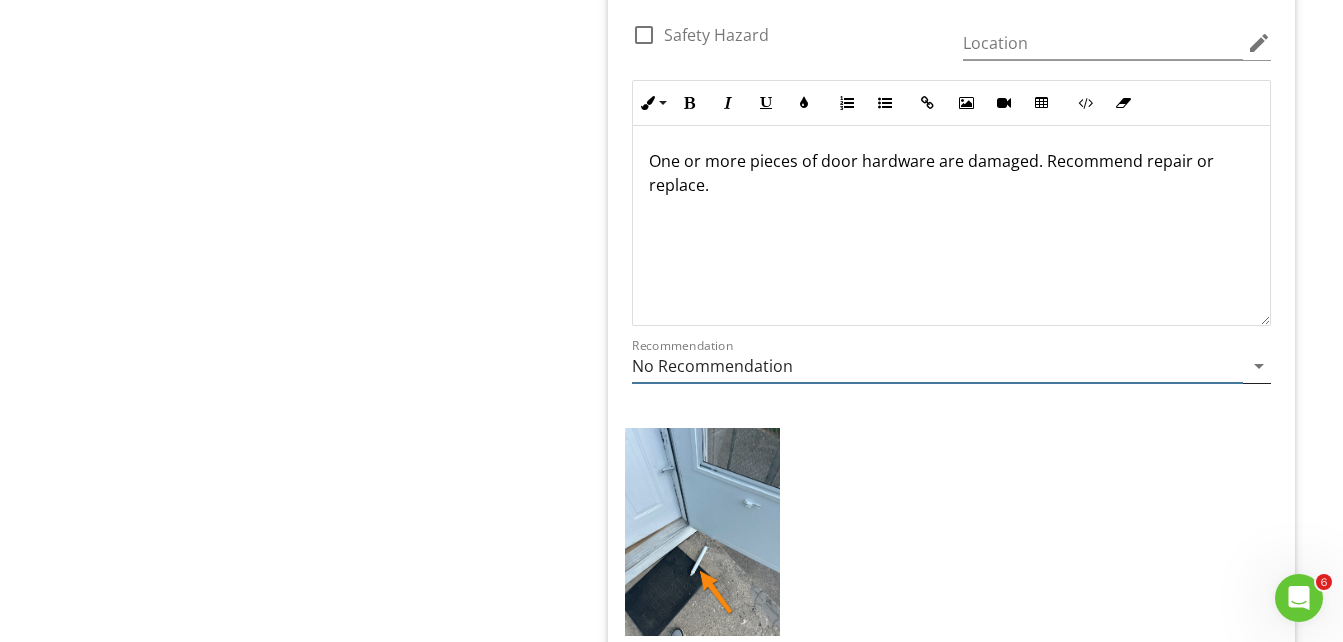 click on "arrow_drop_down" at bounding box center [1259, 366] 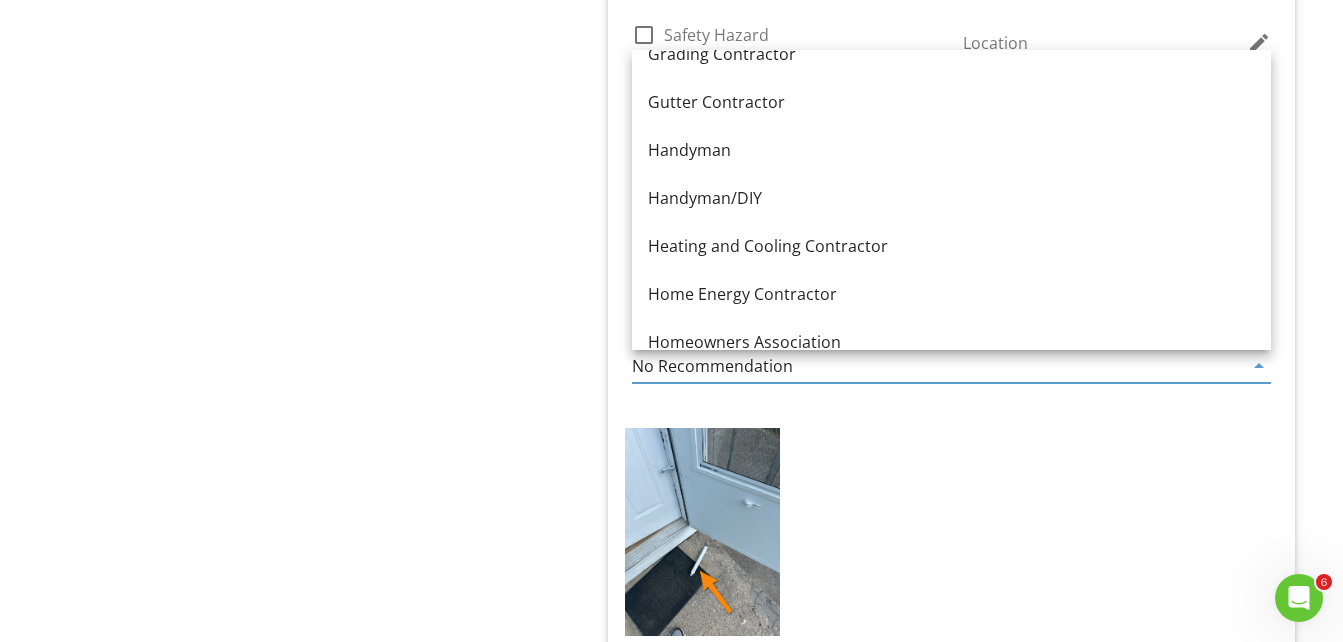scroll, scrollTop: 1276, scrollLeft: 0, axis: vertical 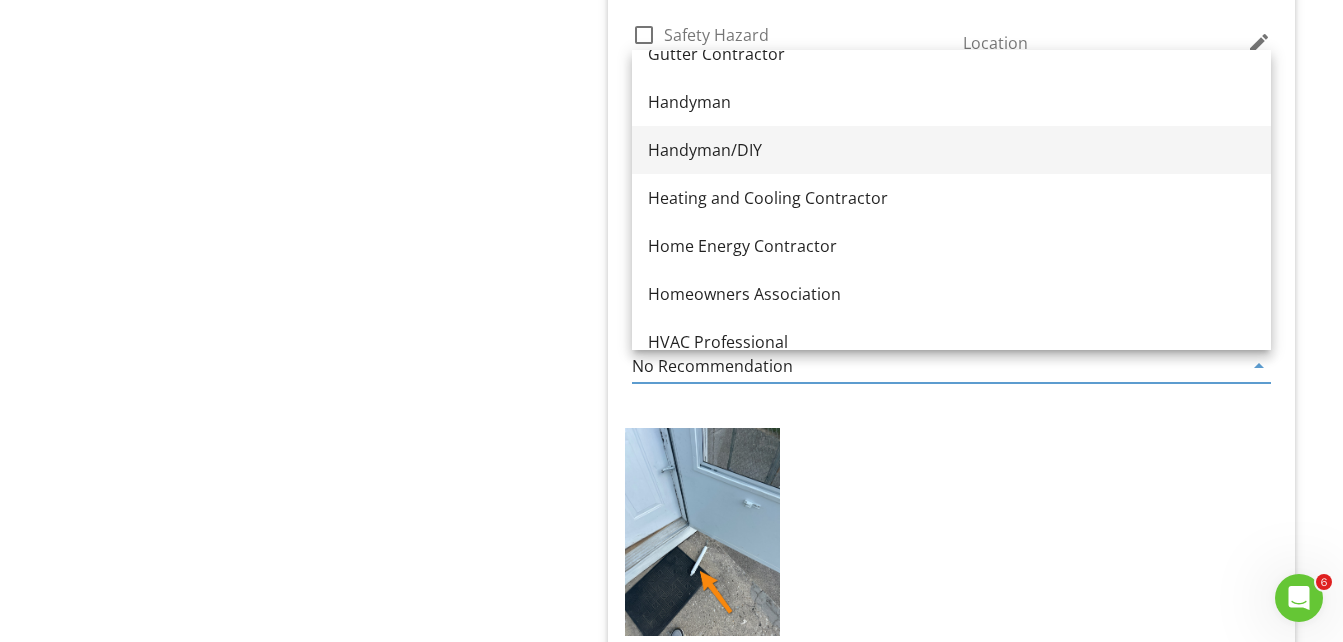 click on "Handyman/DIY" at bounding box center [951, 150] 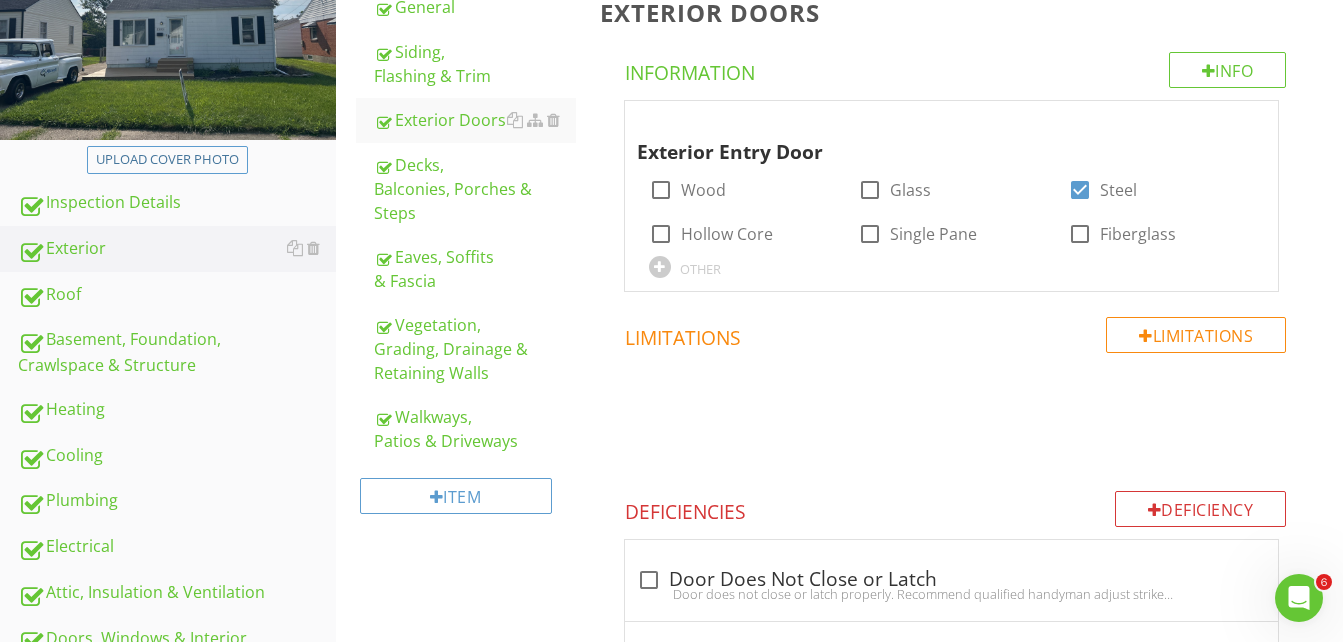 scroll, scrollTop: 190, scrollLeft: 0, axis: vertical 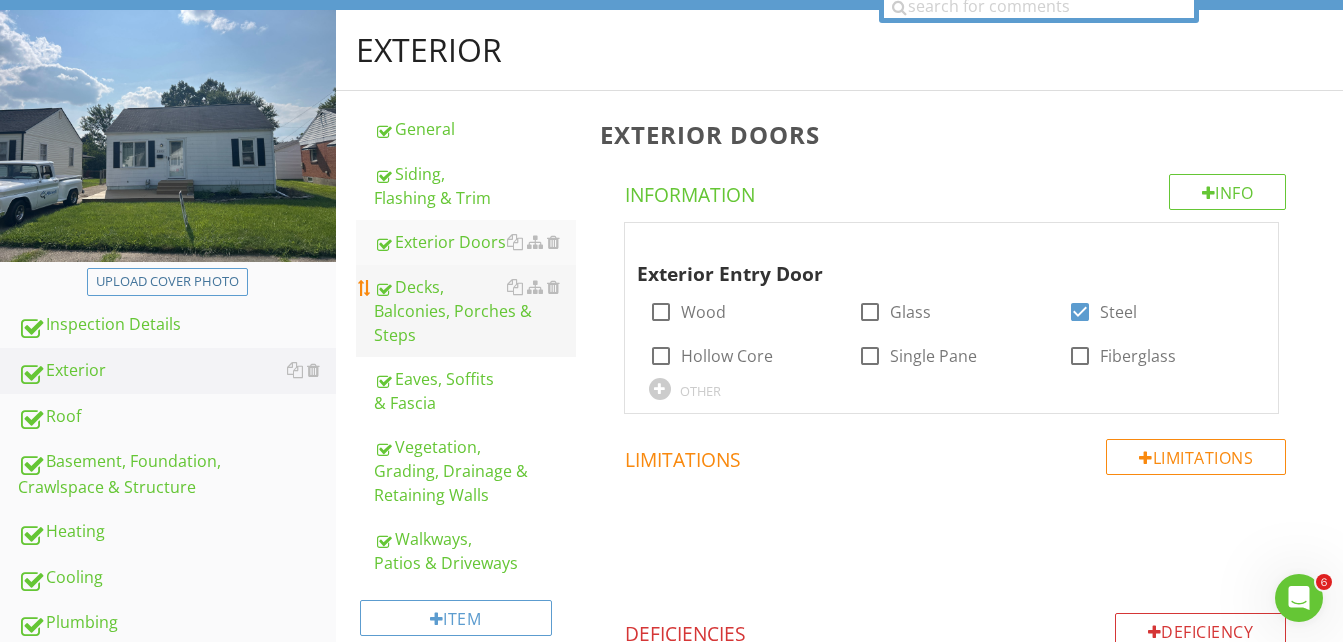 click on "Decks, Balconies, Porches & Steps" at bounding box center [475, 311] 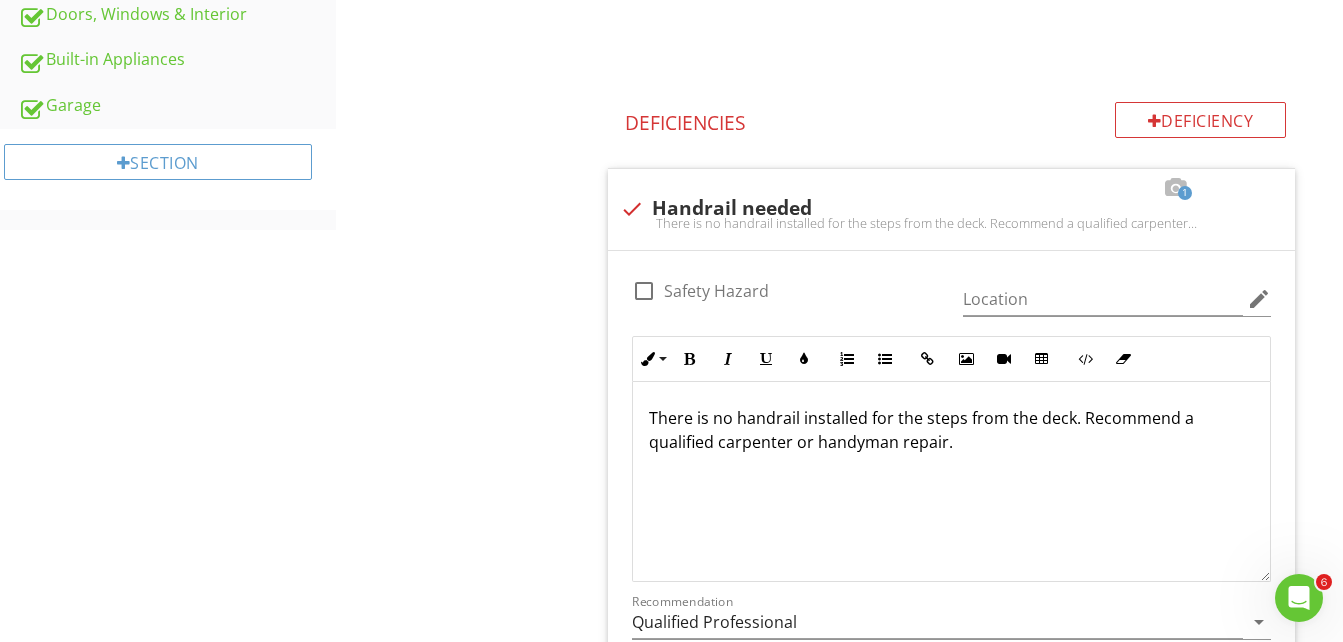 scroll, scrollTop: 990, scrollLeft: 0, axis: vertical 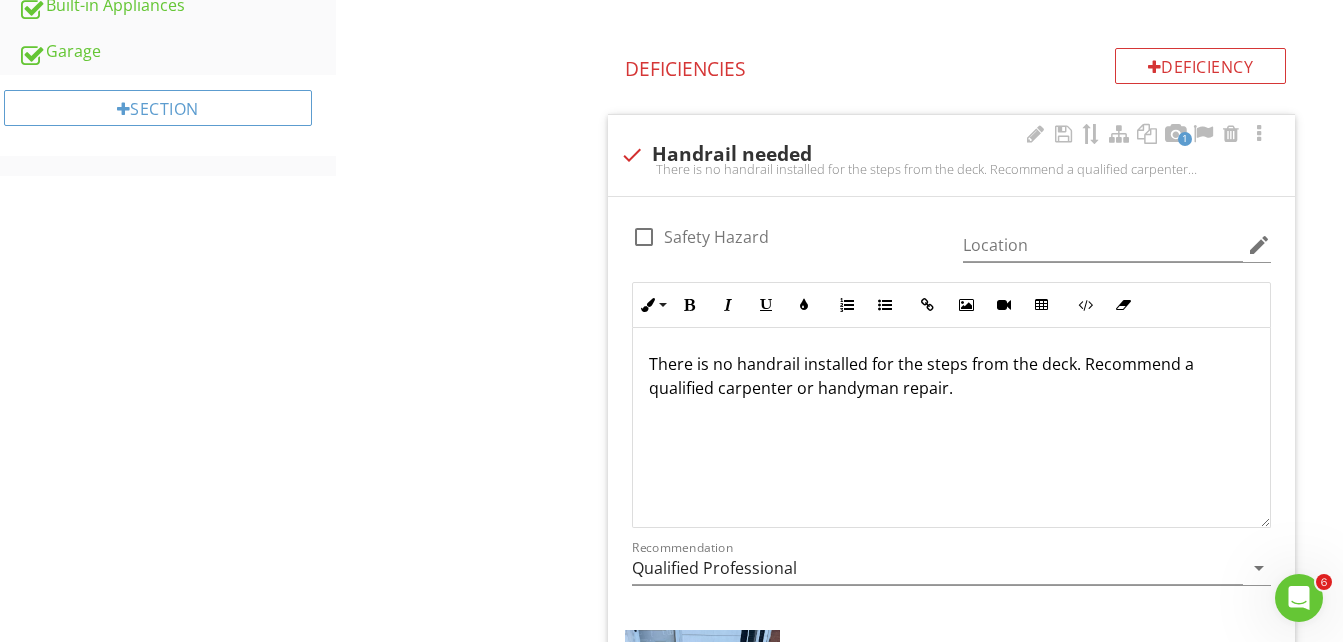 click on "There is no handrail installed for the steps from the deck. Recommend a qualified carpenter or handyman repair." at bounding box center [951, 376] 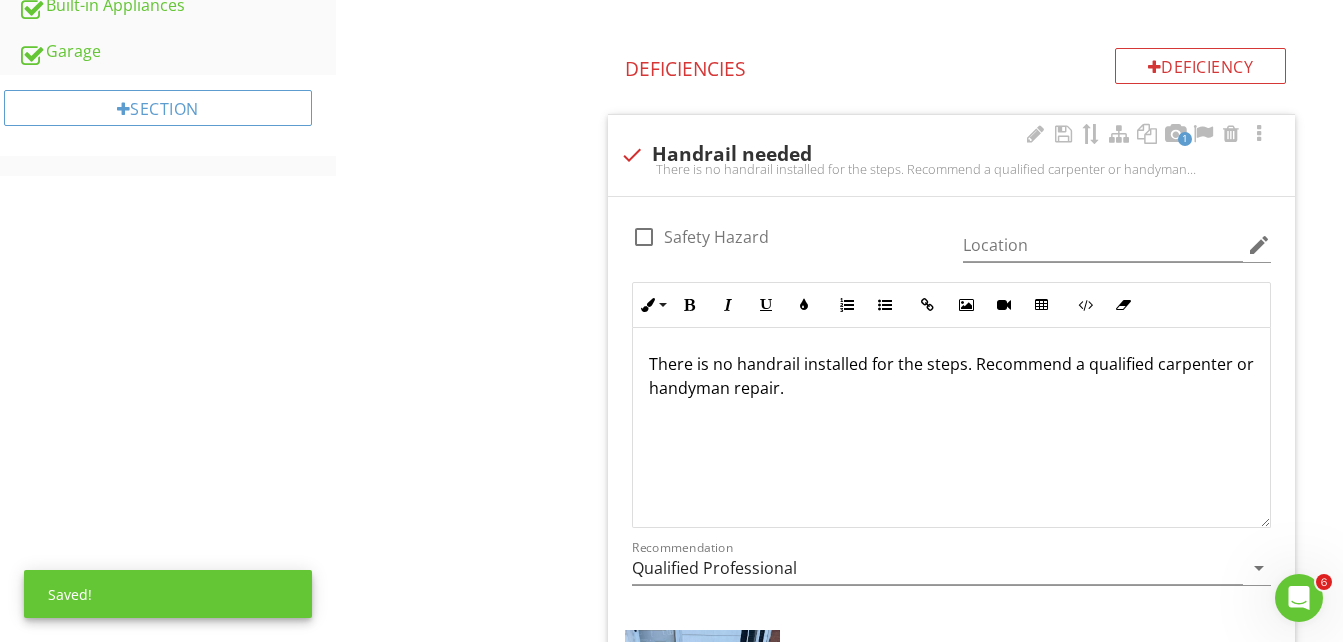 scroll, scrollTop: 1, scrollLeft: 0, axis: vertical 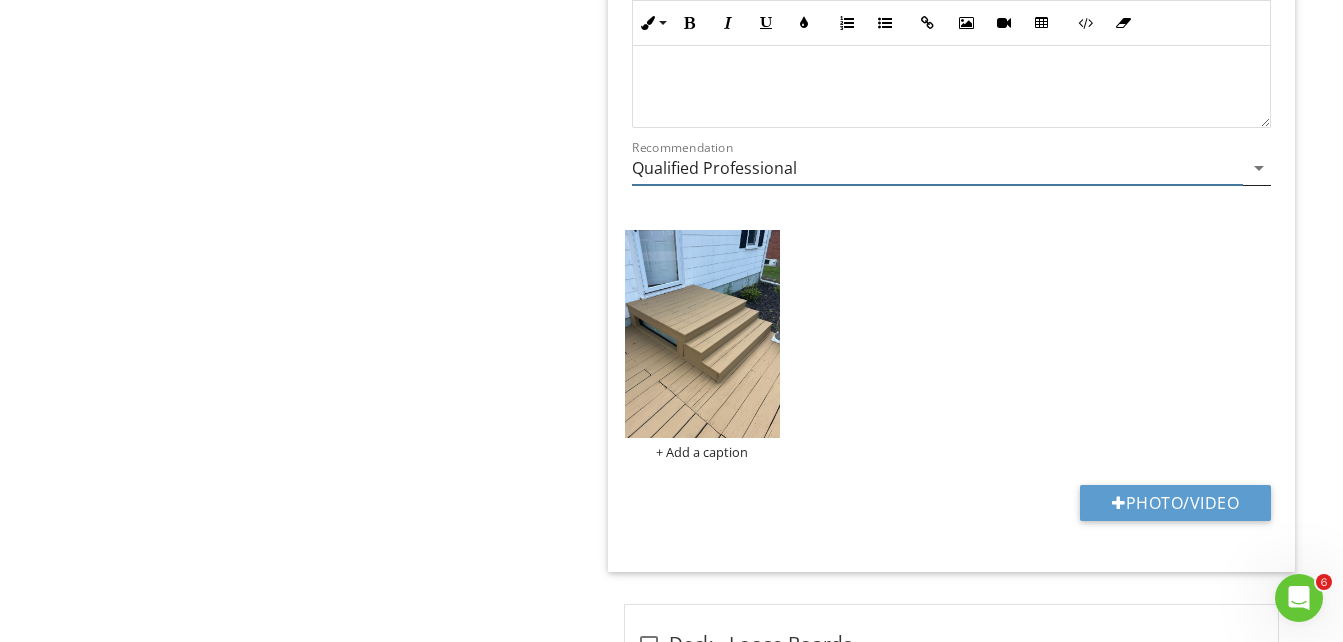 click on "arrow_drop_down" at bounding box center (1259, 168) 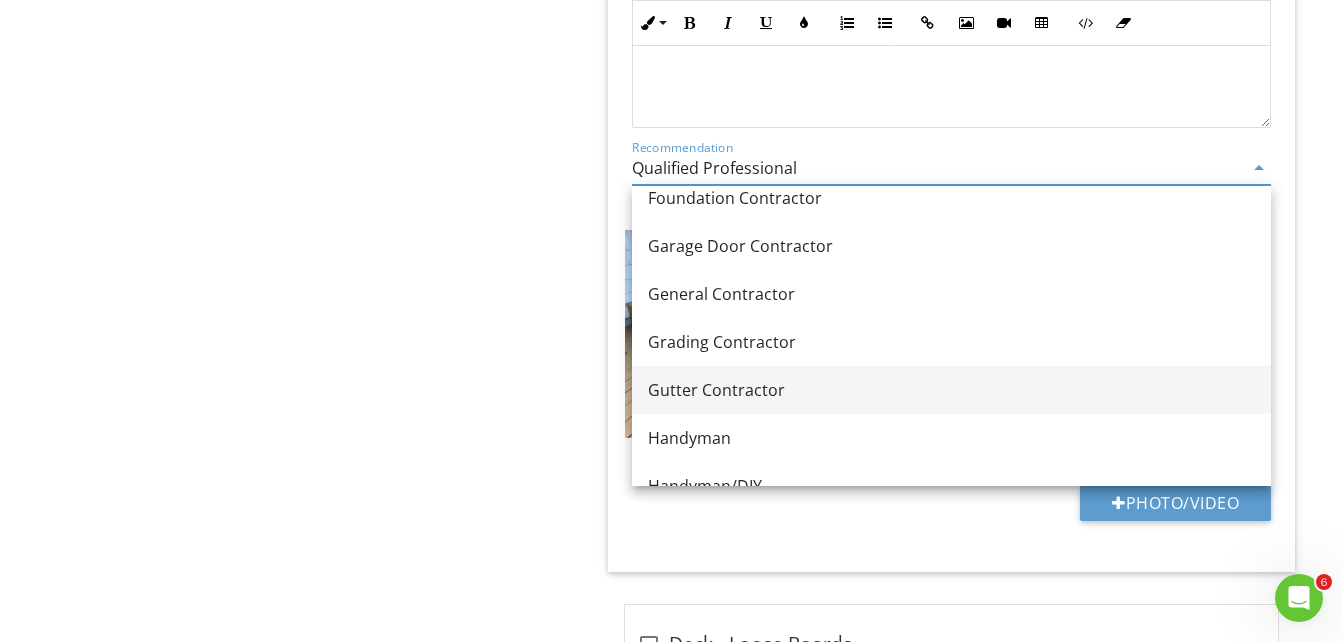 scroll, scrollTop: 1176, scrollLeft: 0, axis: vertical 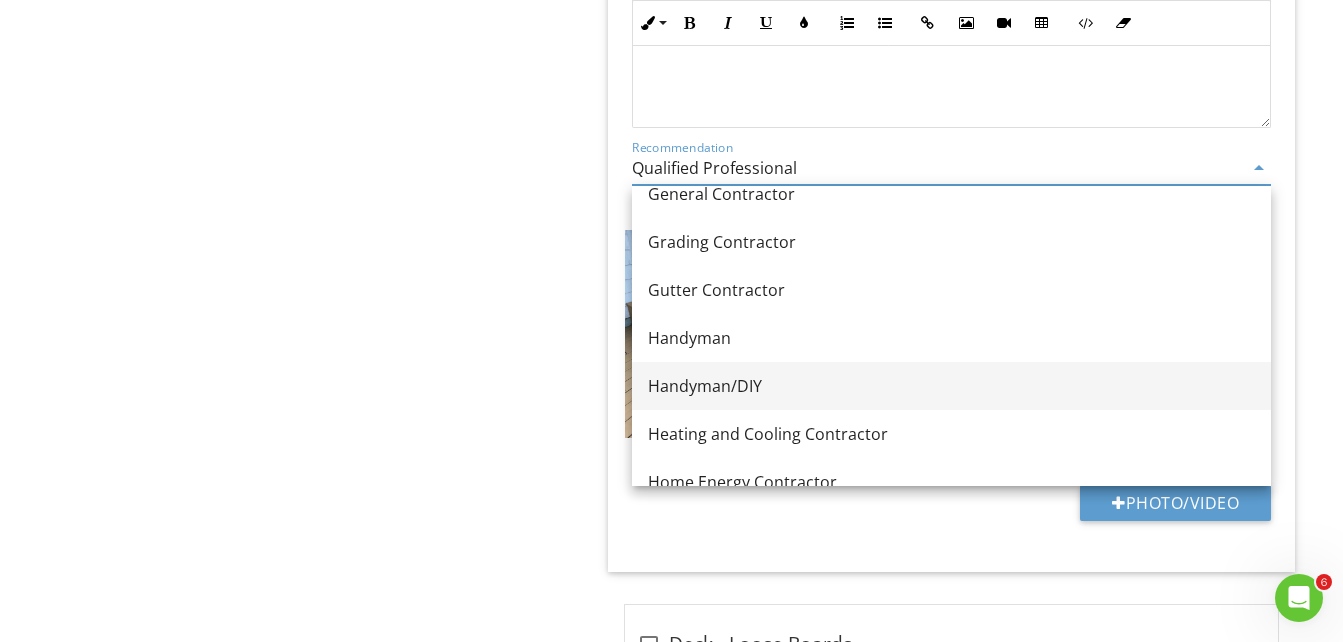 click on "Handyman/DIY" at bounding box center (951, 386) 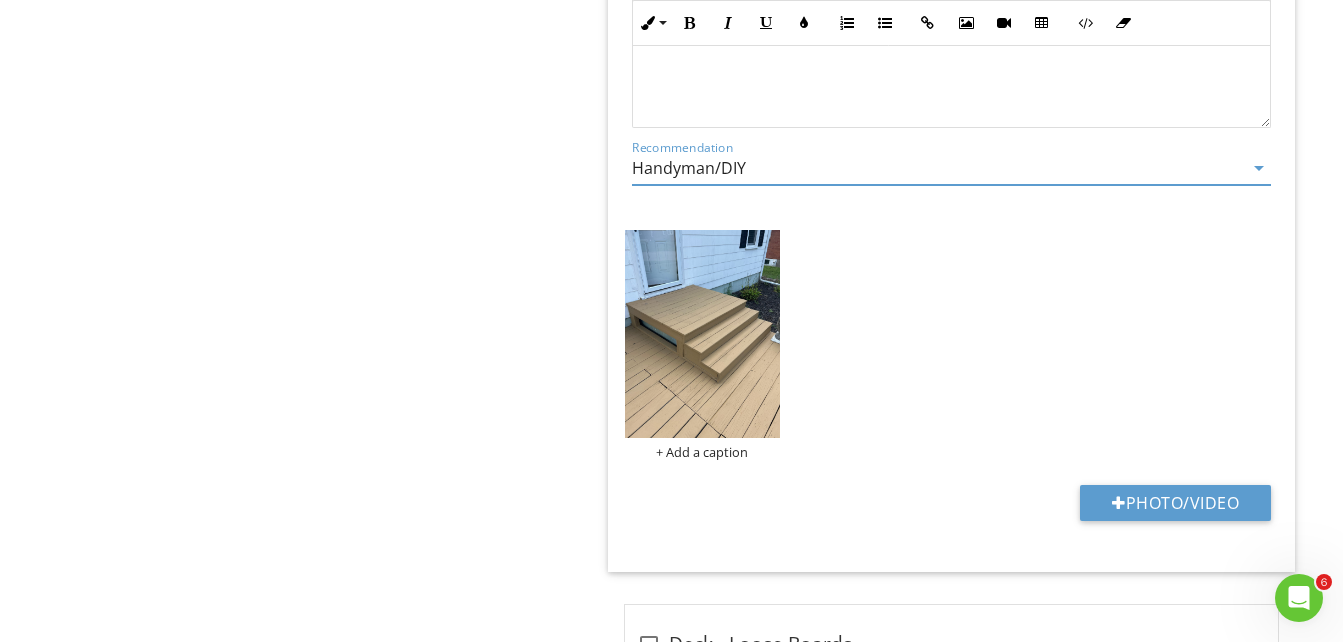 click at bounding box center [703, 334] 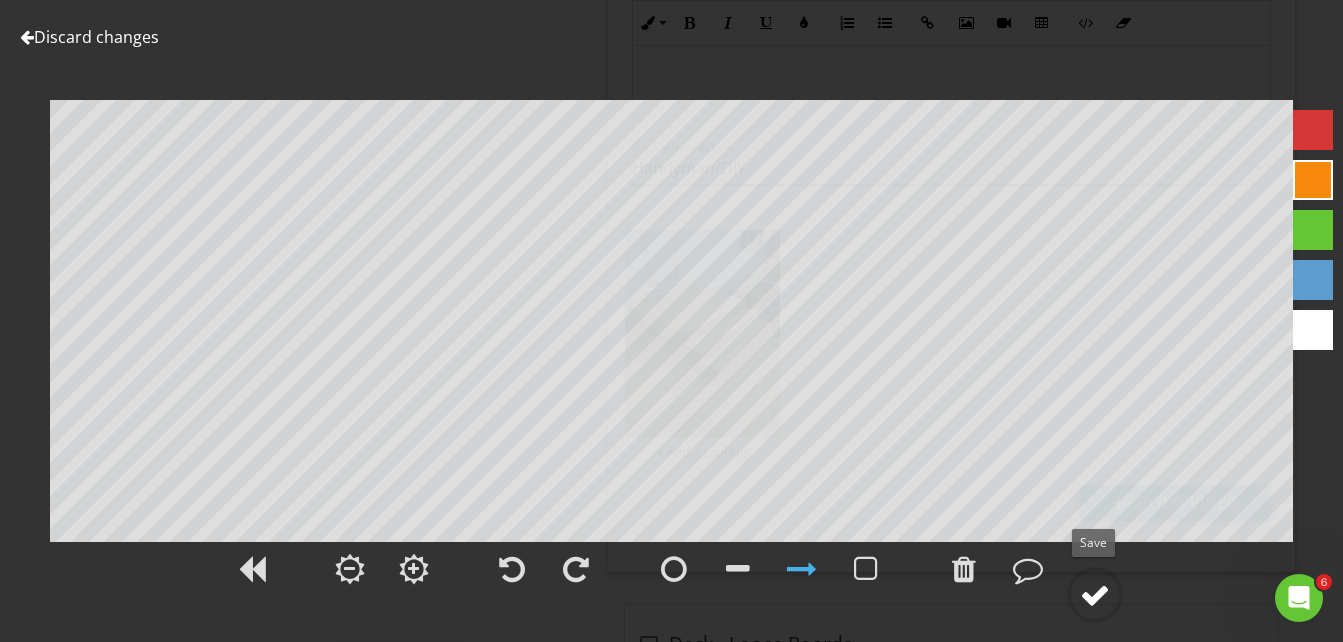 click at bounding box center (1095, 595) 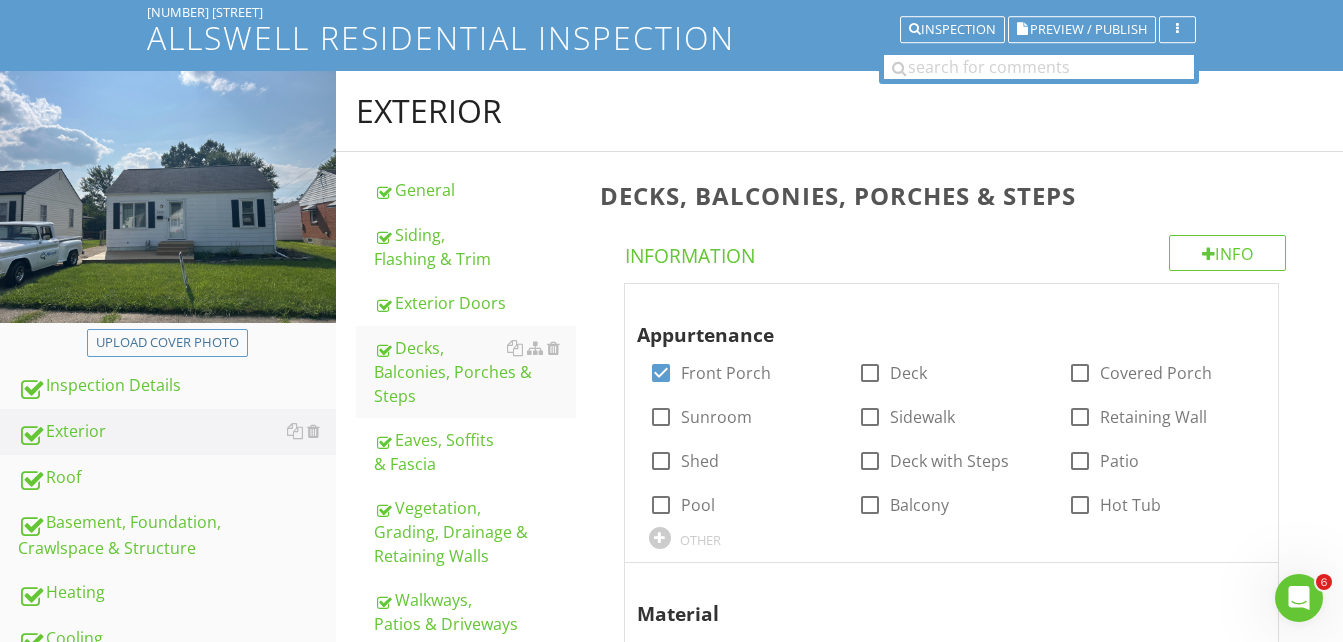 scroll, scrollTop: 333, scrollLeft: 0, axis: vertical 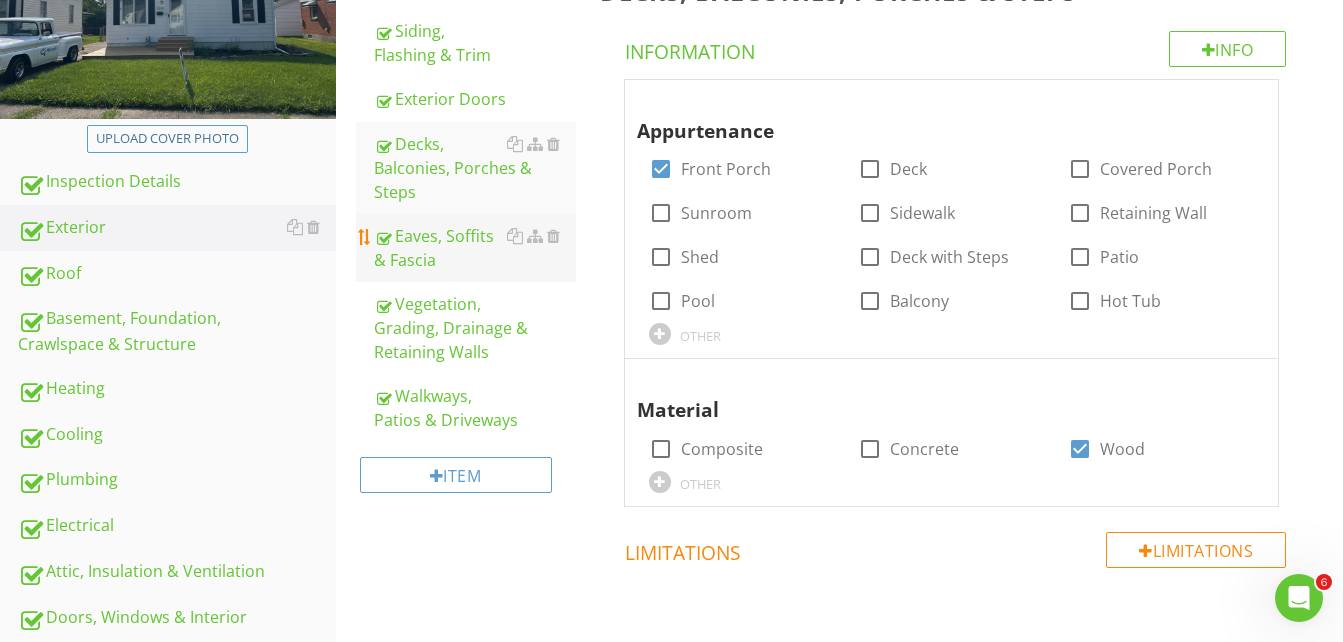 click on "Eaves, Soffits & Fascia" at bounding box center (475, 248) 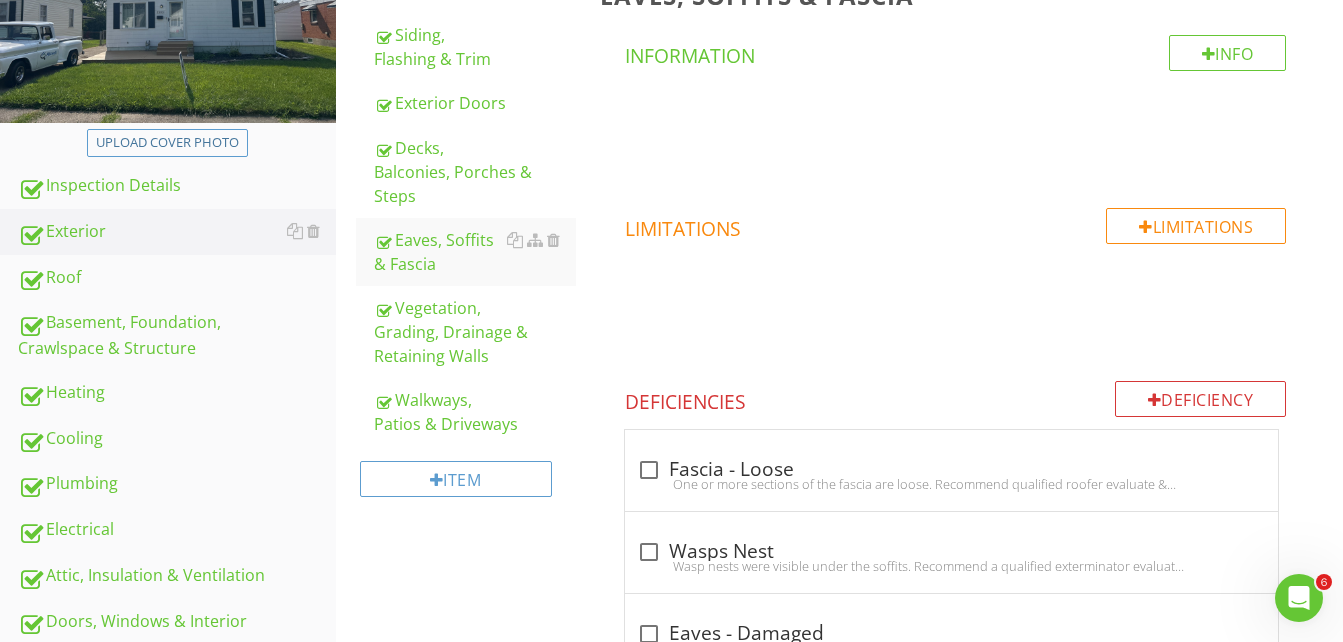 scroll, scrollTop: 307, scrollLeft: 0, axis: vertical 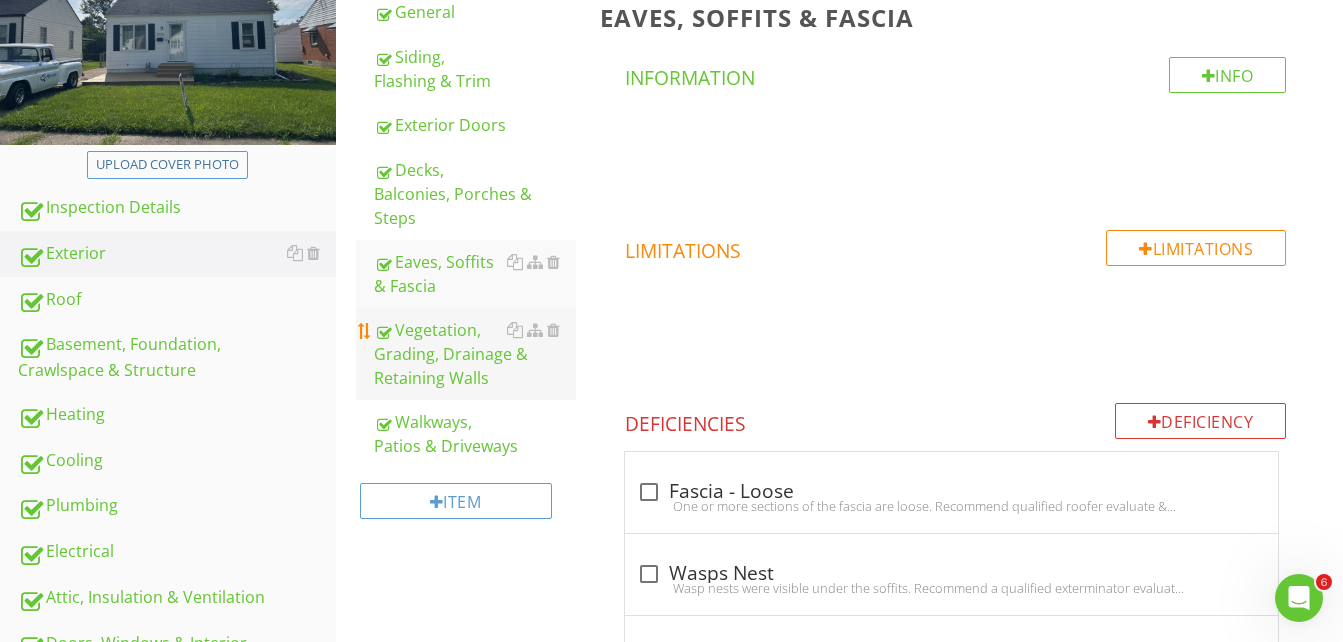 click on "Vegetation, Grading, Drainage & Retaining Walls" at bounding box center (475, 354) 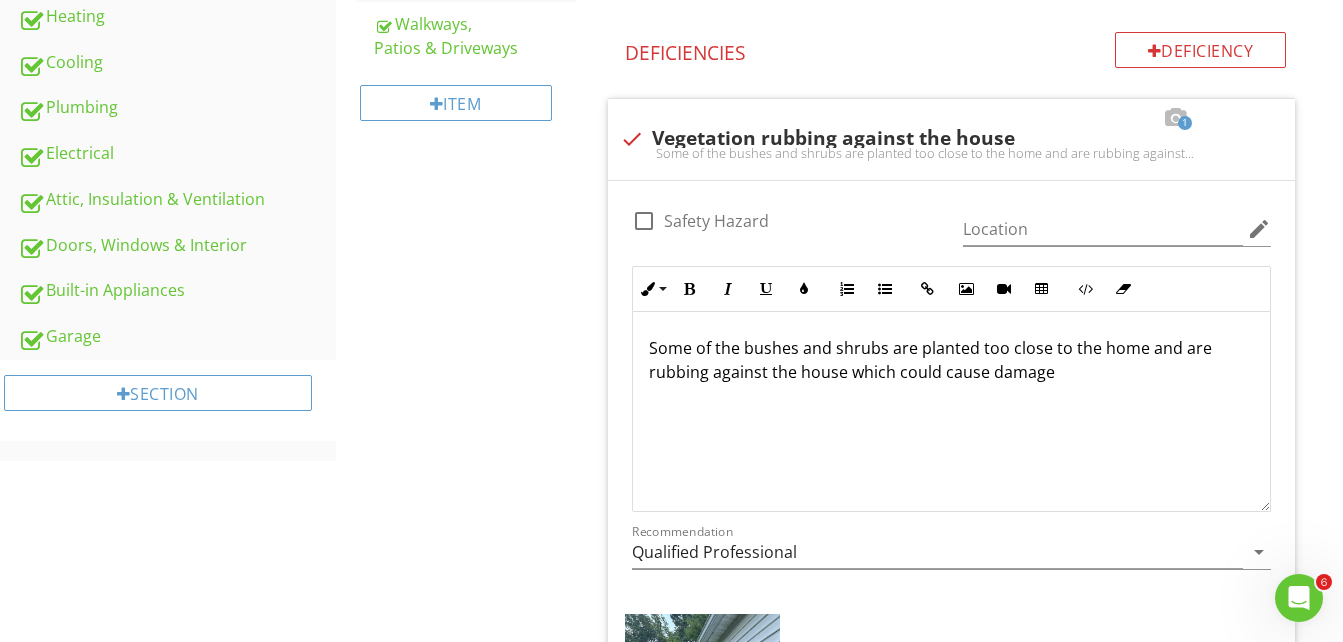 scroll, scrollTop: 707, scrollLeft: 0, axis: vertical 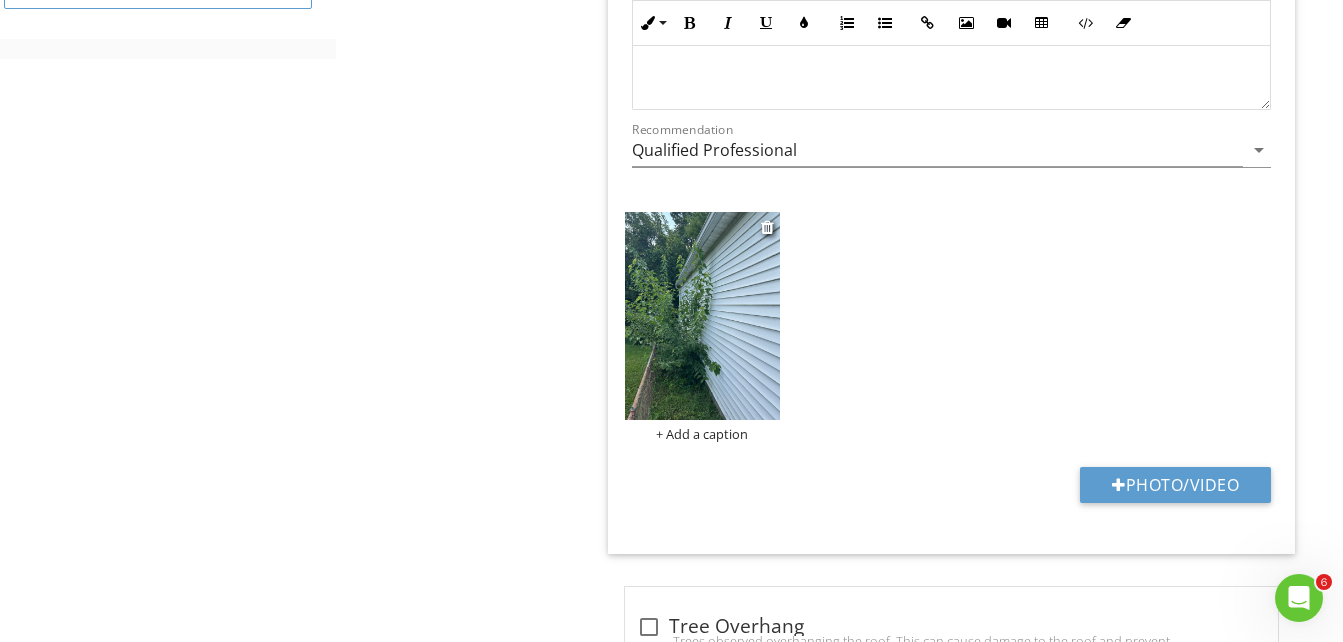 click at bounding box center (703, 316) 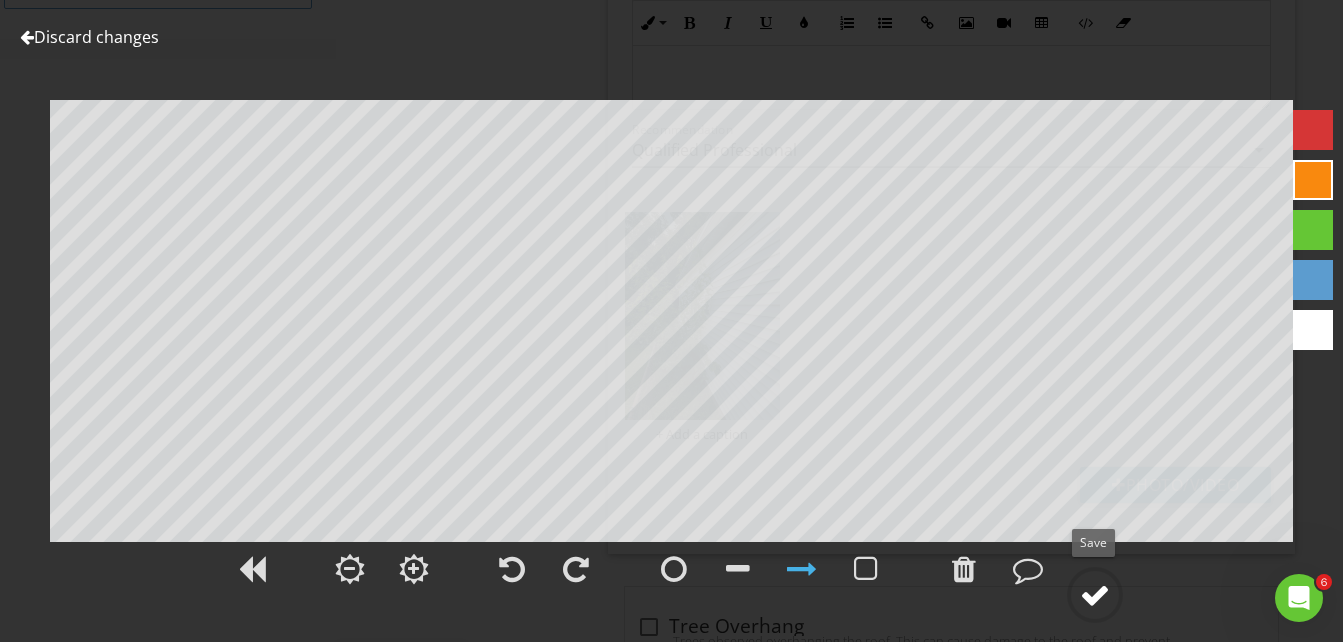 click at bounding box center (1095, 595) 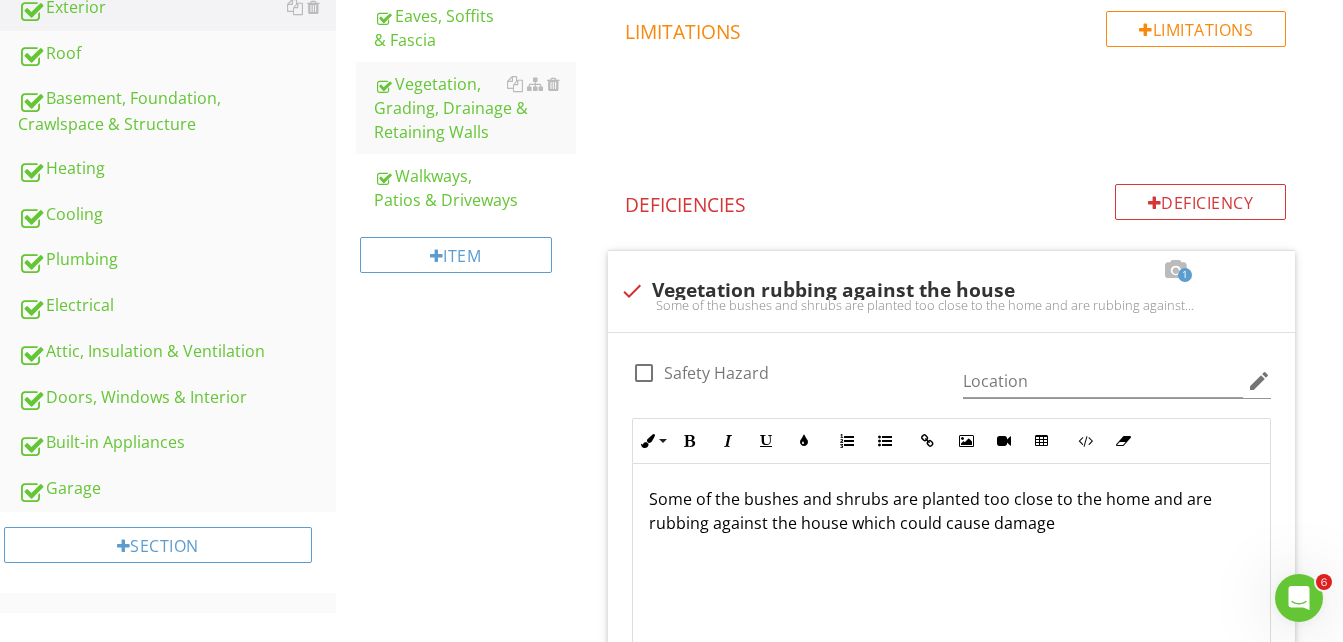 scroll, scrollTop: 455, scrollLeft: 0, axis: vertical 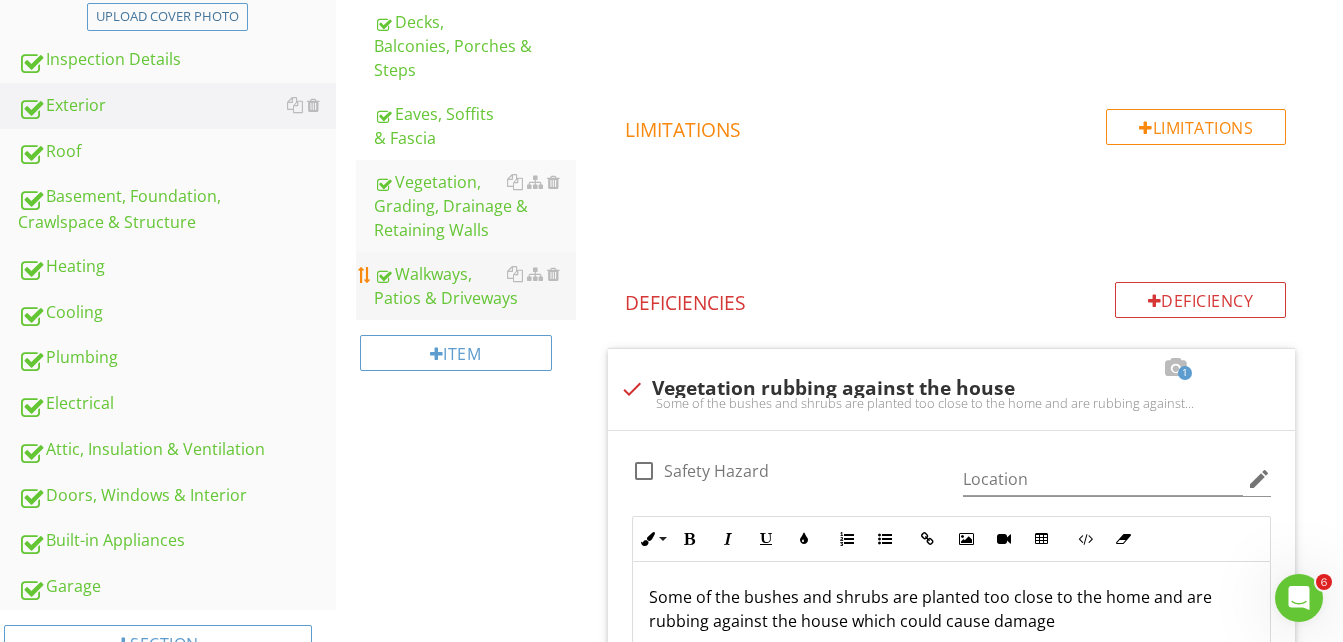 click on "Walkways, Patios & Driveways" at bounding box center (475, 286) 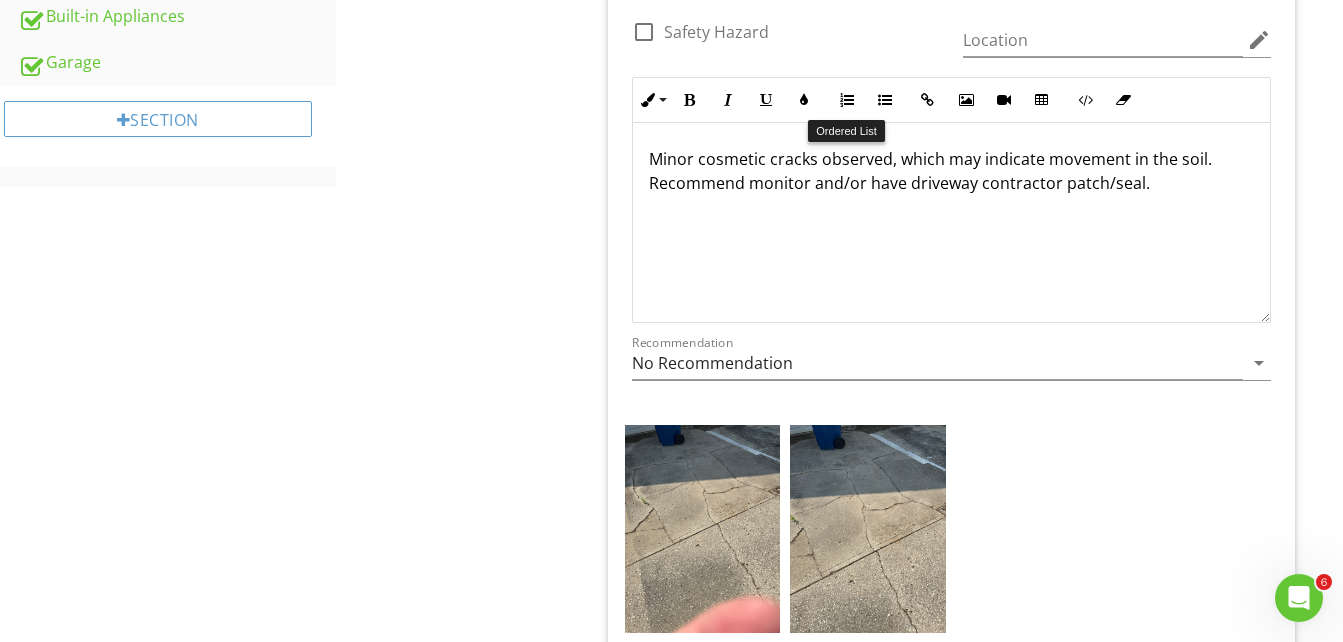 scroll, scrollTop: 1055, scrollLeft: 0, axis: vertical 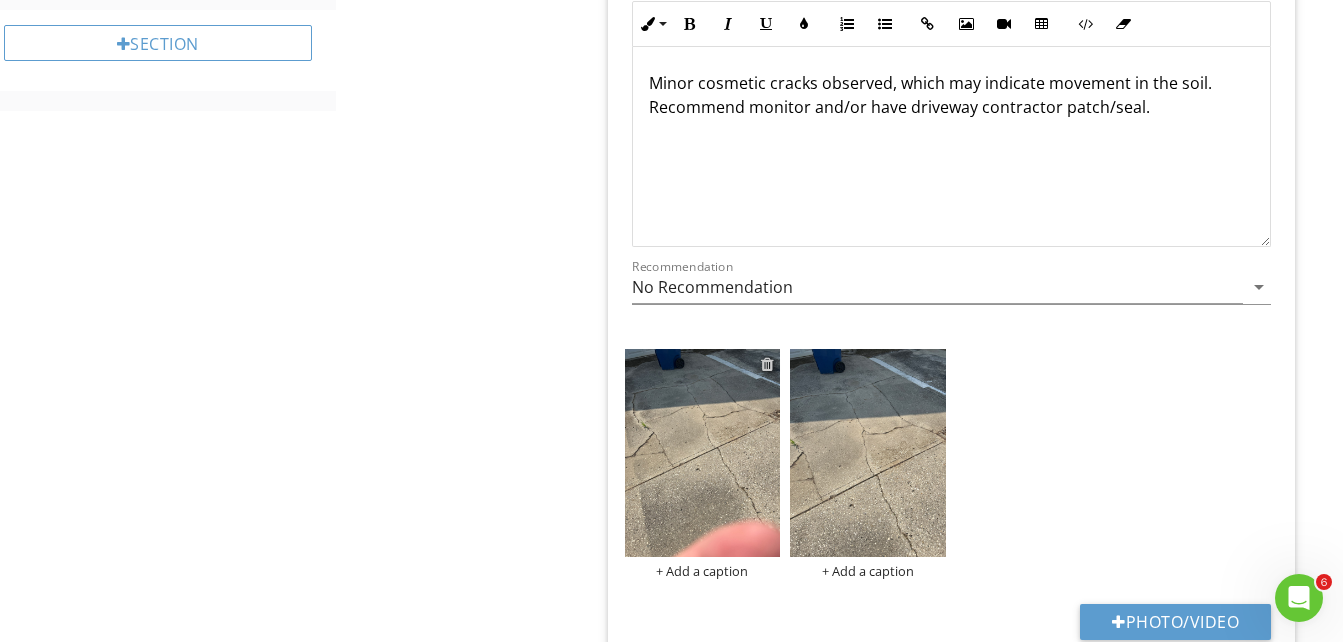 click at bounding box center (767, 364) 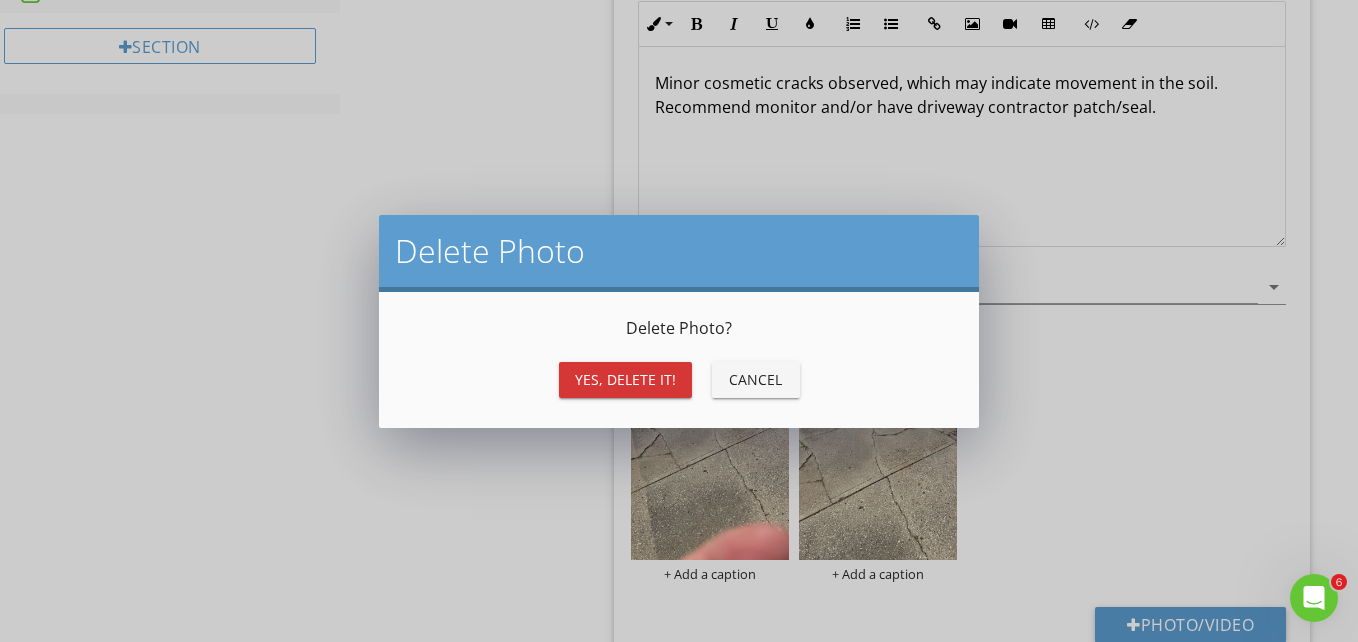 click on "Yes, Delete it!" at bounding box center (625, 379) 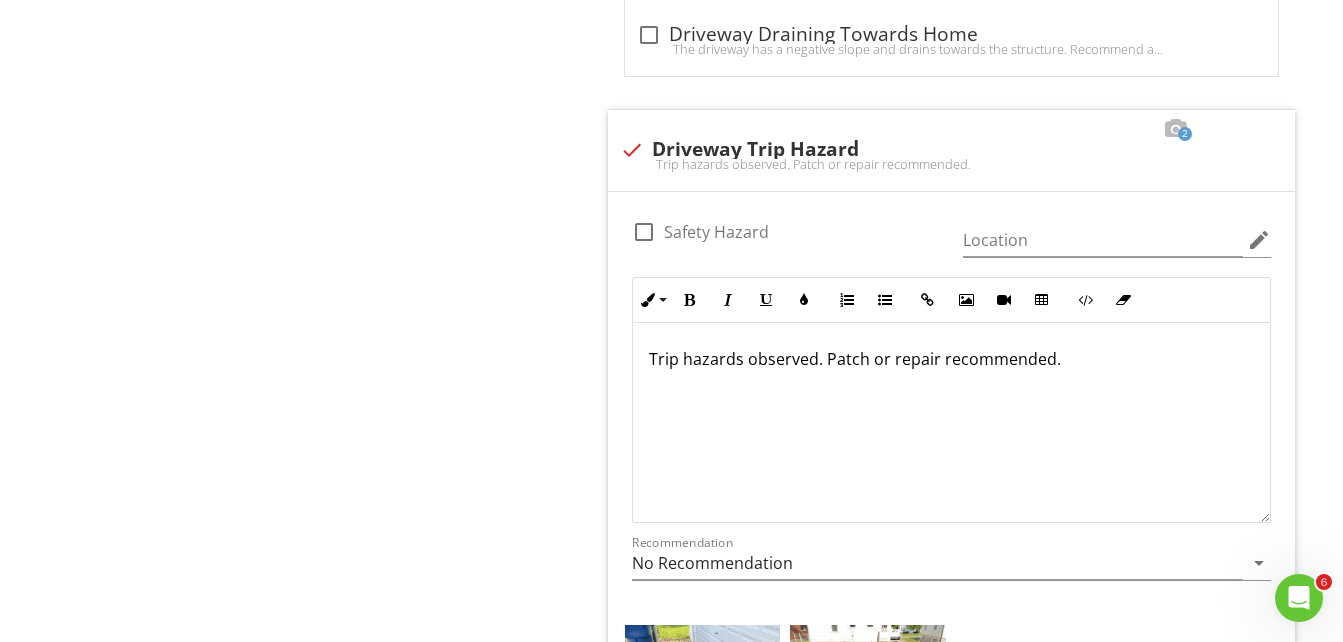 scroll, scrollTop: 2355, scrollLeft: 0, axis: vertical 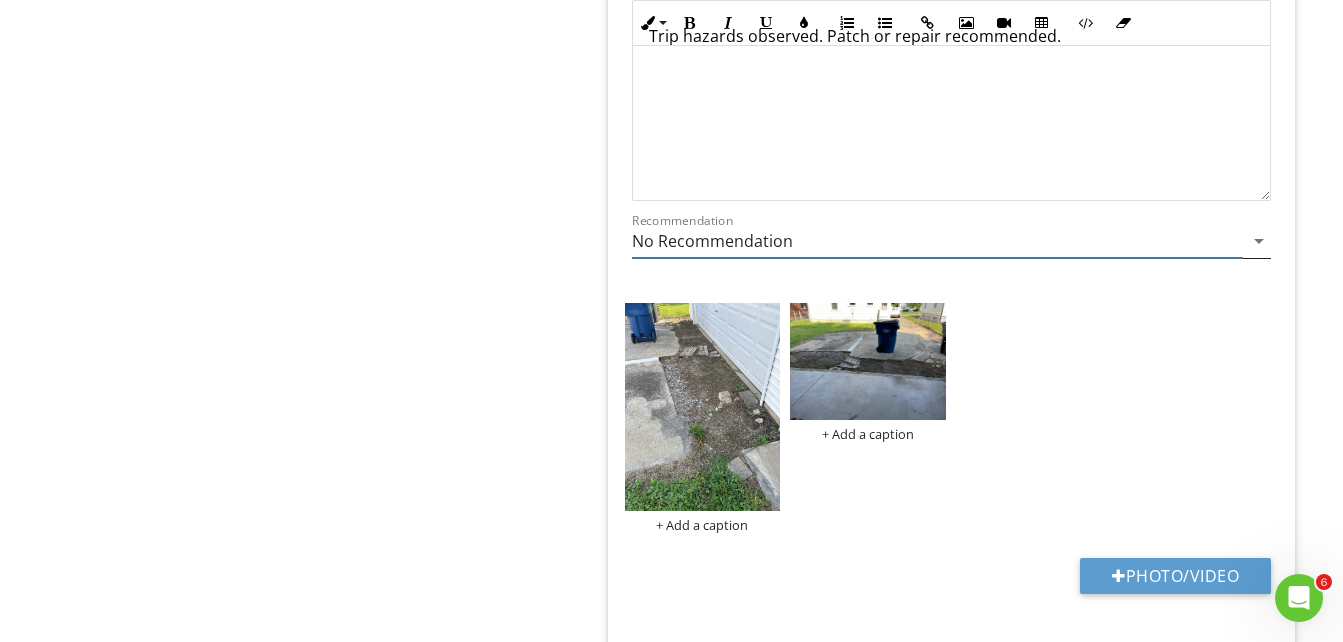 click on "arrow_drop_down" at bounding box center [1259, 241] 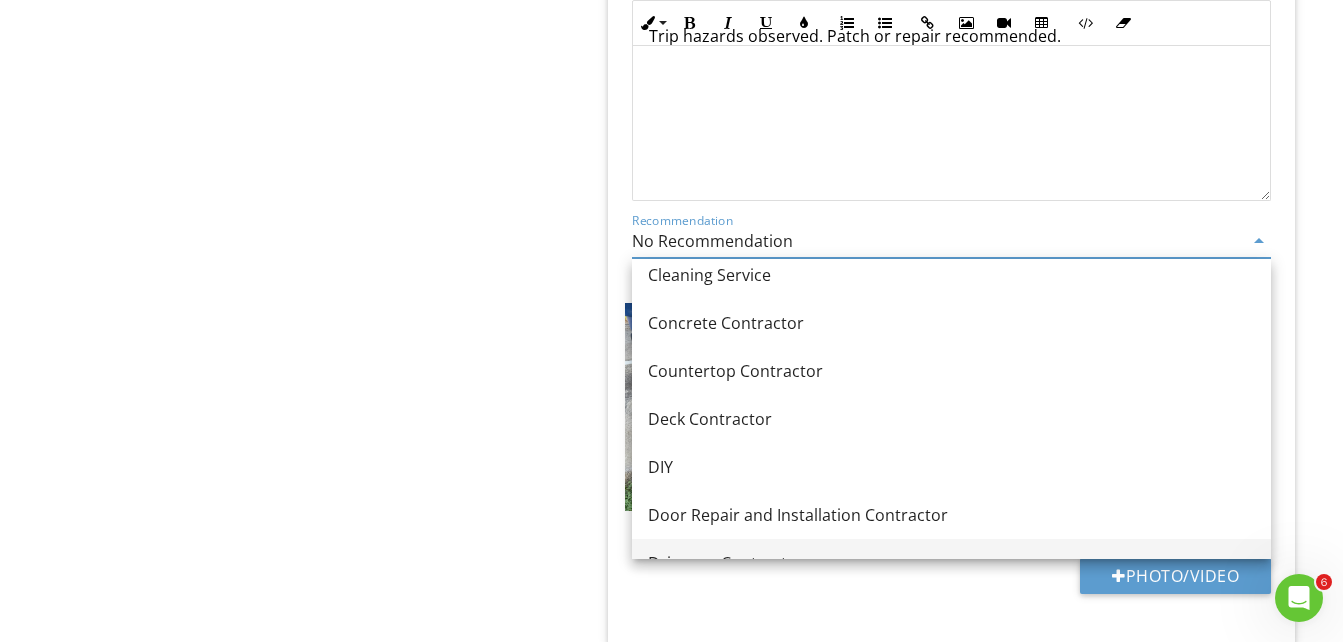 scroll, scrollTop: 300, scrollLeft: 0, axis: vertical 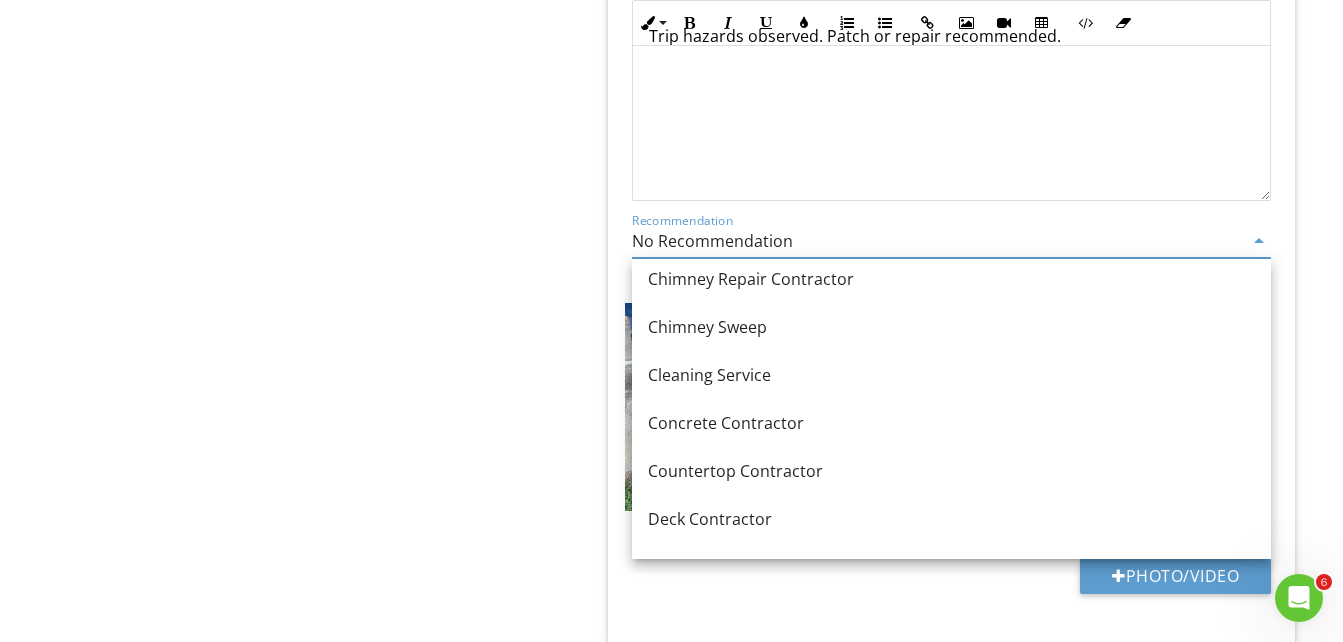 click on "Concrete Contractor" at bounding box center [951, 423] 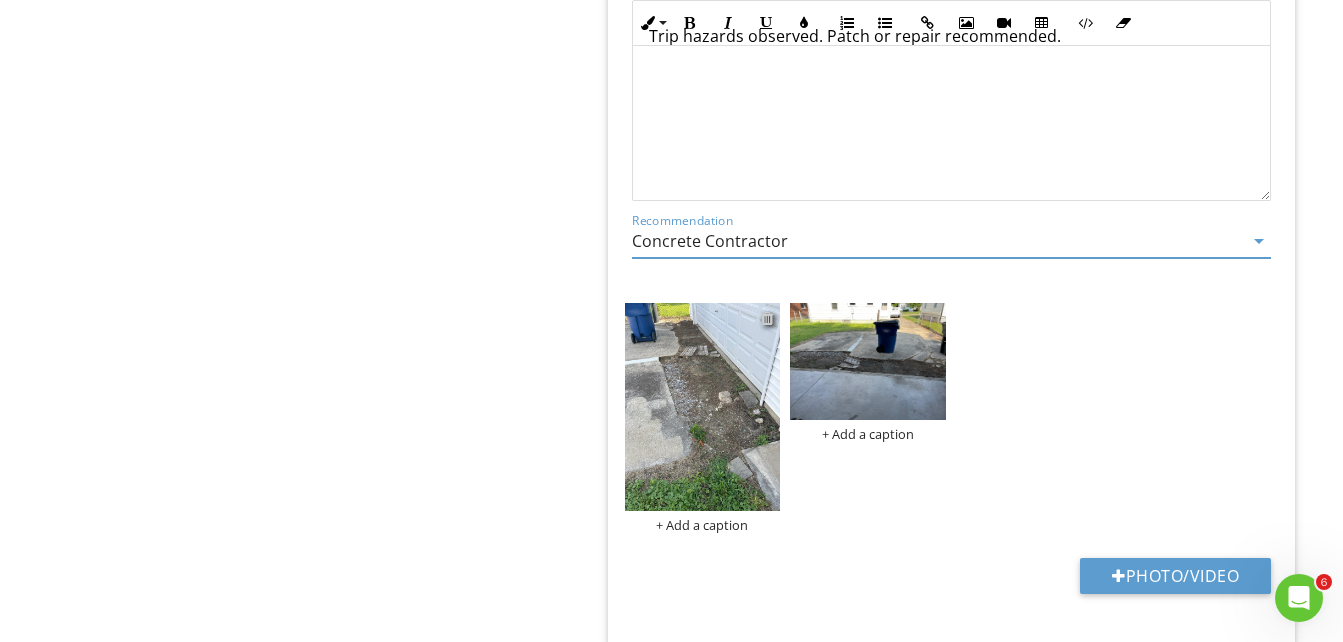 click at bounding box center [767, 318] 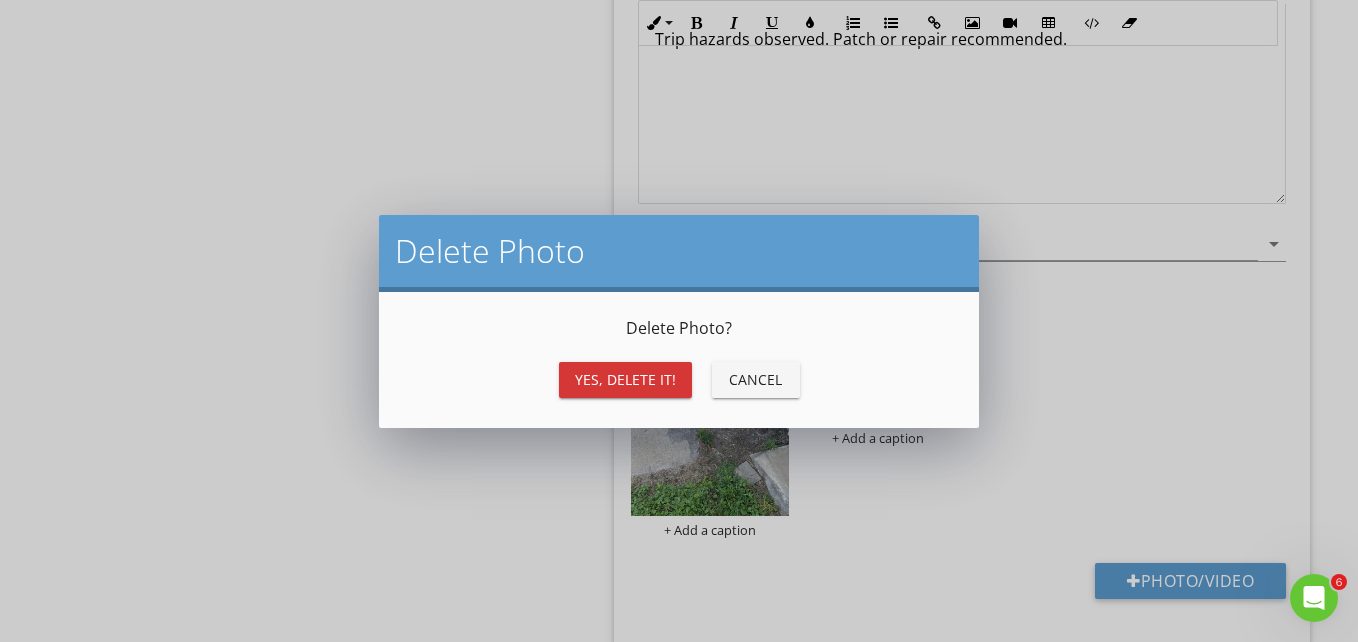 click on "Yes, Delete it!" at bounding box center [625, 379] 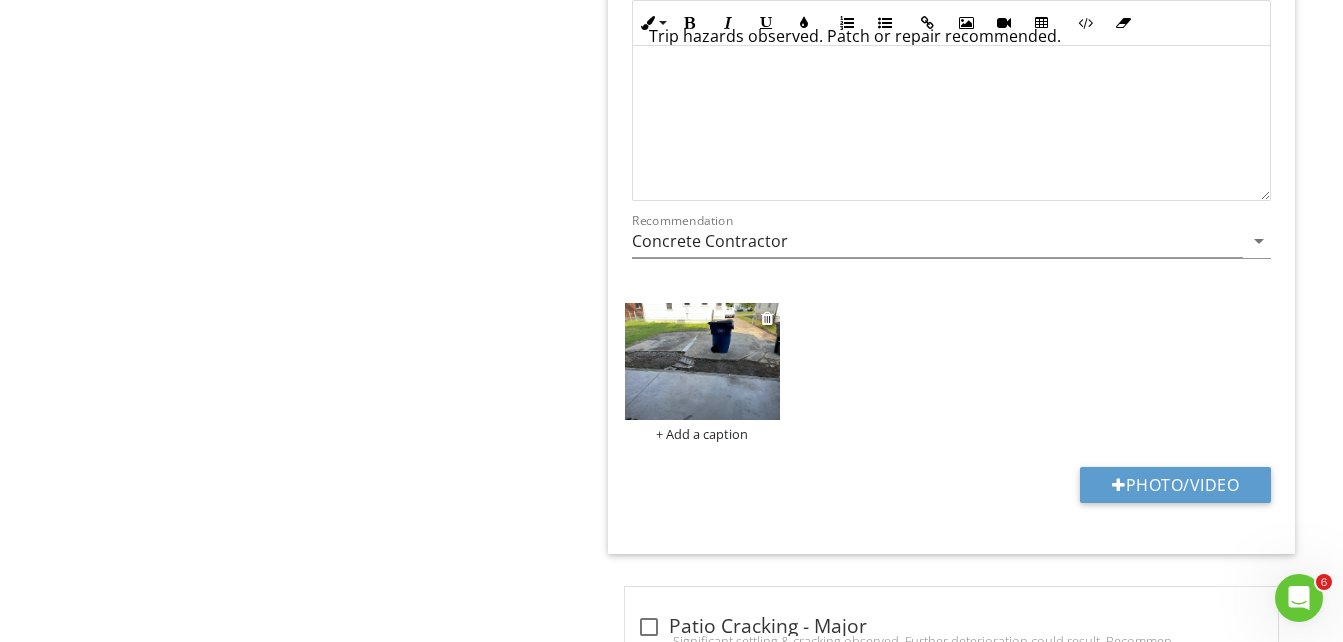 click at bounding box center [703, 361] 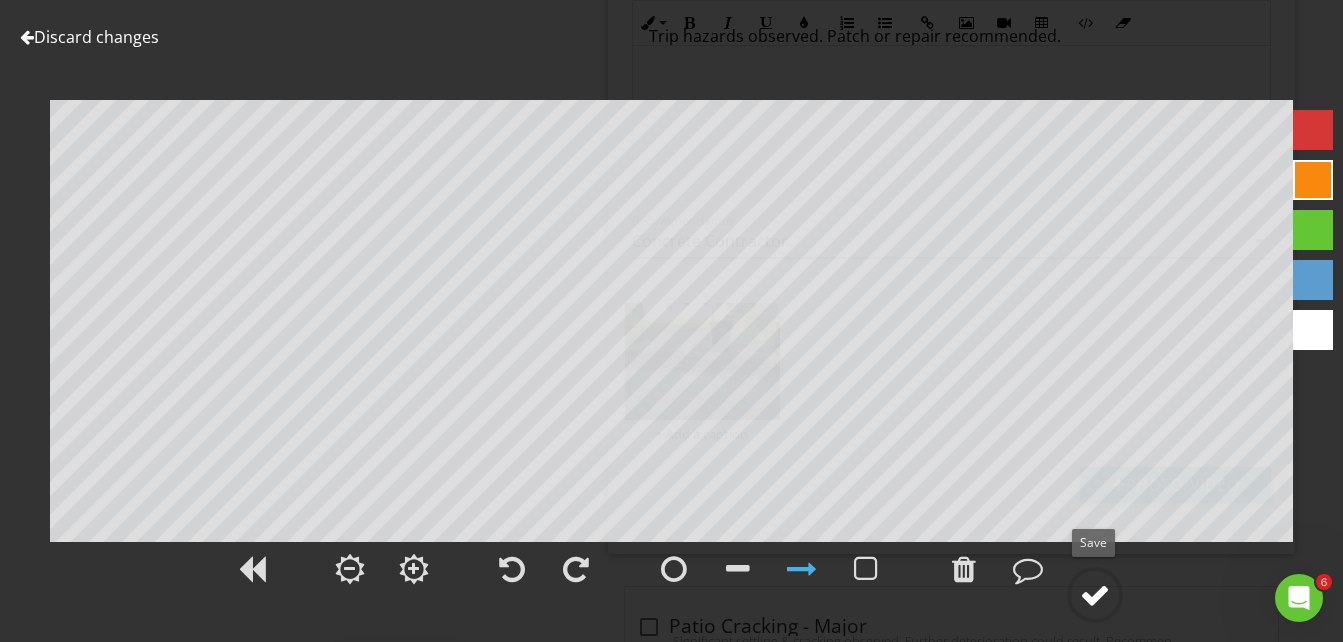 click at bounding box center (1095, 595) 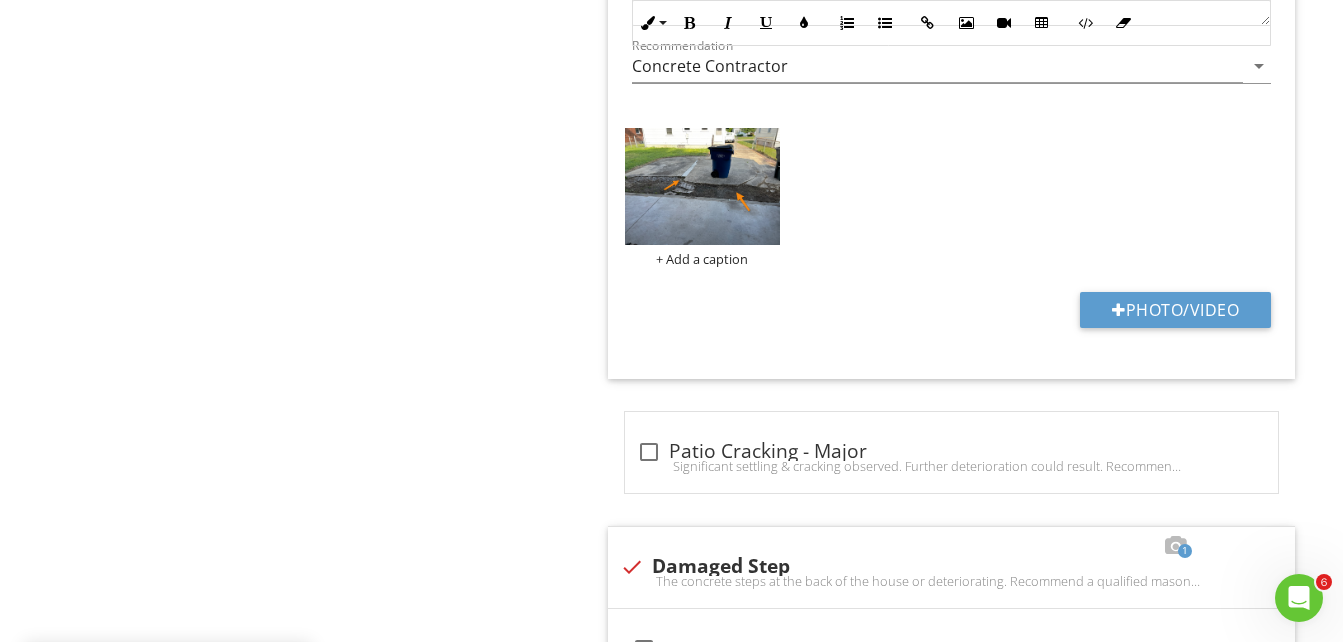 scroll, scrollTop: 3155, scrollLeft: 0, axis: vertical 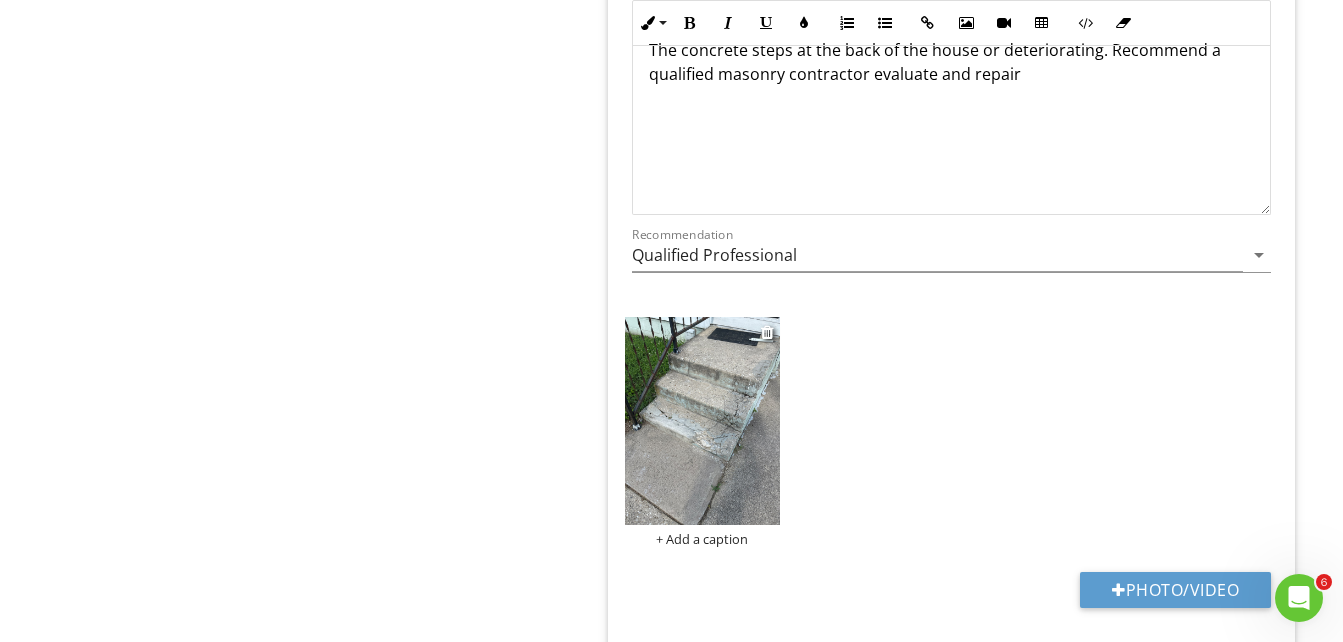 click at bounding box center (703, 421) 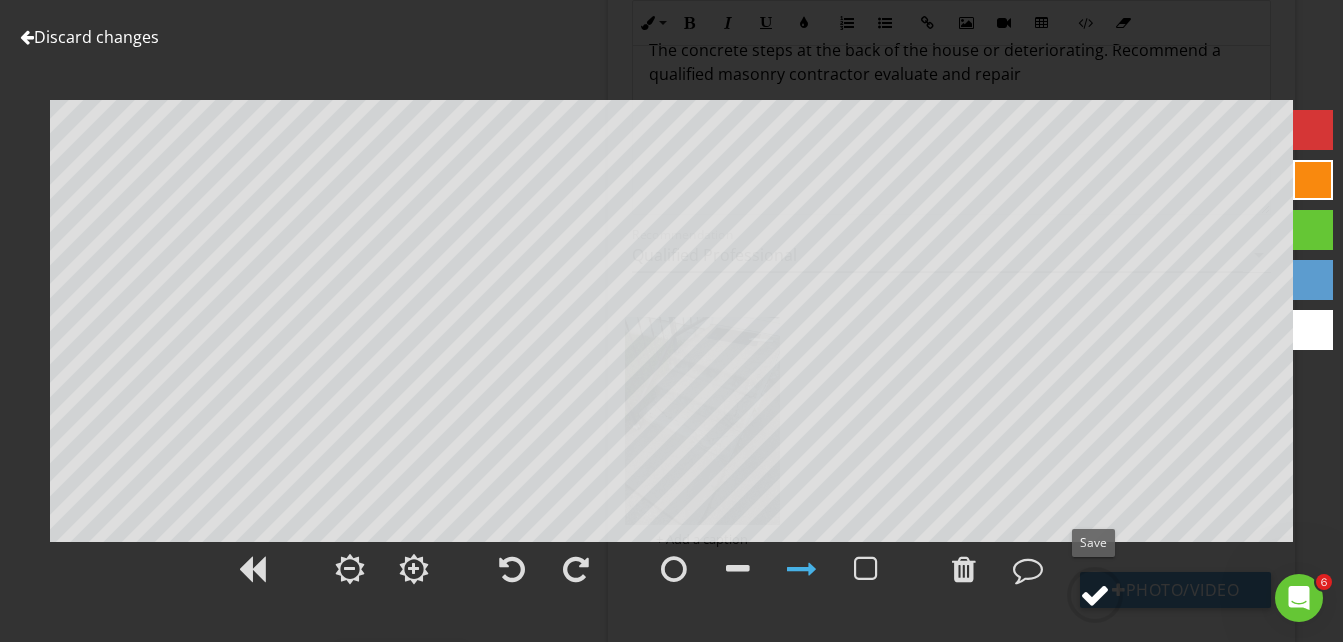 click at bounding box center [1095, 595] 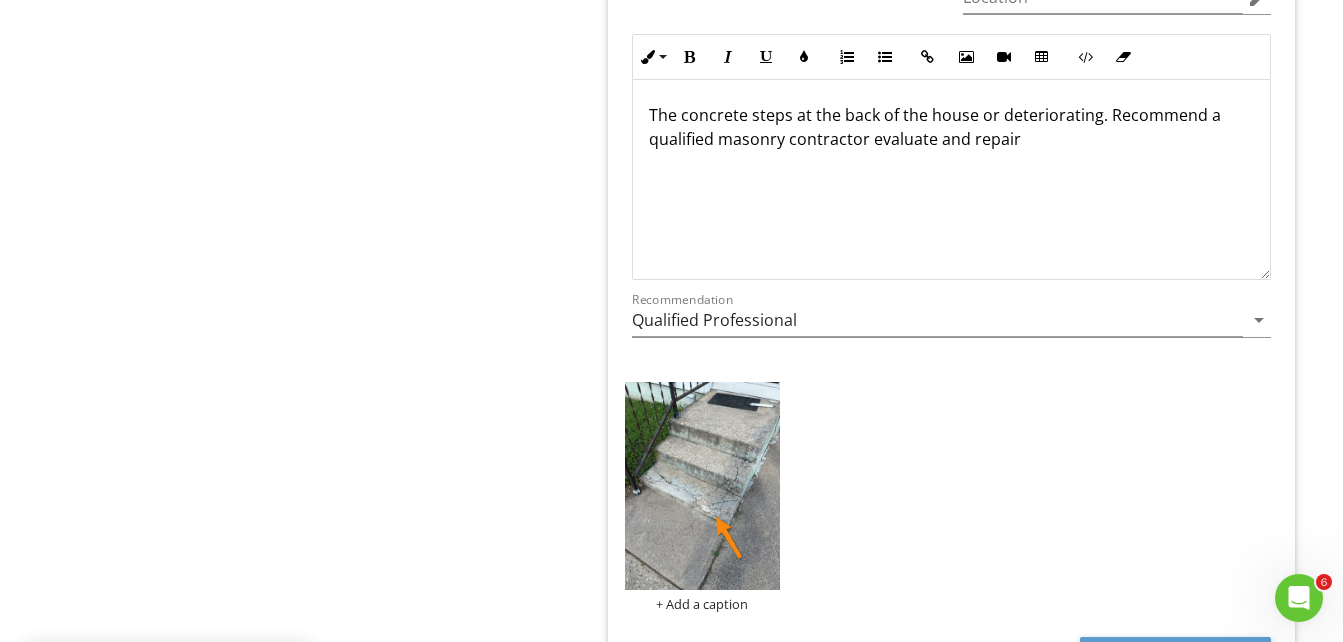 scroll, scrollTop: 3455, scrollLeft: 0, axis: vertical 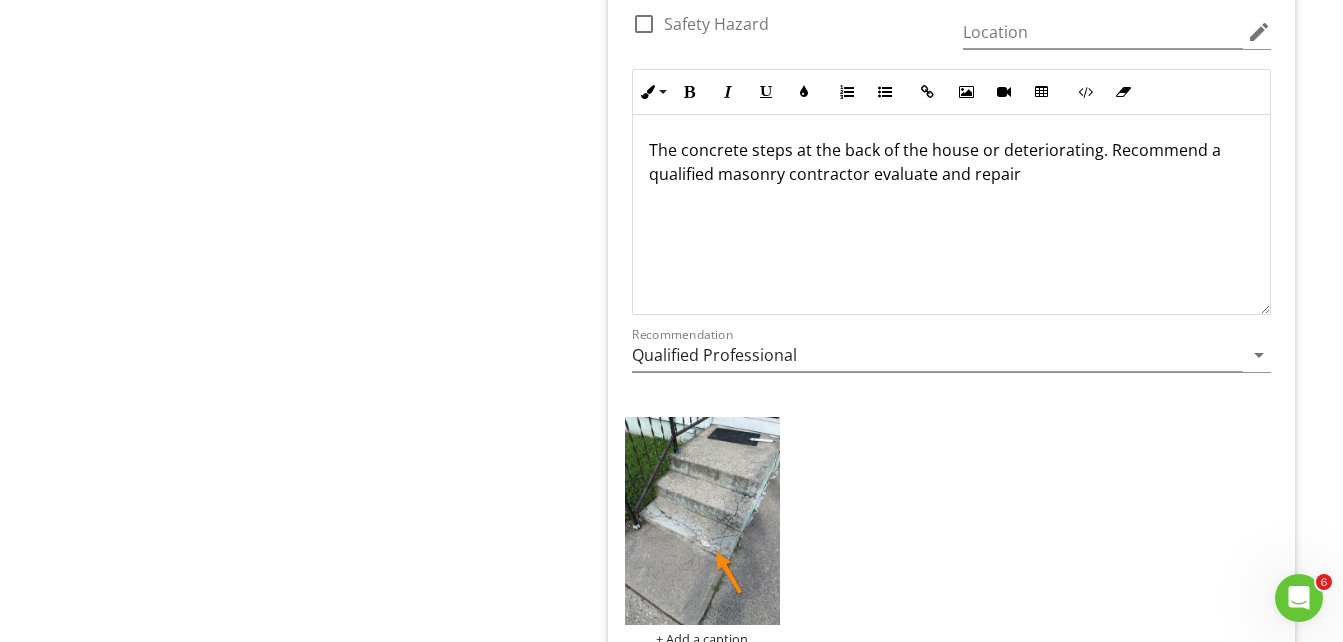 click on "The concrete steps at the back of the house or deteriorating. Recommend a qualified masonry contractor evaluate and repair" at bounding box center [951, 162] 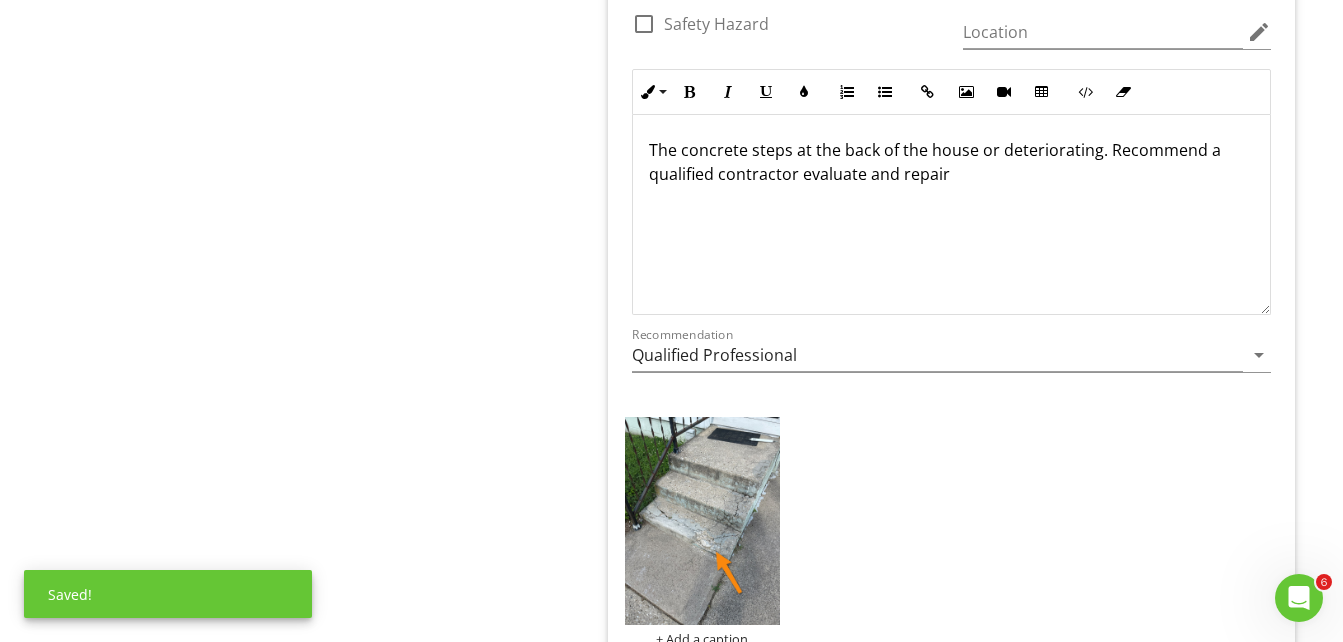 type 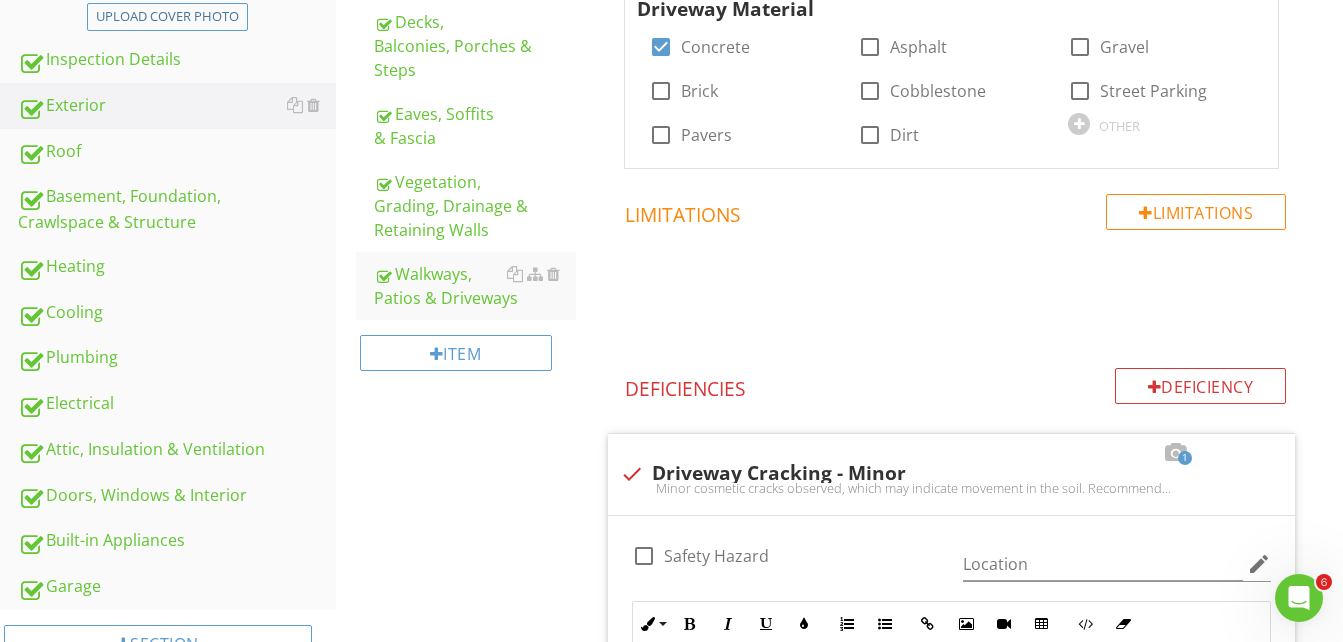 scroll, scrollTop: 454, scrollLeft: 0, axis: vertical 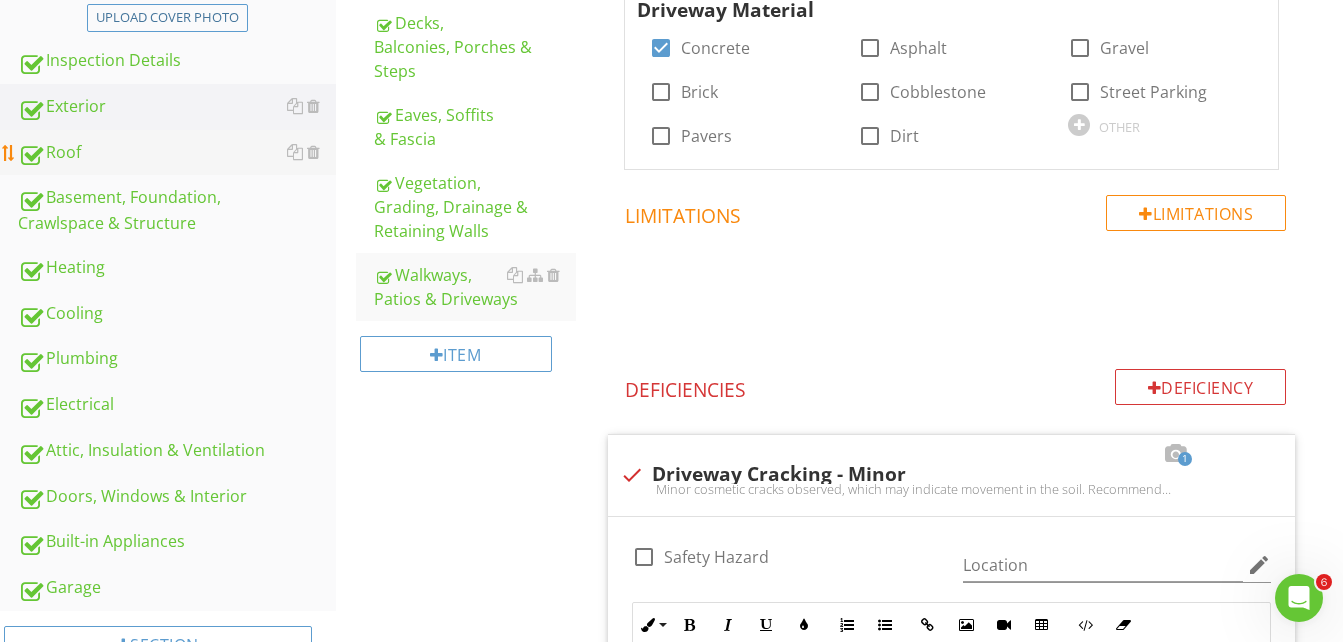 click on "Roof" at bounding box center (177, 153) 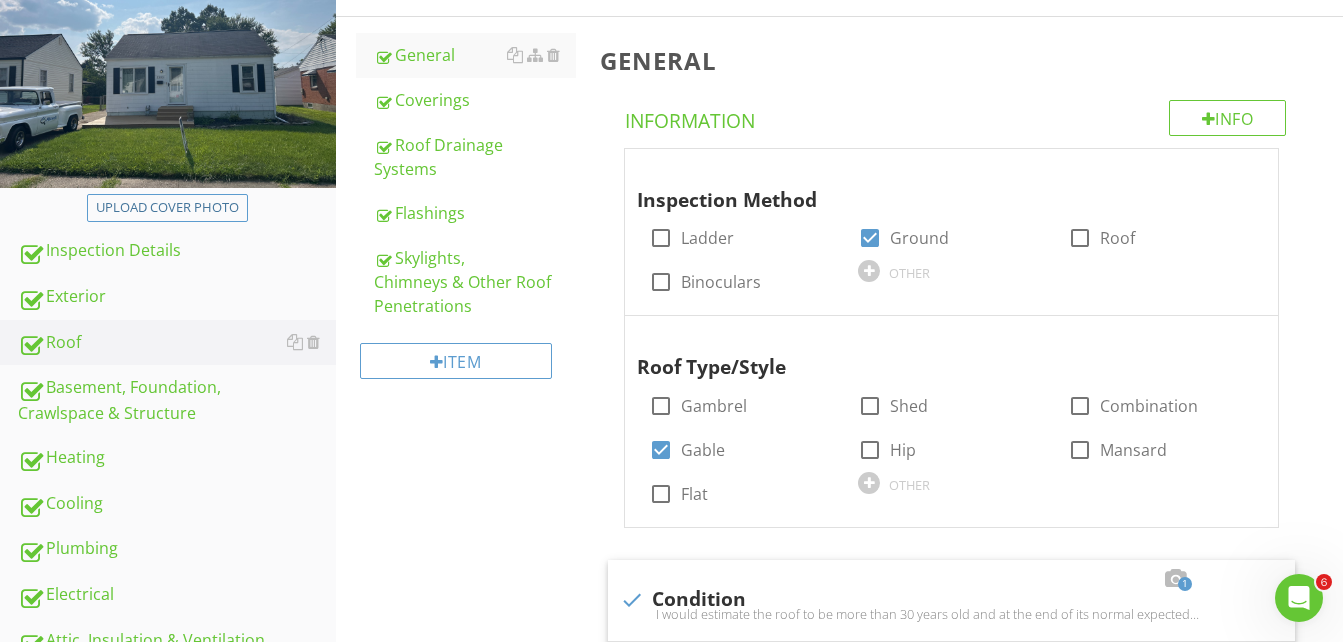 scroll, scrollTop: 100, scrollLeft: 0, axis: vertical 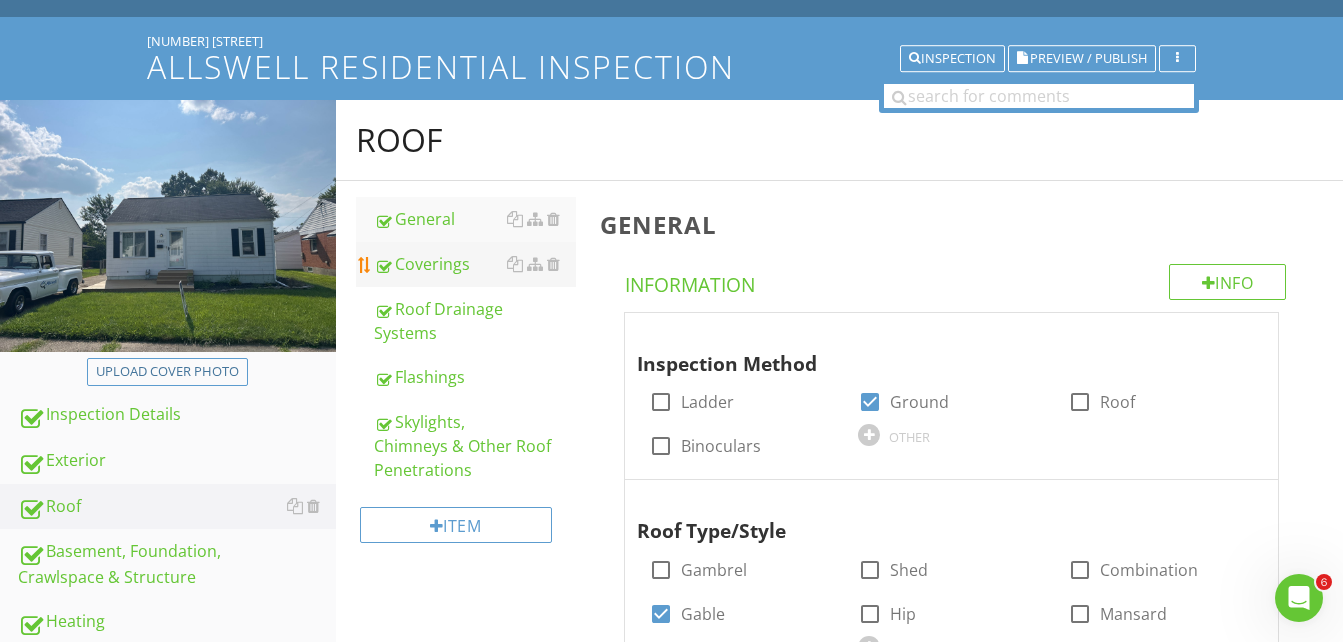 click on "Coverings" at bounding box center (475, 264) 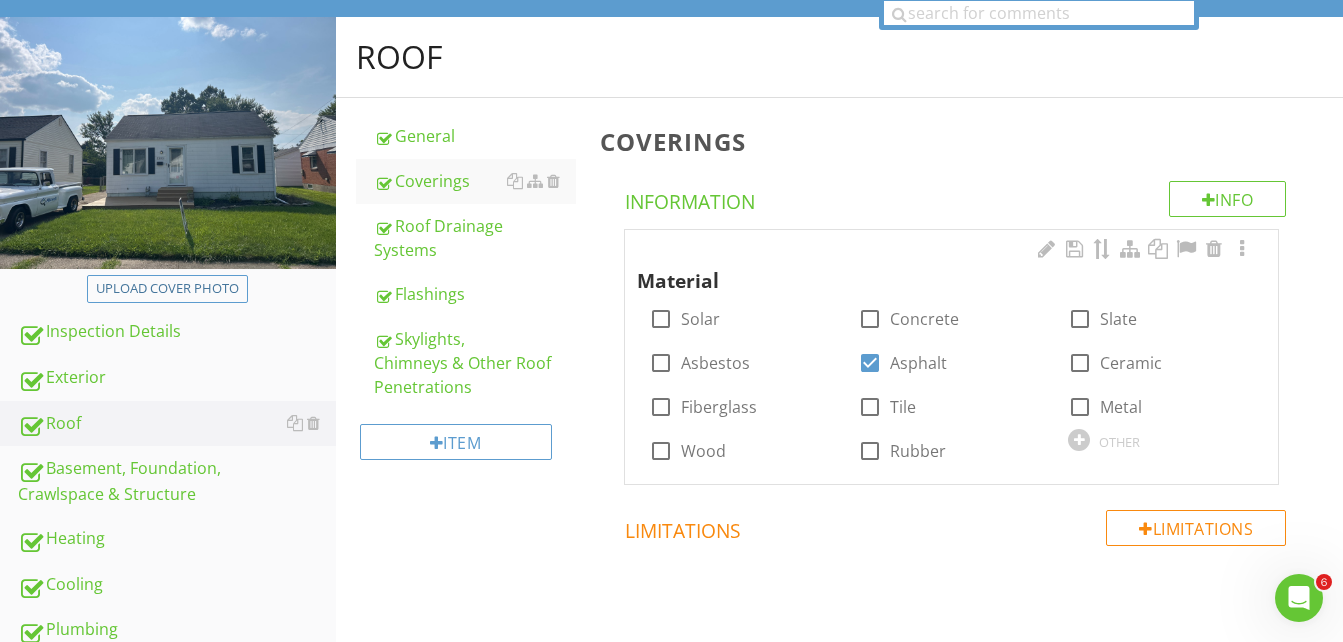 scroll, scrollTop: 144, scrollLeft: 0, axis: vertical 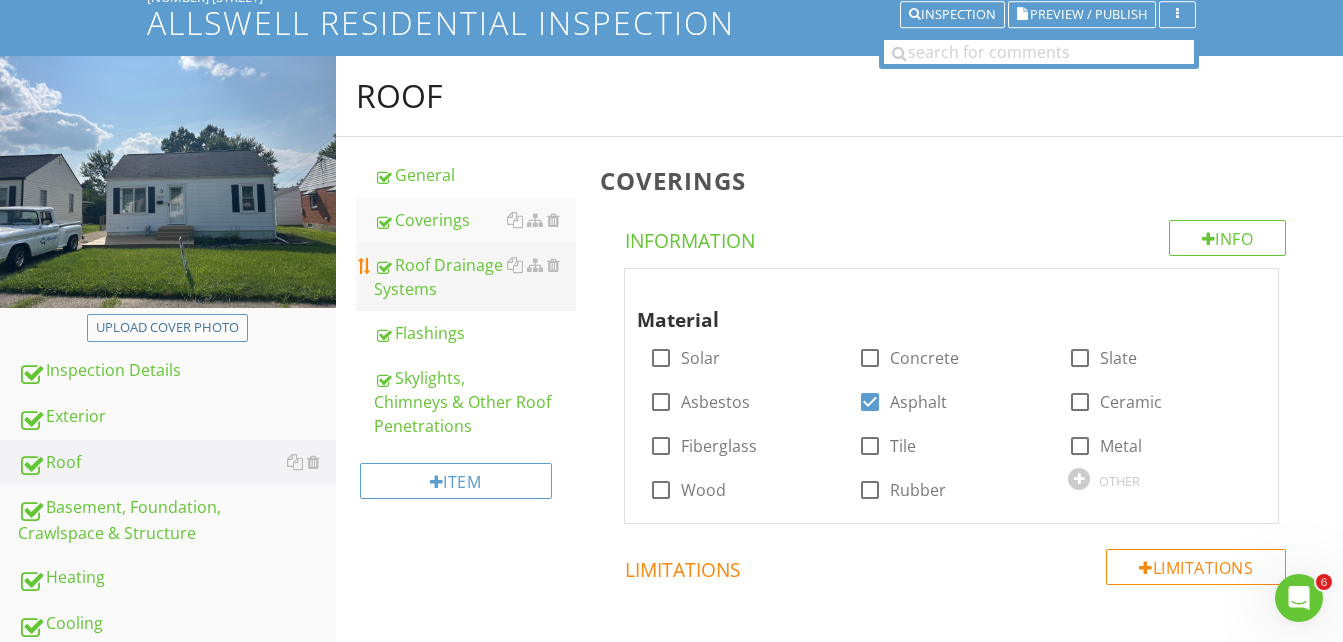 click on "Roof Drainage Systems" at bounding box center (475, 277) 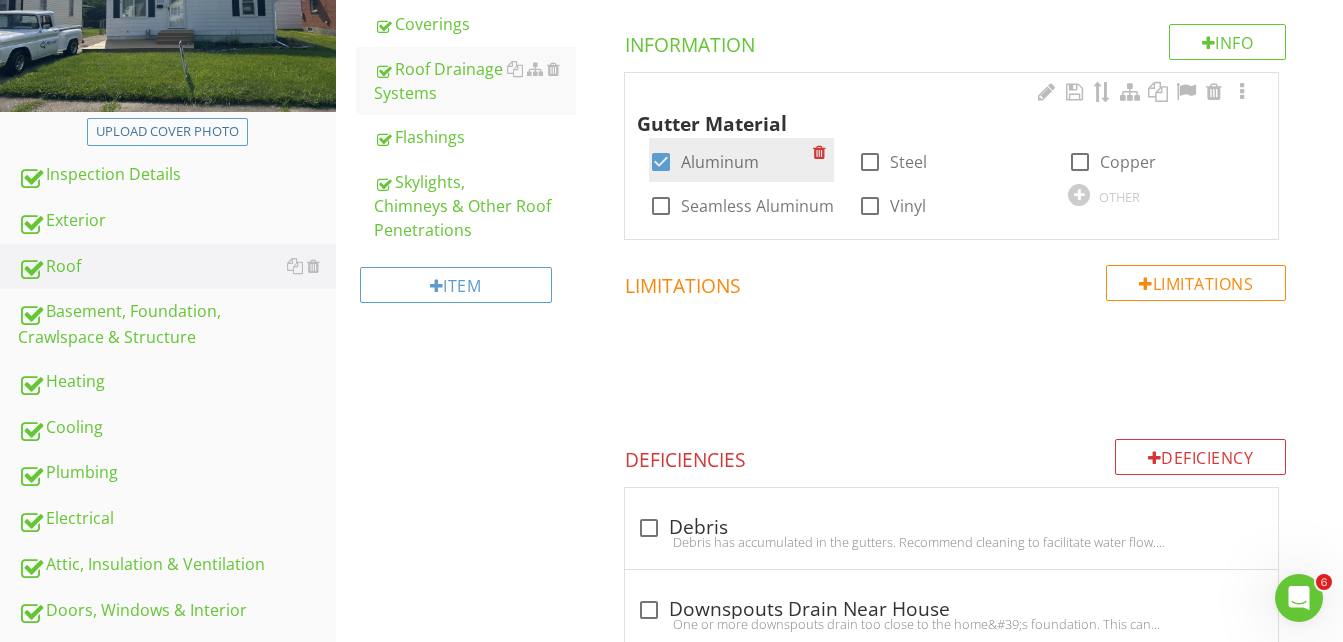 scroll, scrollTop: 240, scrollLeft: 0, axis: vertical 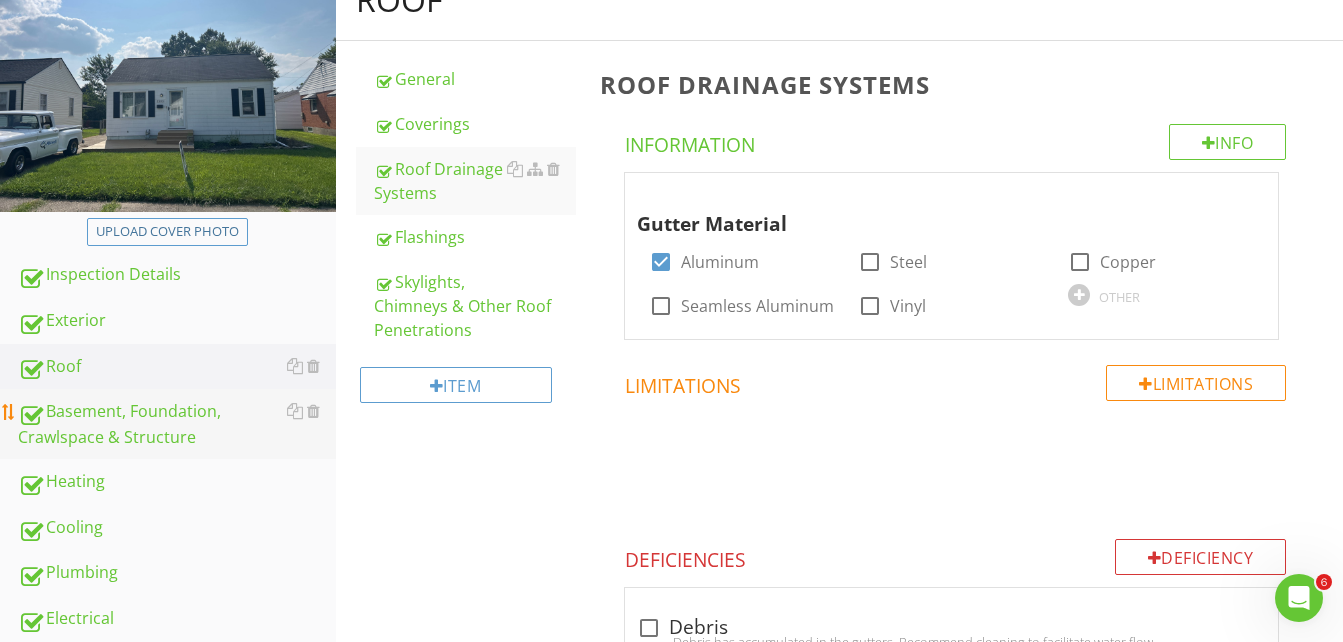 click on "Basement, Foundation, Crawlspace & Structure" at bounding box center (177, 424) 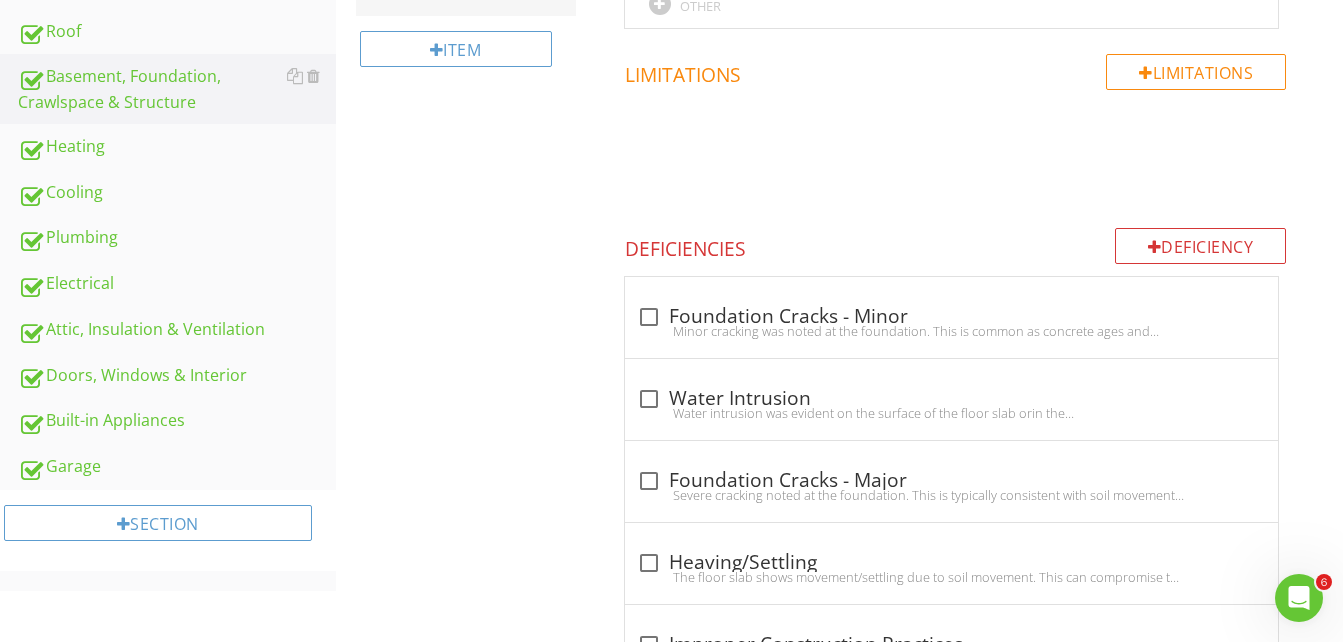 scroll, scrollTop: 534, scrollLeft: 0, axis: vertical 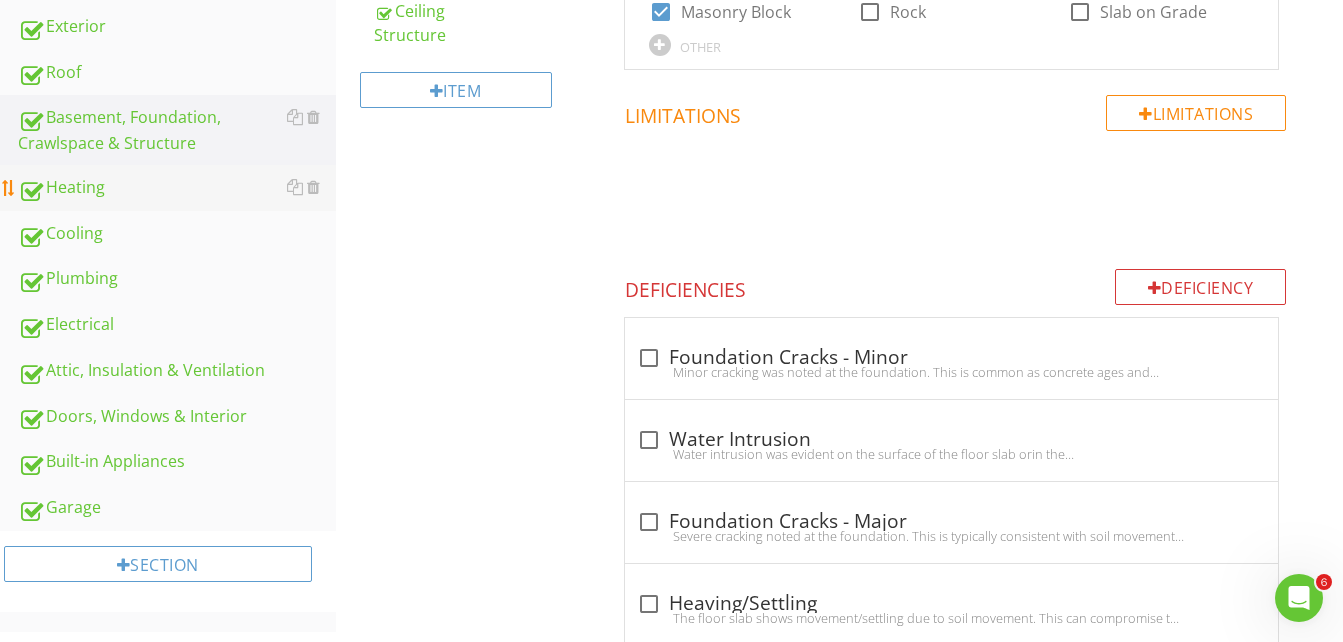 click on "Heating" at bounding box center (177, 188) 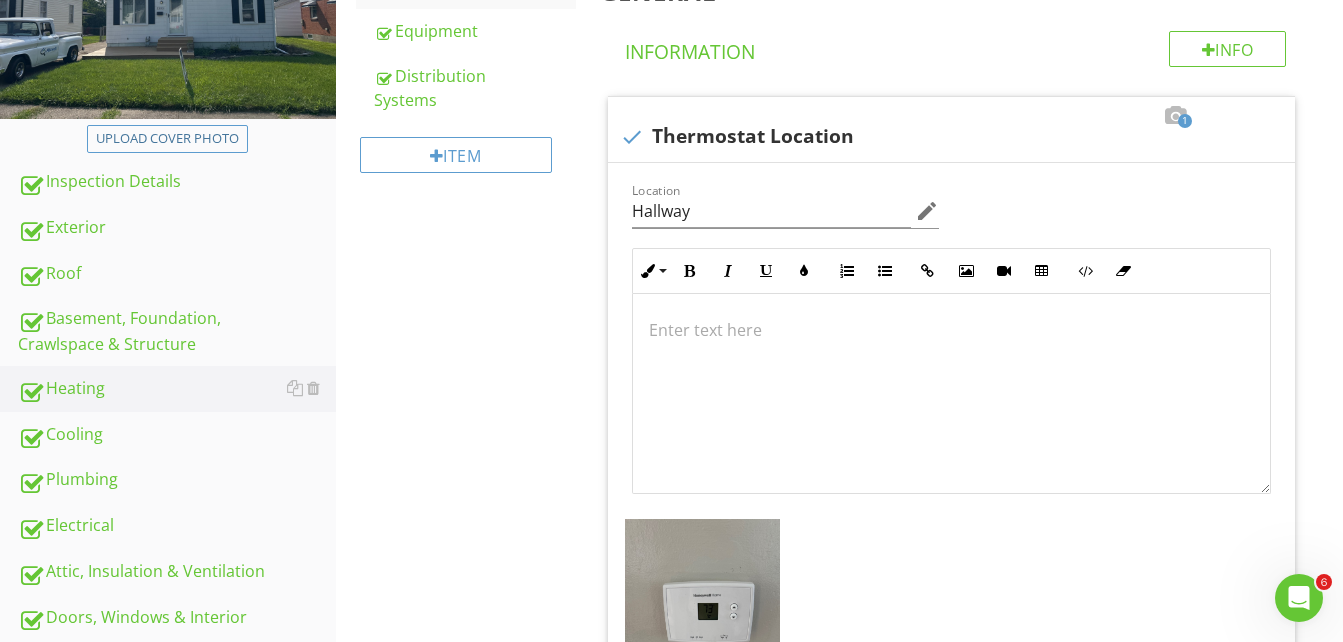 scroll, scrollTop: 334, scrollLeft: 0, axis: vertical 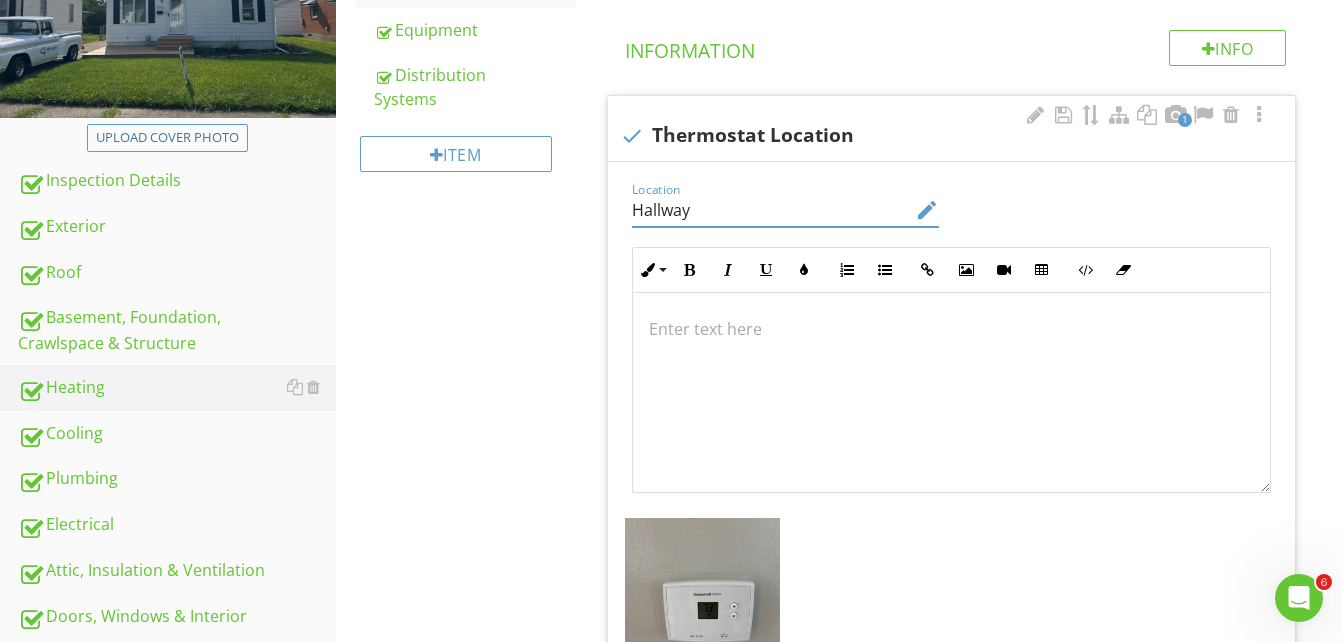 click on "Hallway" at bounding box center (772, 210) 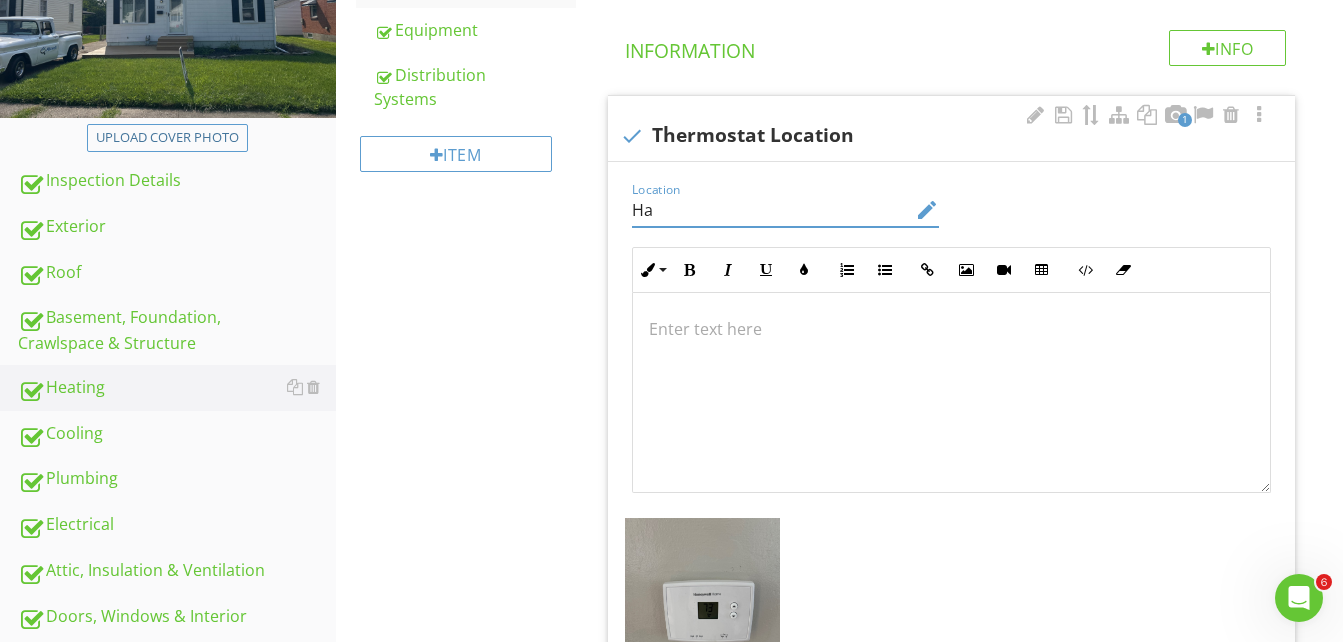 type on "H" 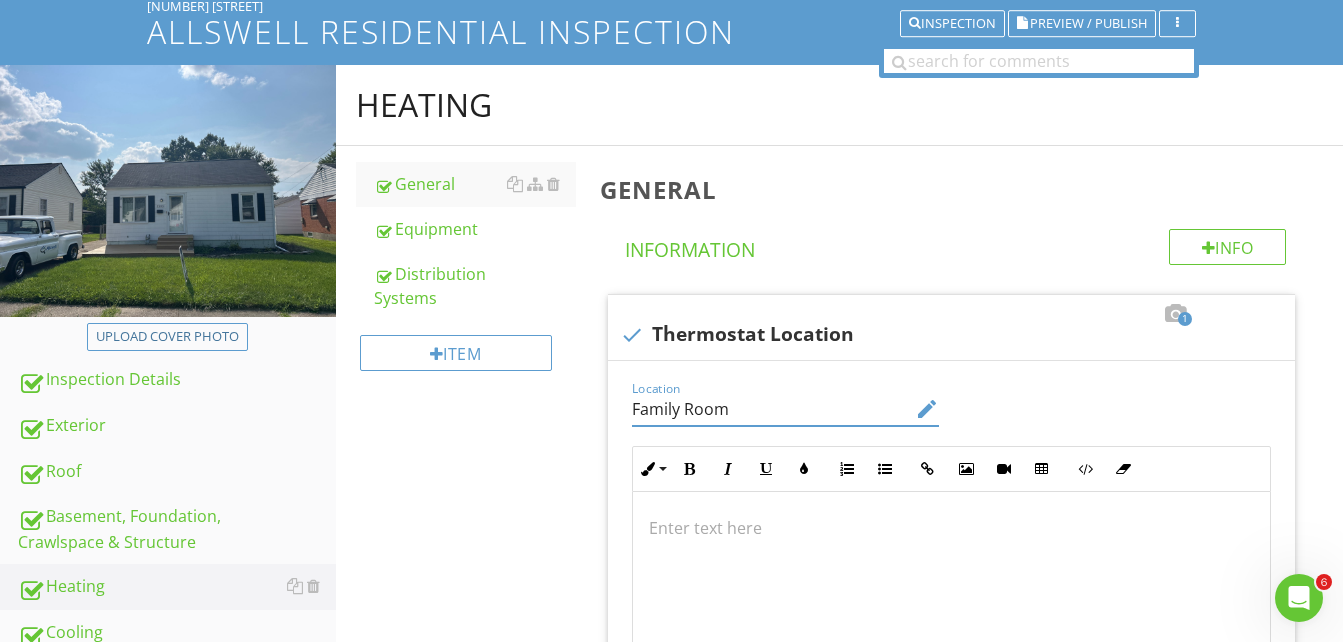 scroll, scrollTop: 134, scrollLeft: 0, axis: vertical 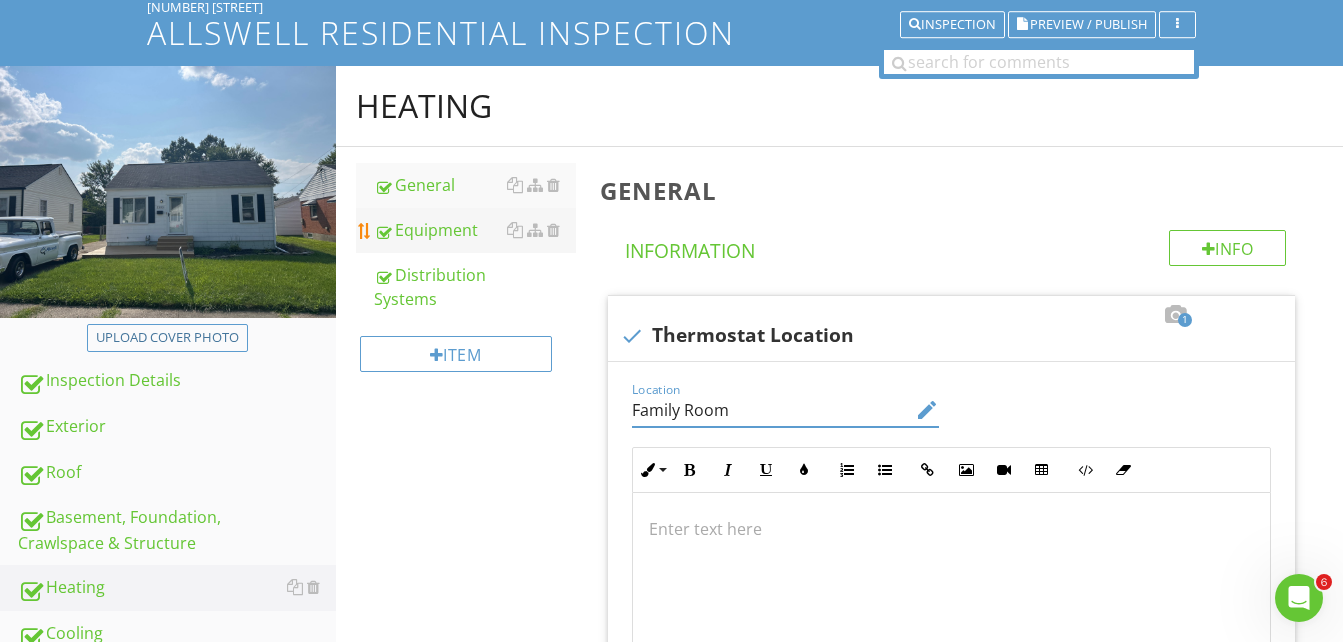 type on "Family Room" 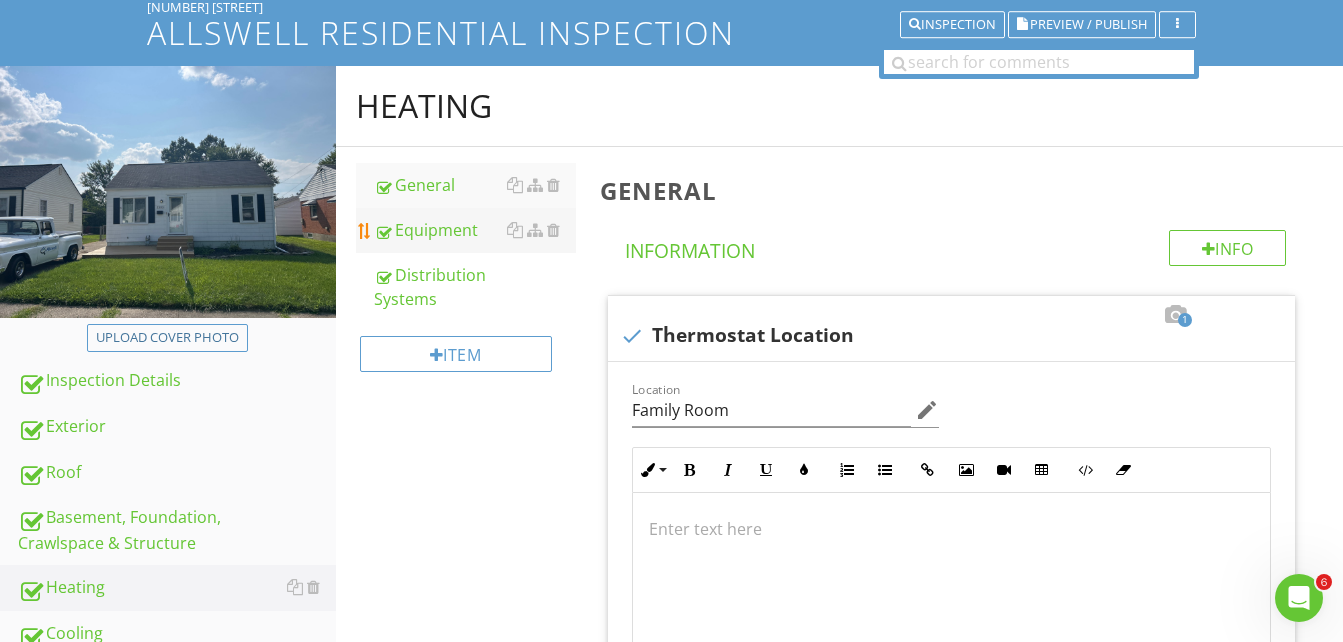 click on "Equipment" at bounding box center (475, 230) 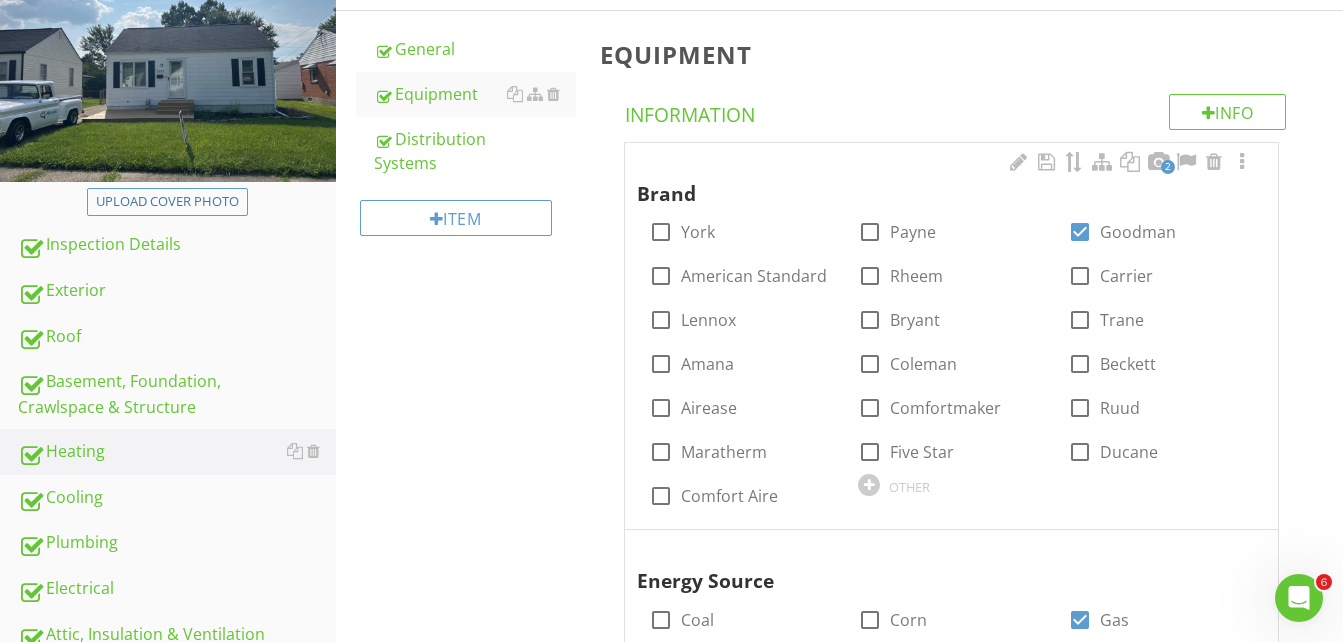 scroll, scrollTop: 234, scrollLeft: 0, axis: vertical 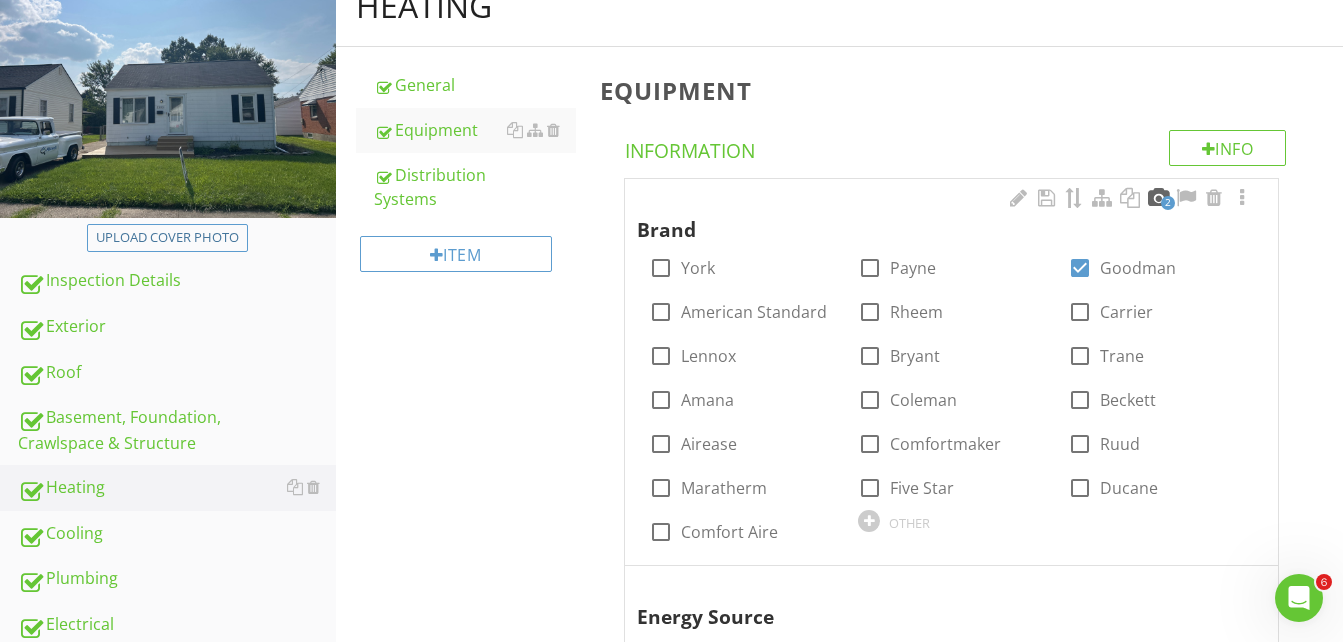 click at bounding box center (1158, 198) 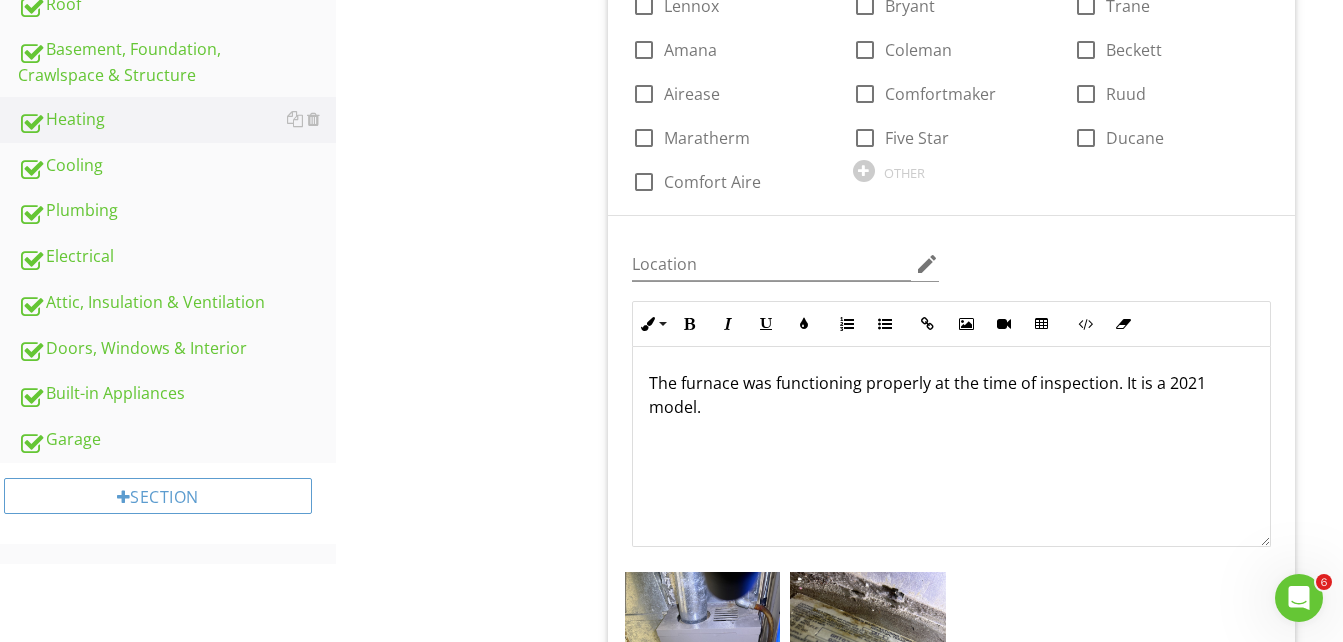 scroll, scrollTop: 634, scrollLeft: 0, axis: vertical 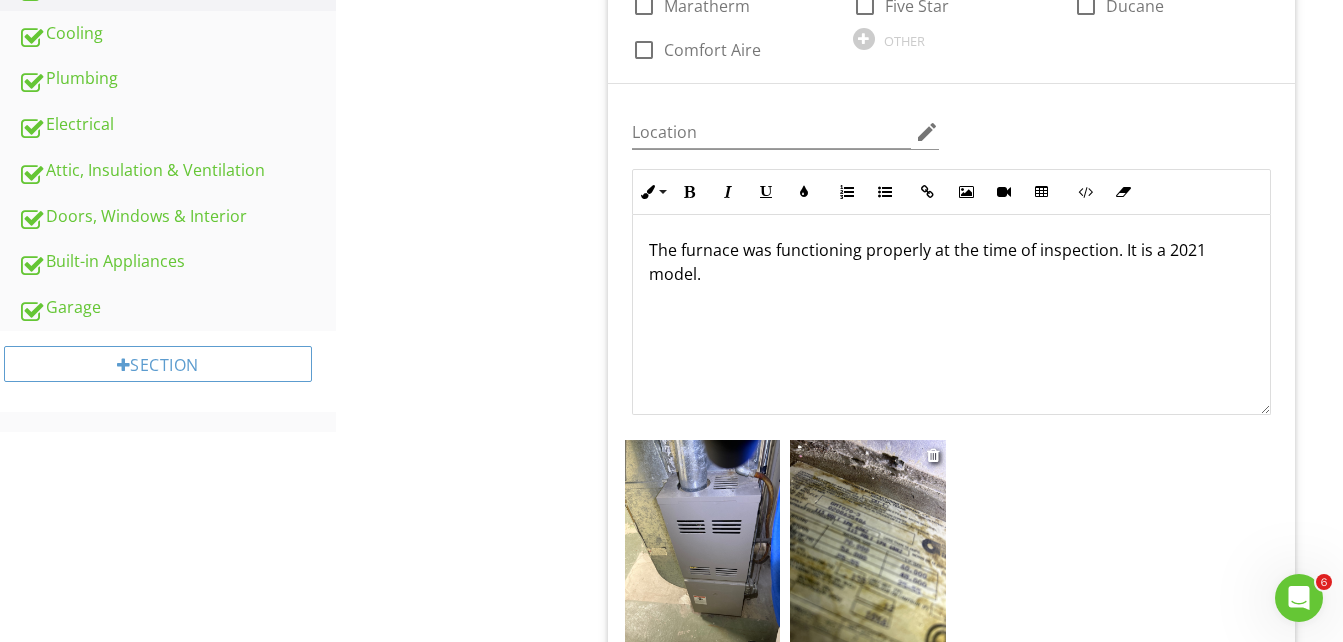 click at bounding box center [868, 544] 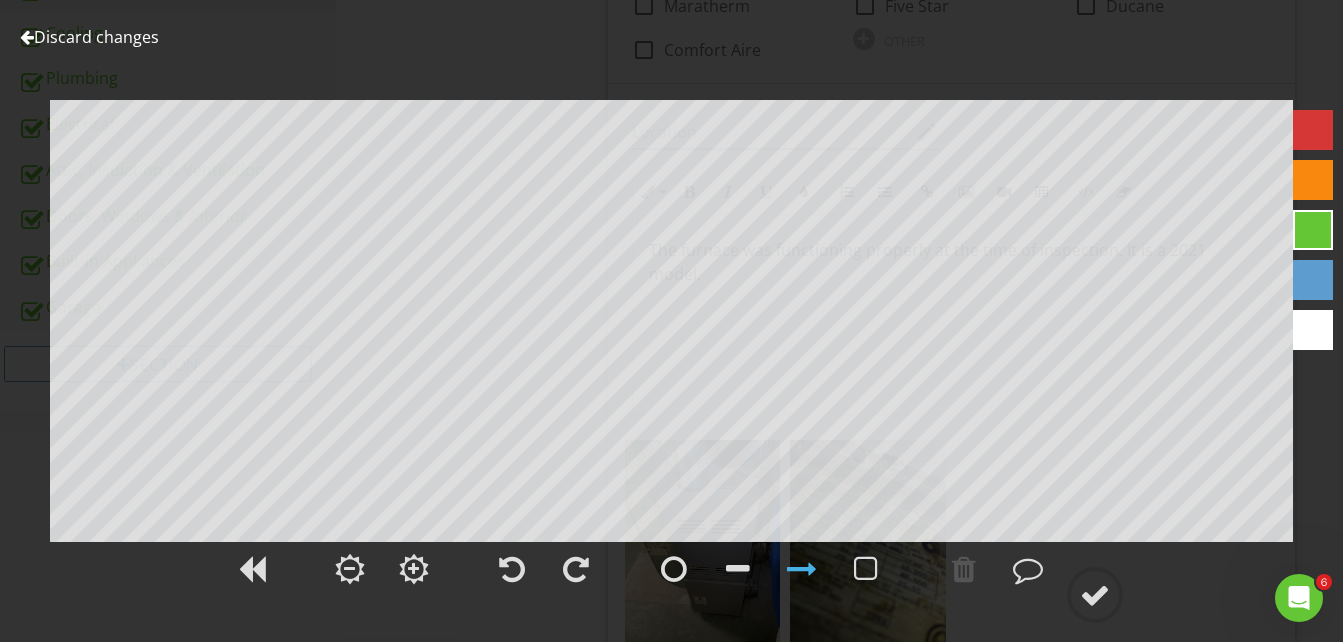 click at bounding box center [27, 37] 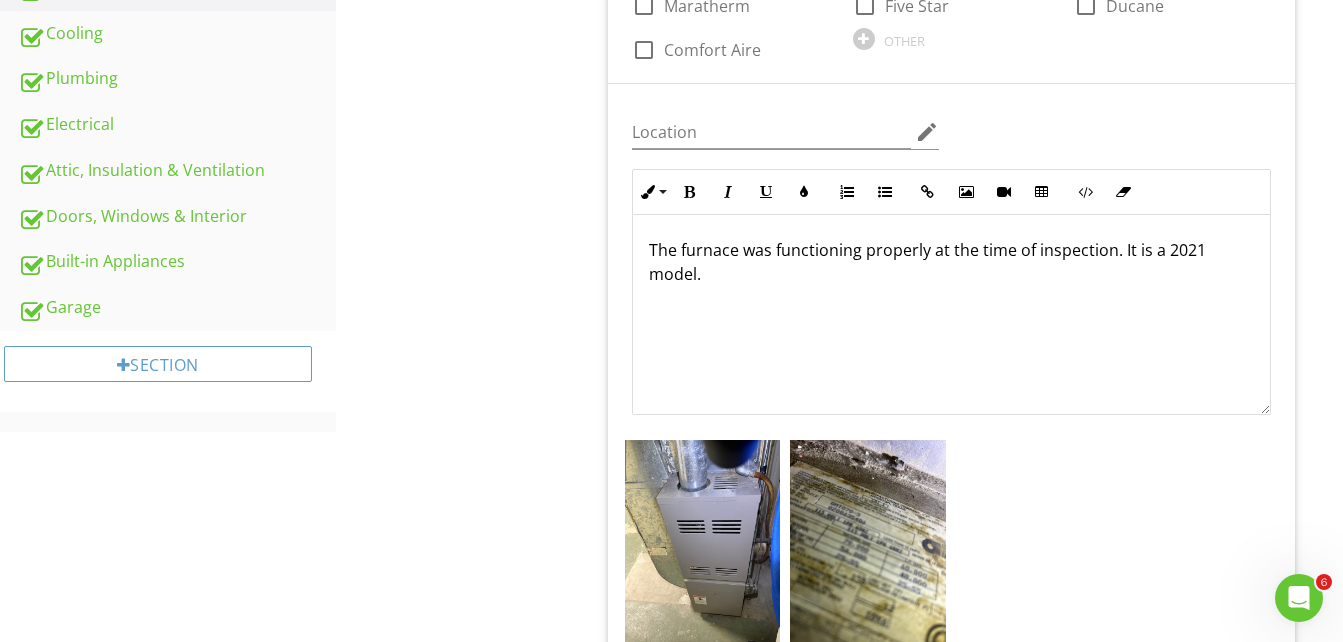 click on "The furnace was functioning properly at the time of inspection. It is a 2021 model." at bounding box center [951, 262] 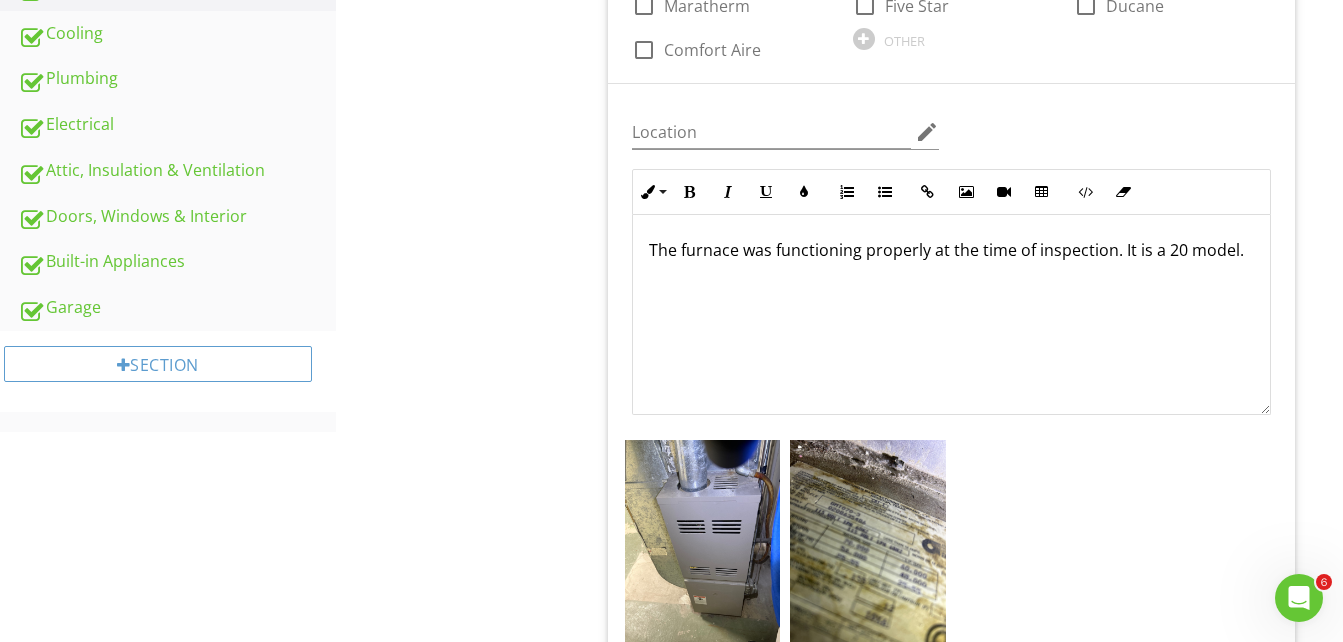 type 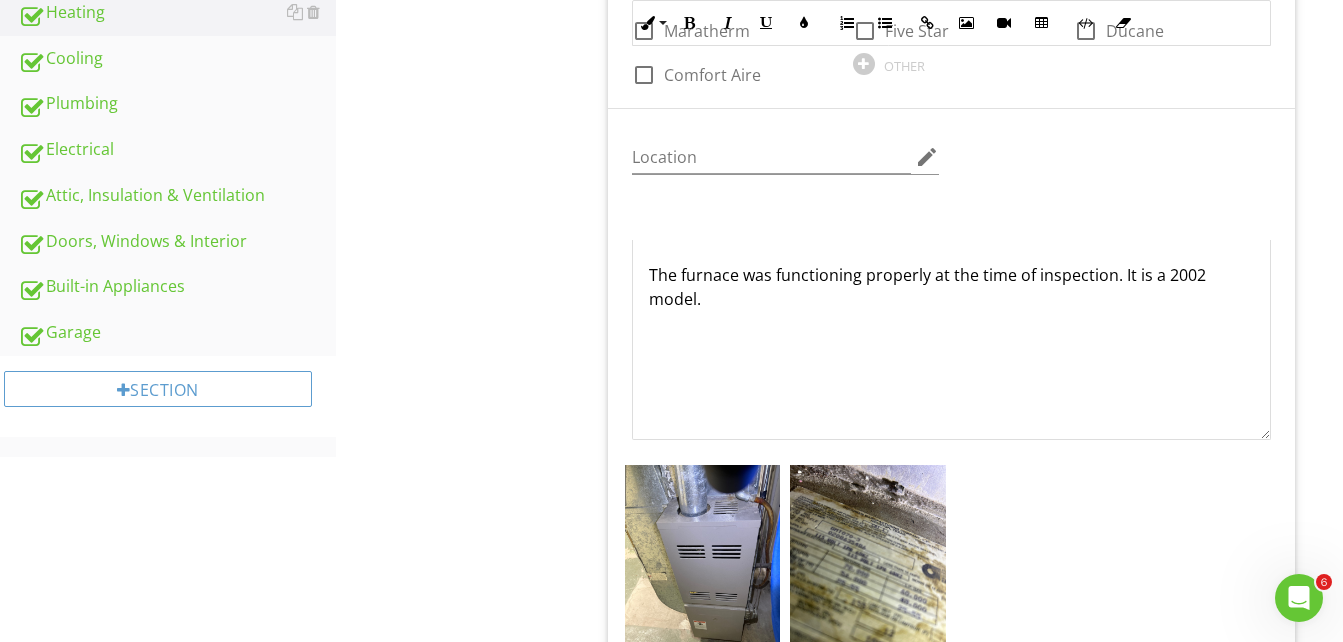 scroll, scrollTop: 437, scrollLeft: 0, axis: vertical 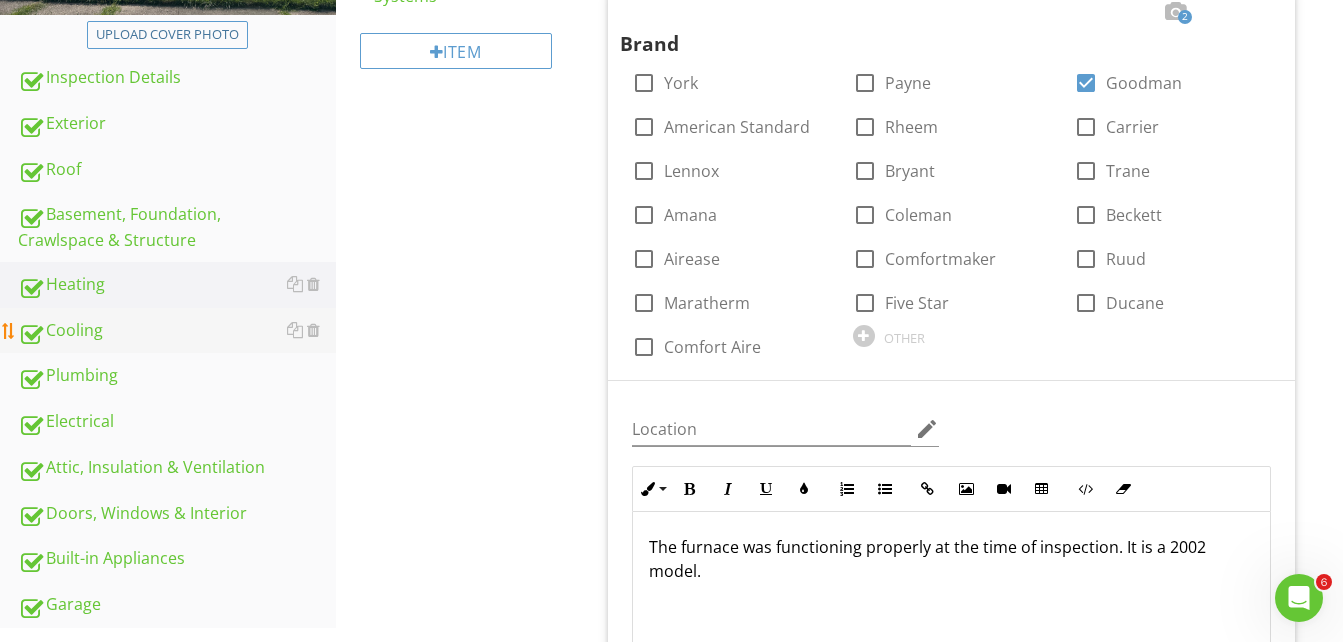 click on "Cooling" at bounding box center (177, 331) 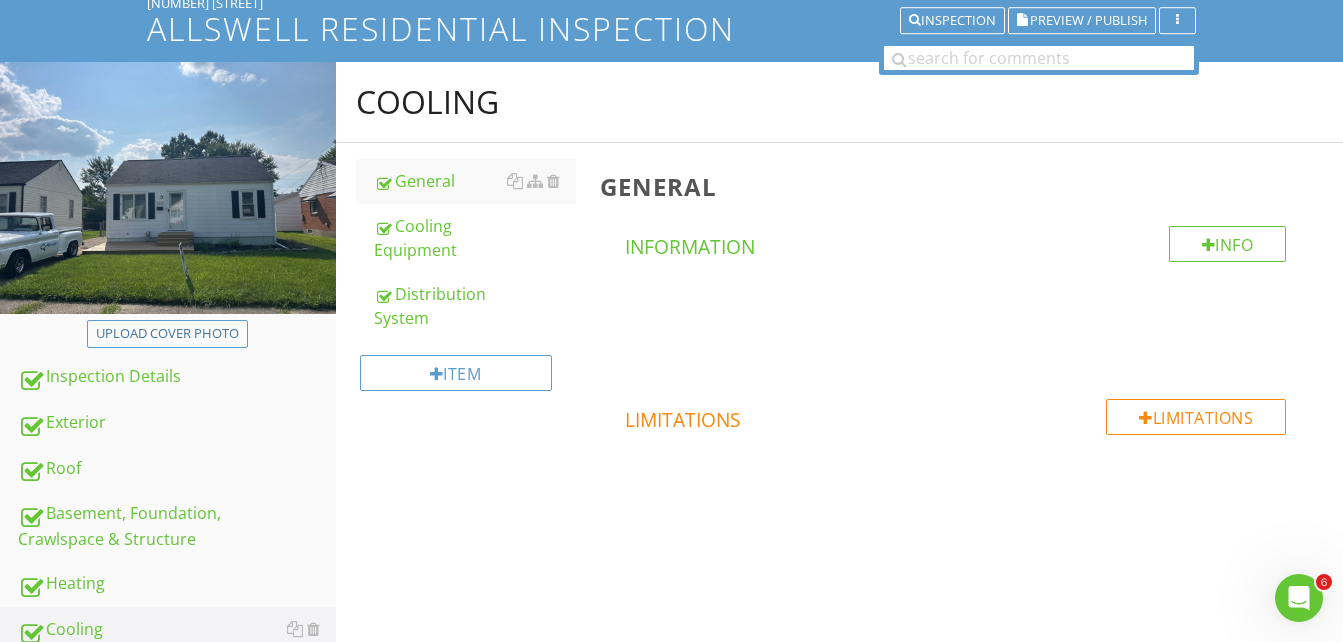 scroll, scrollTop: 137, scrollLeft: 0, axis: vertical 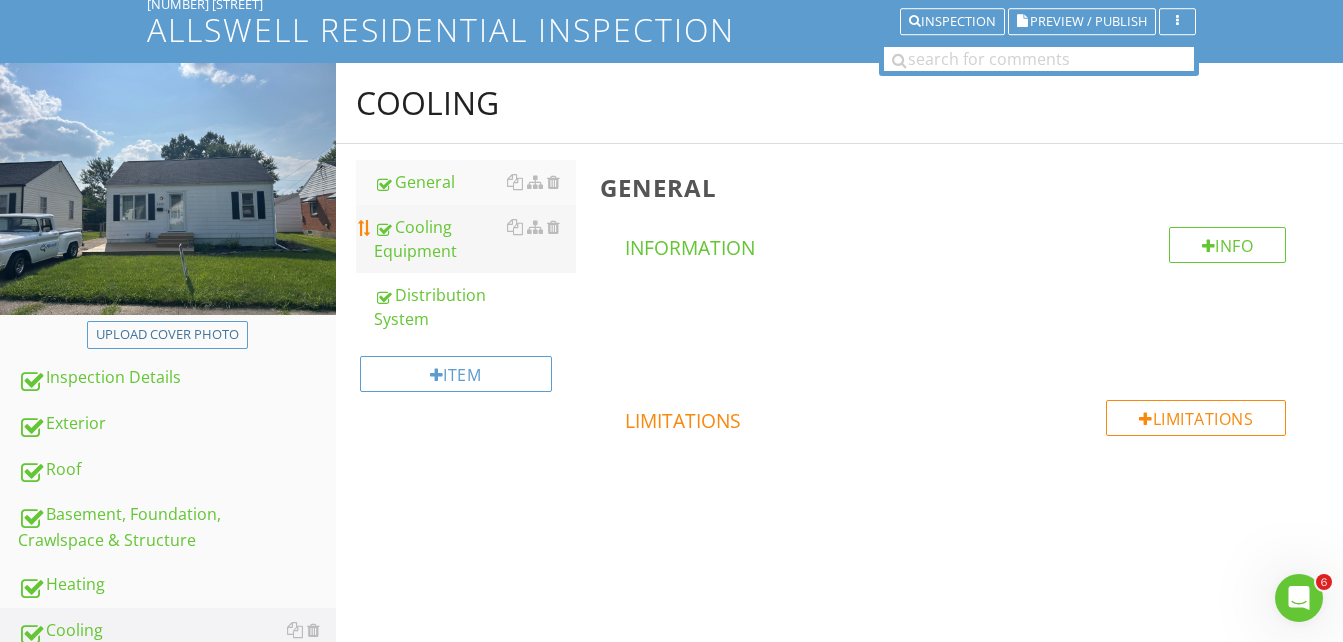 click on "Cooling Equipment" at bounding box center [475, 239] 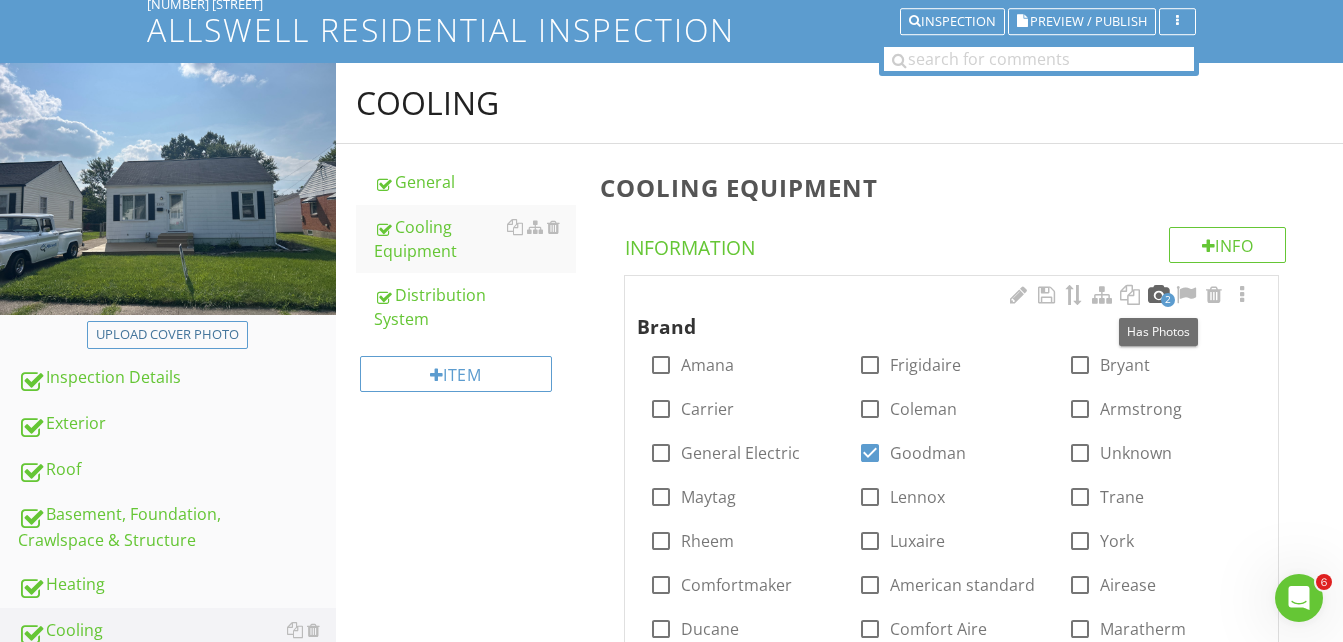 click at bounding box center (1158, 295) 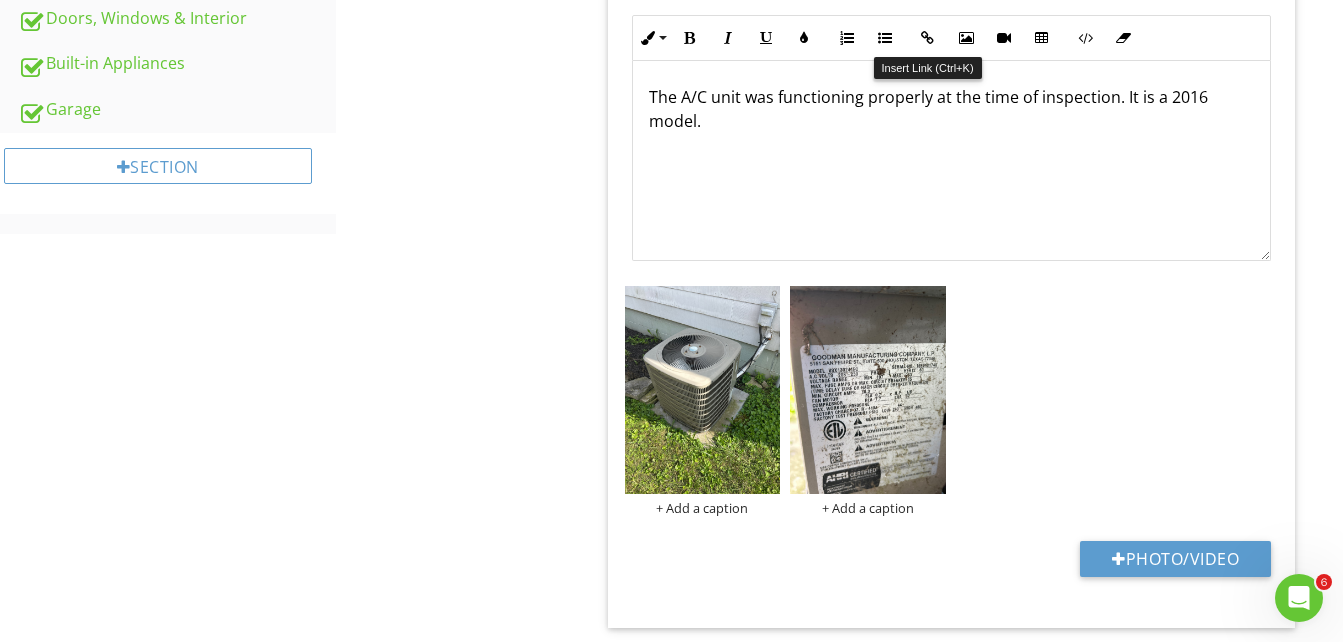 scroll, scrollTop: 937, scrollLeft: 0, axis: vertical 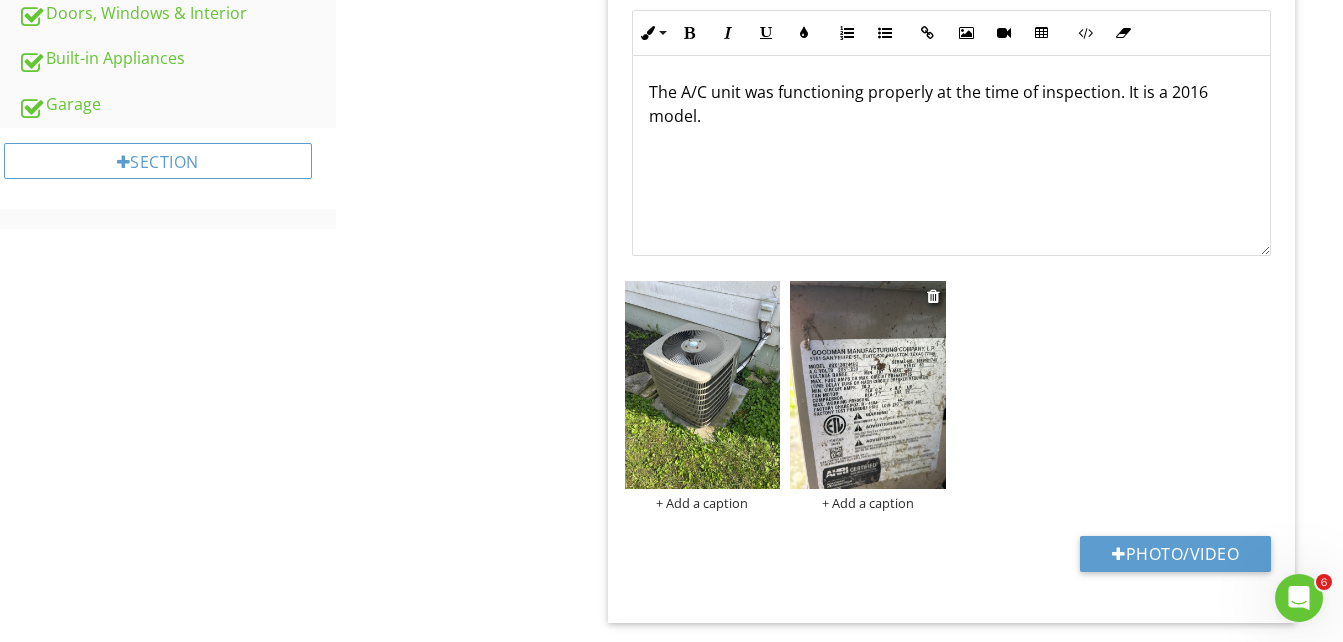 click at bounding box center (868, 385) 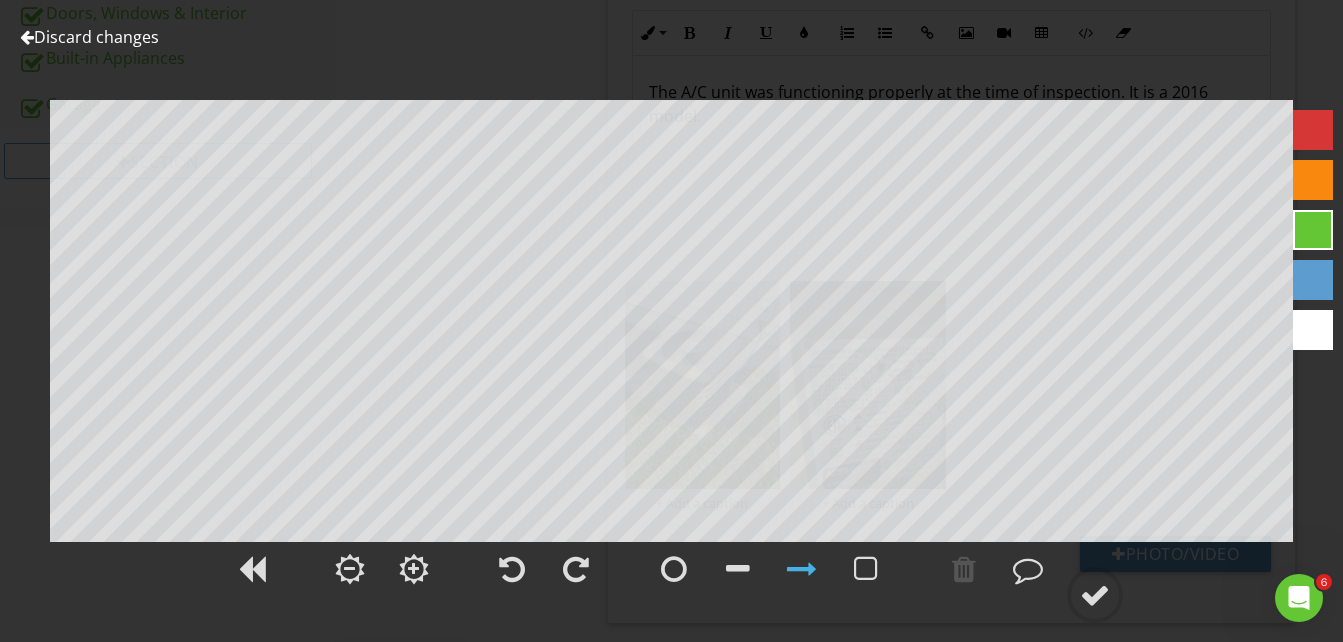 click at bounding box center [27, 37] 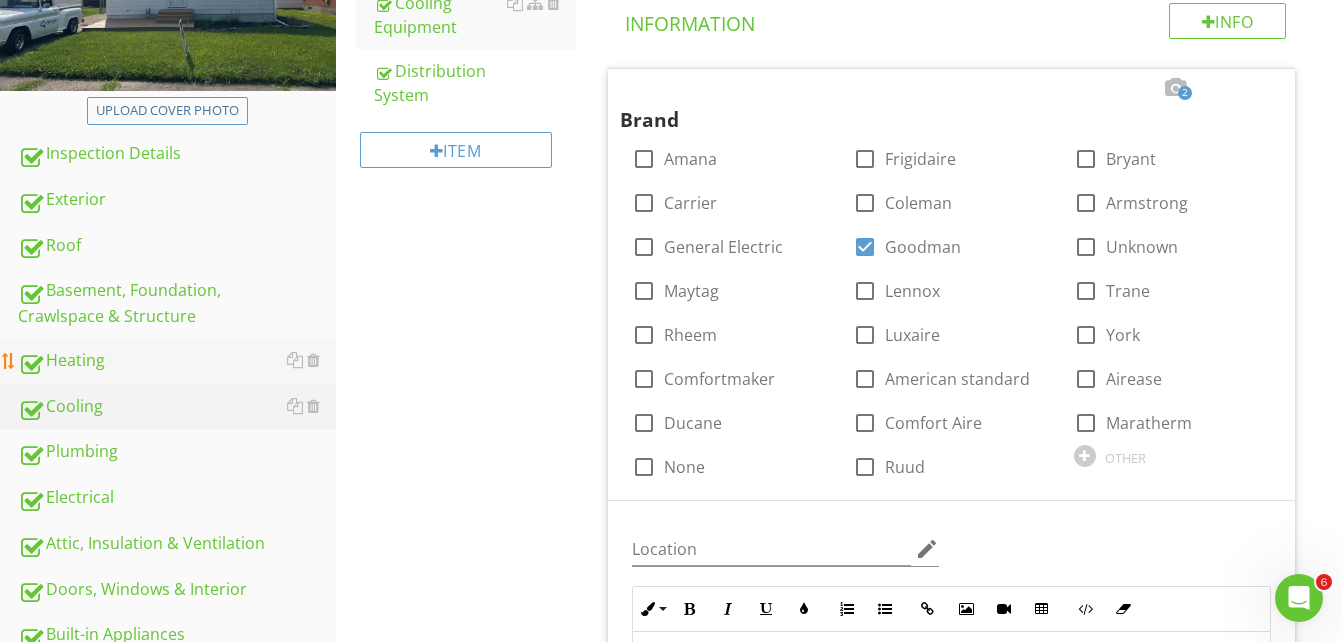 scroll, scrollTop: 397, scrollLeft: 0, axis: vertical 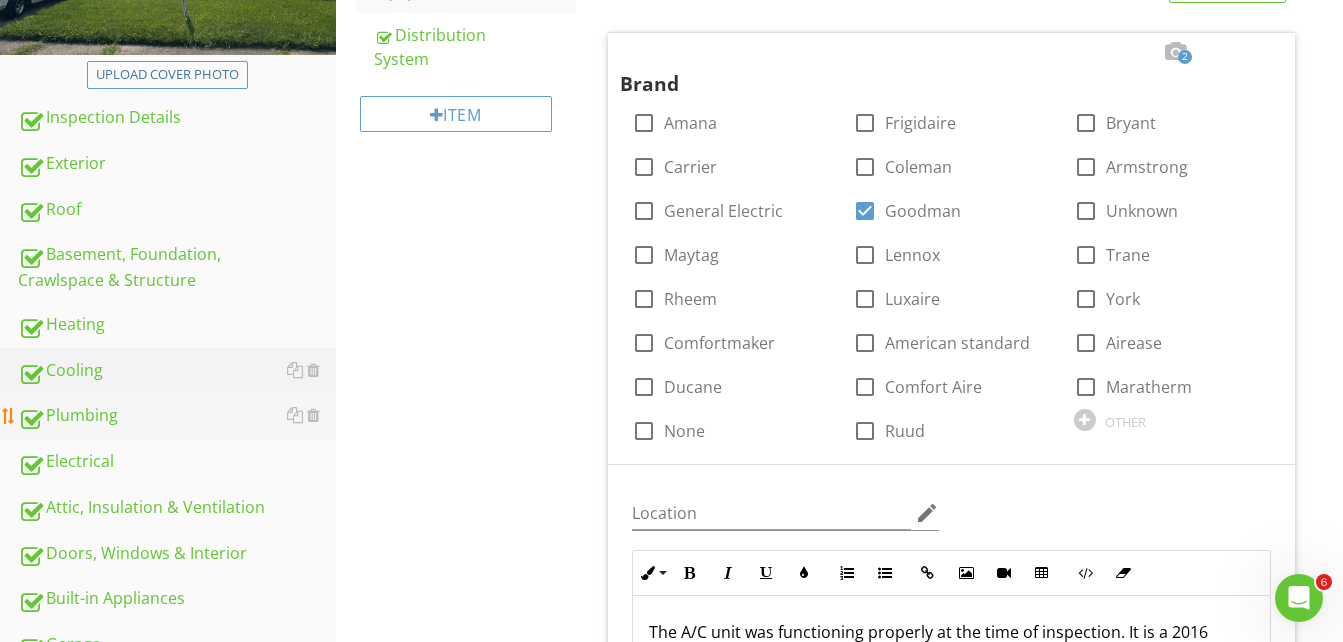 click on "Plumbing" at bounding box center (177, 416) 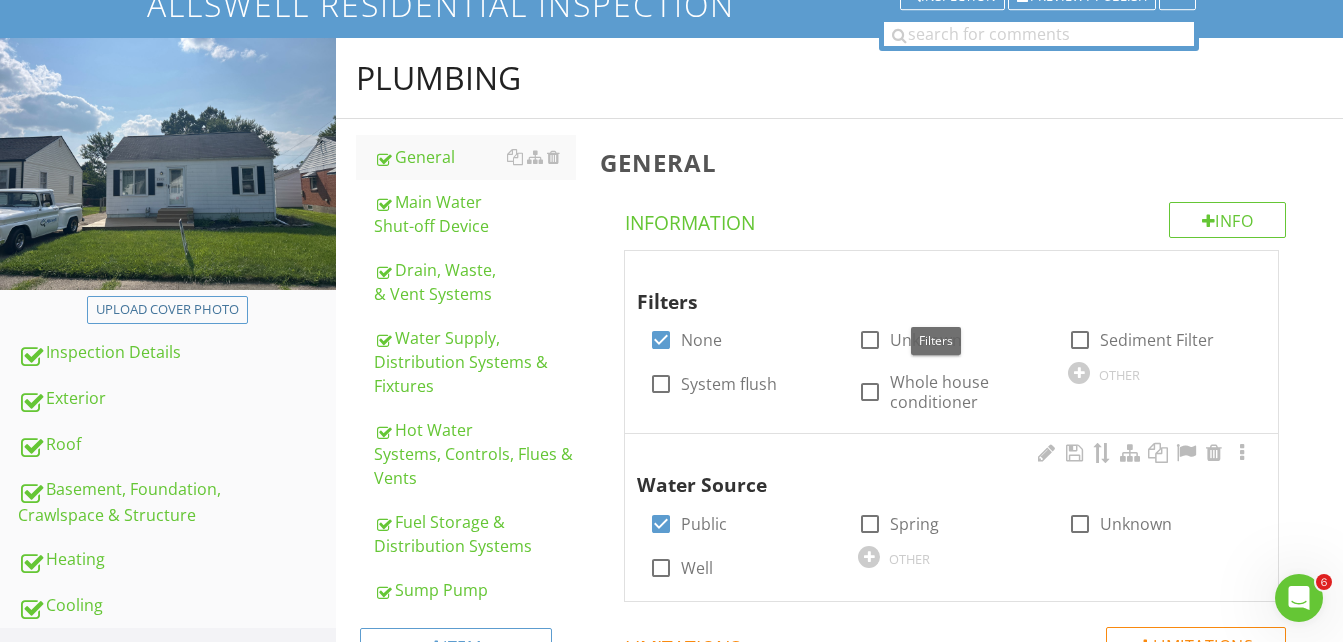 scroll, scrollTop: 197, scrollLeft: 0, axis: vertical 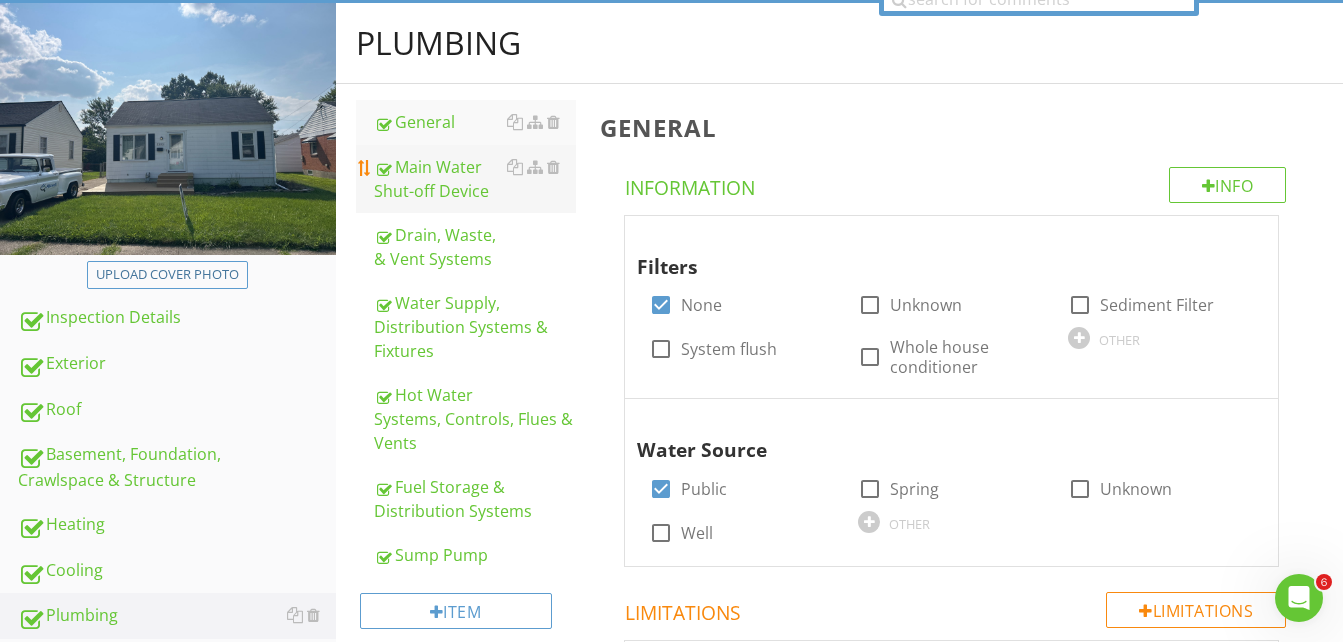 click on "Main Water Shut-off Device" at bounding box center [475, 179] 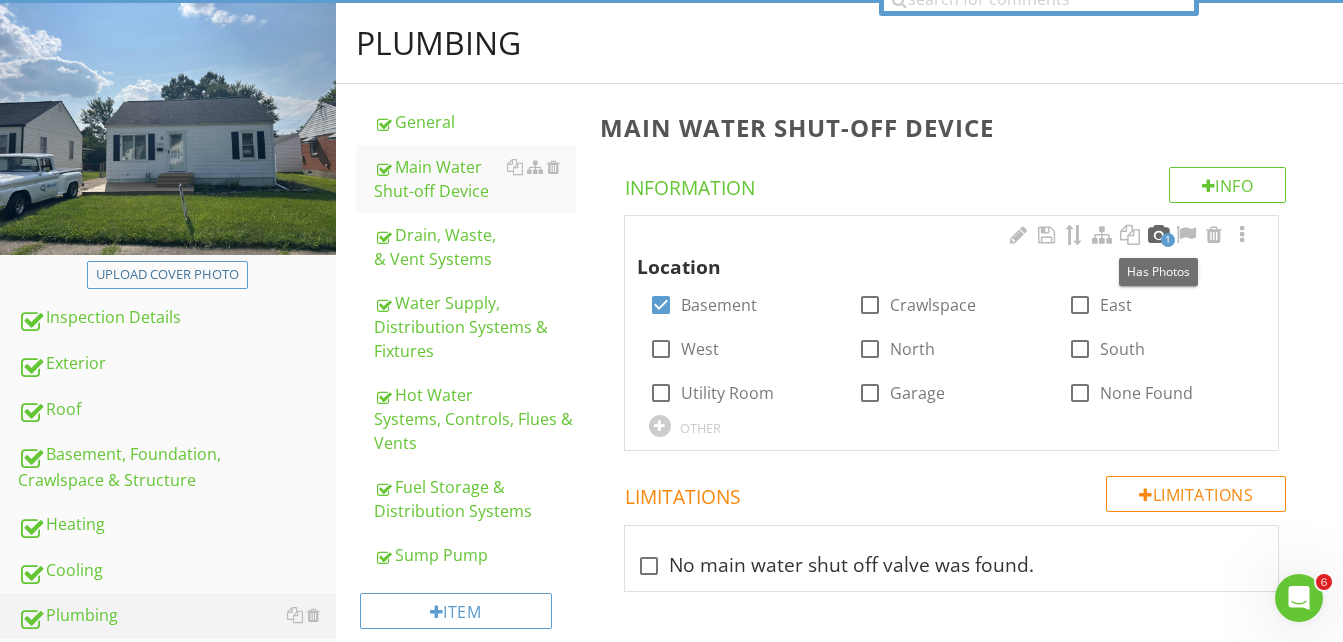 click at bounding box center [1158, 235] 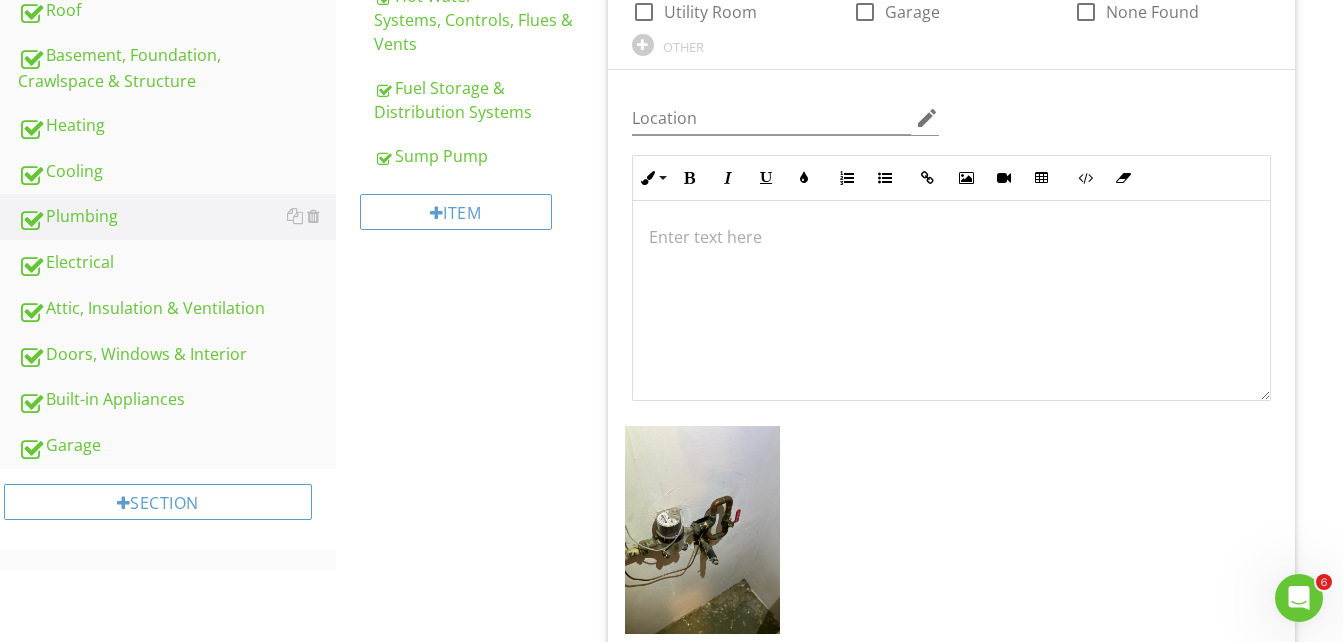 scroll, scrollTop: 597, scrollLeft: 0, axis: vertical 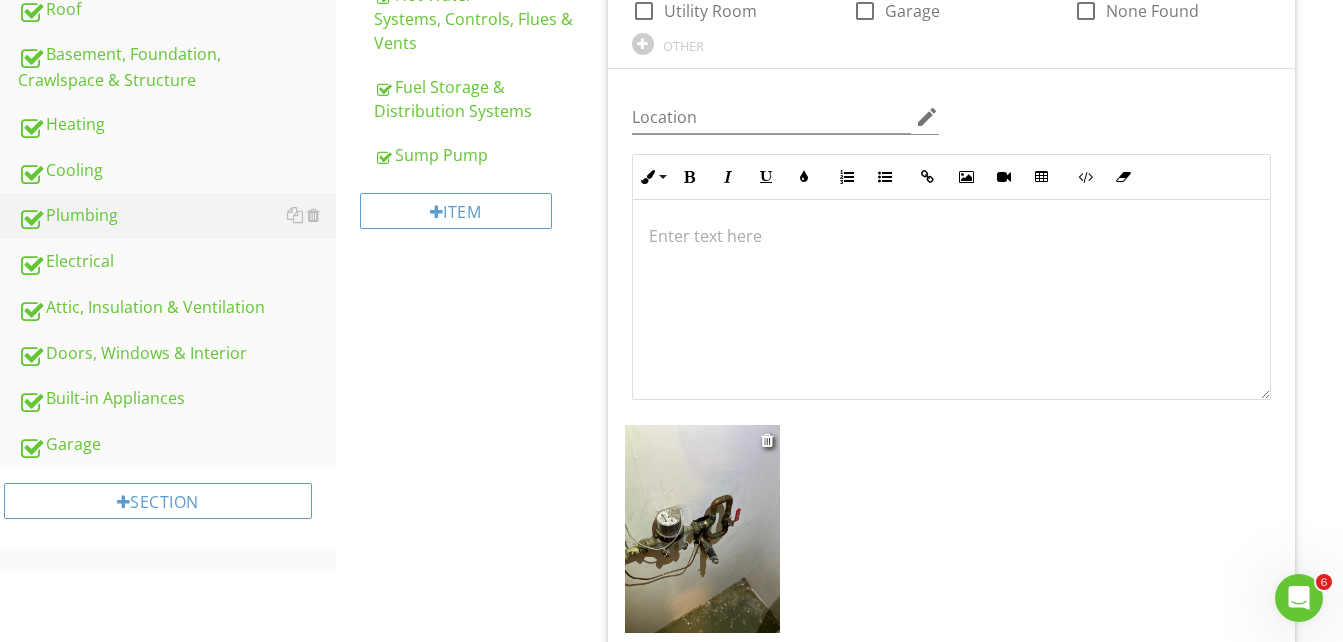 click at bounding box center (703, 529) 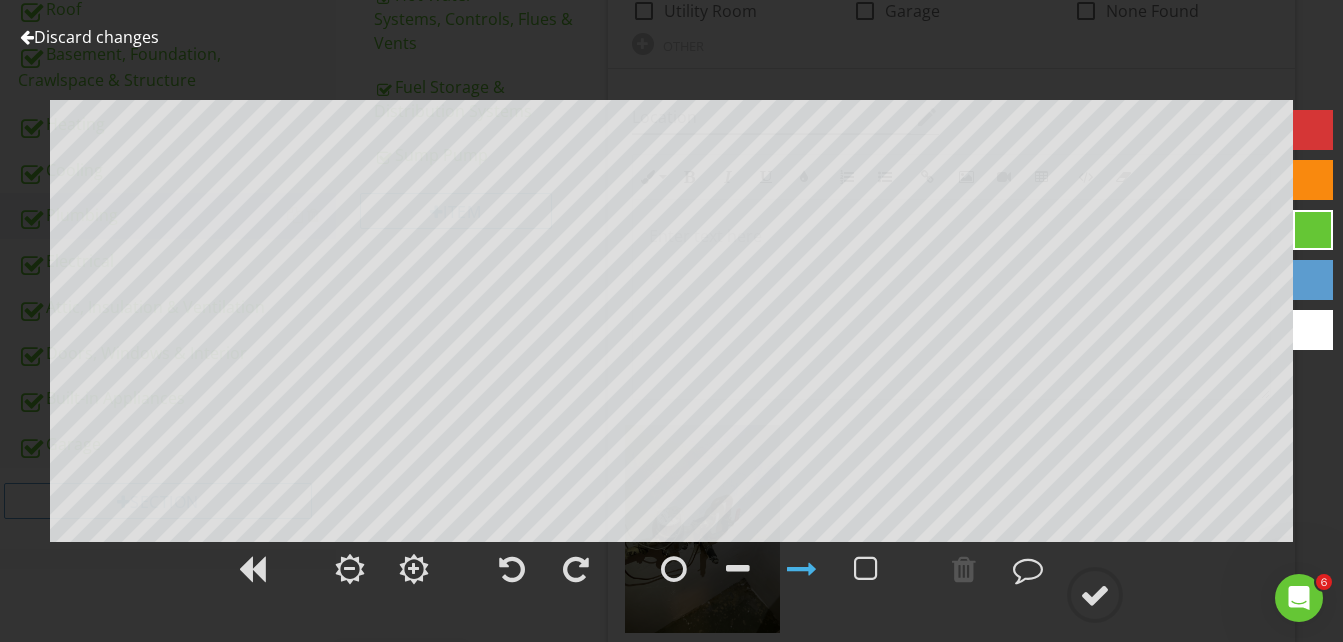 drag, startPoint x: 1308, startPoint y: 175, endPoint x: 1295, endPoint y: 173, distance: 13.152946 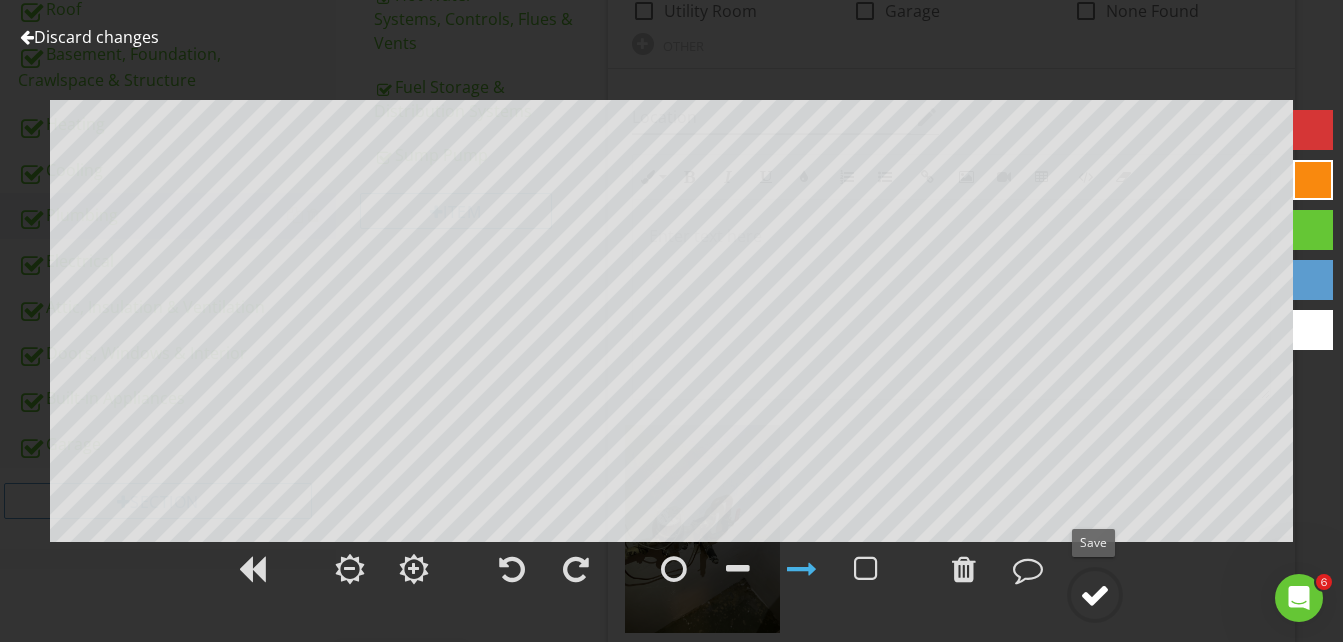 click at bounding box center [1095, 595] 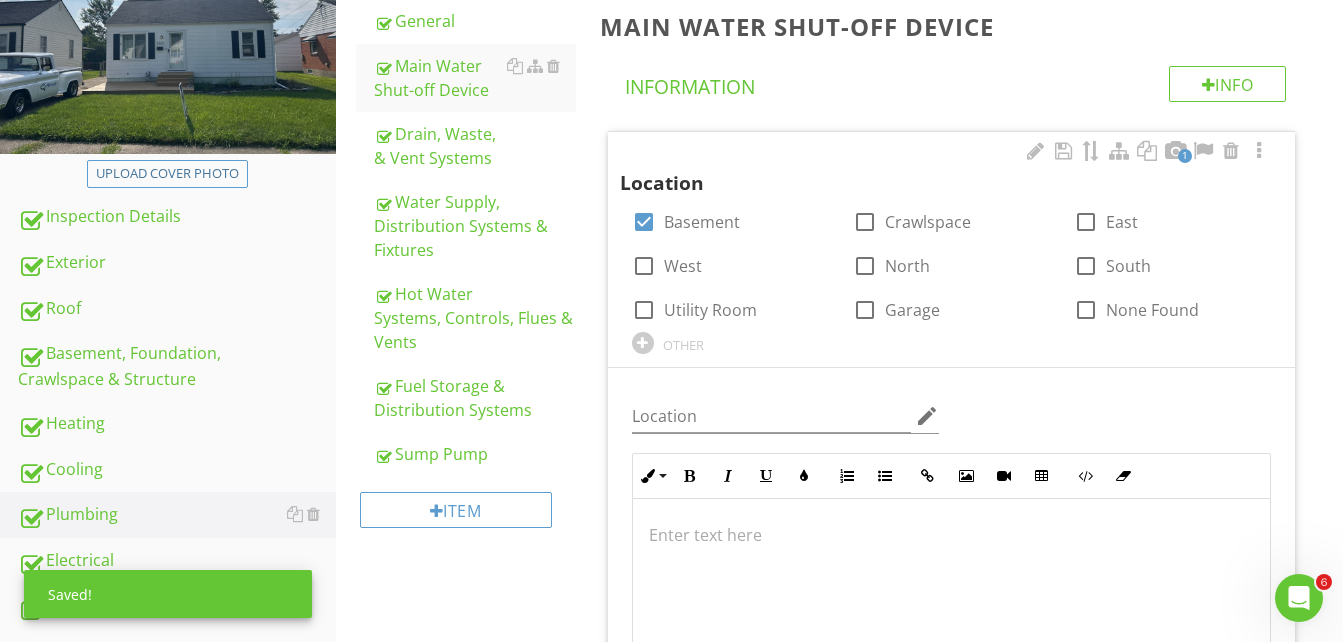 scroll, scrollTop: 297, scrollLeft: 0, axis: vertical 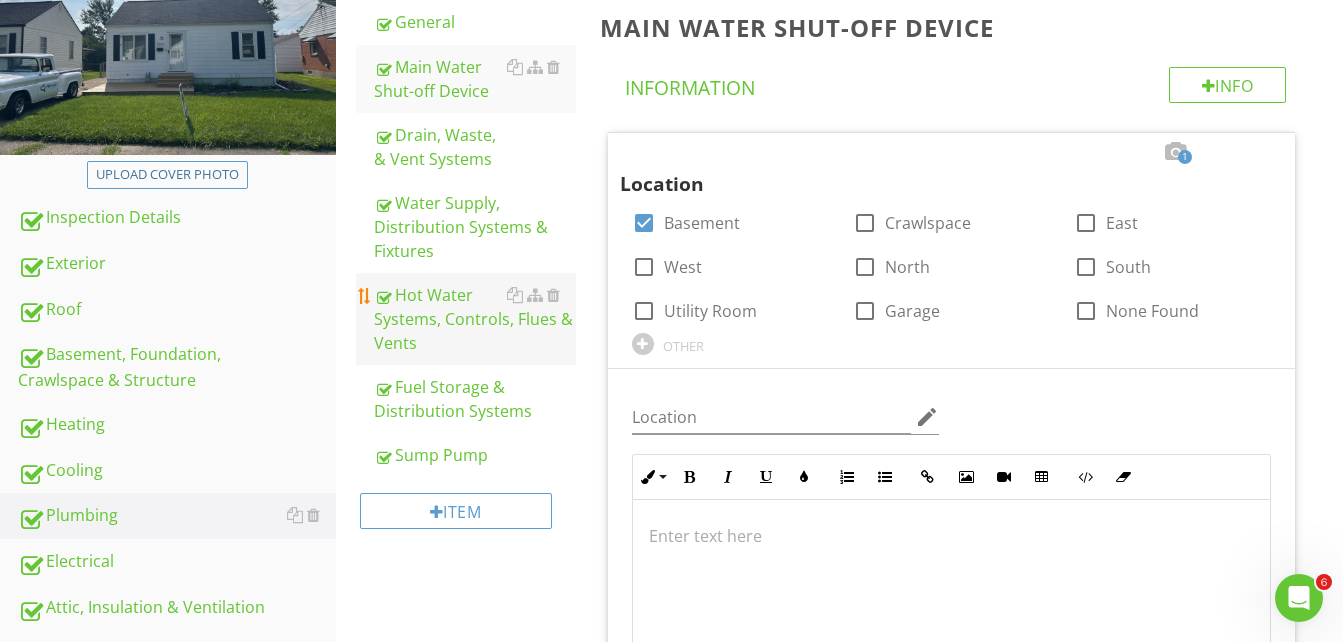 click on "Hot Water Systems, Controls, Flues & Vents" at bounding box center [475, 319] 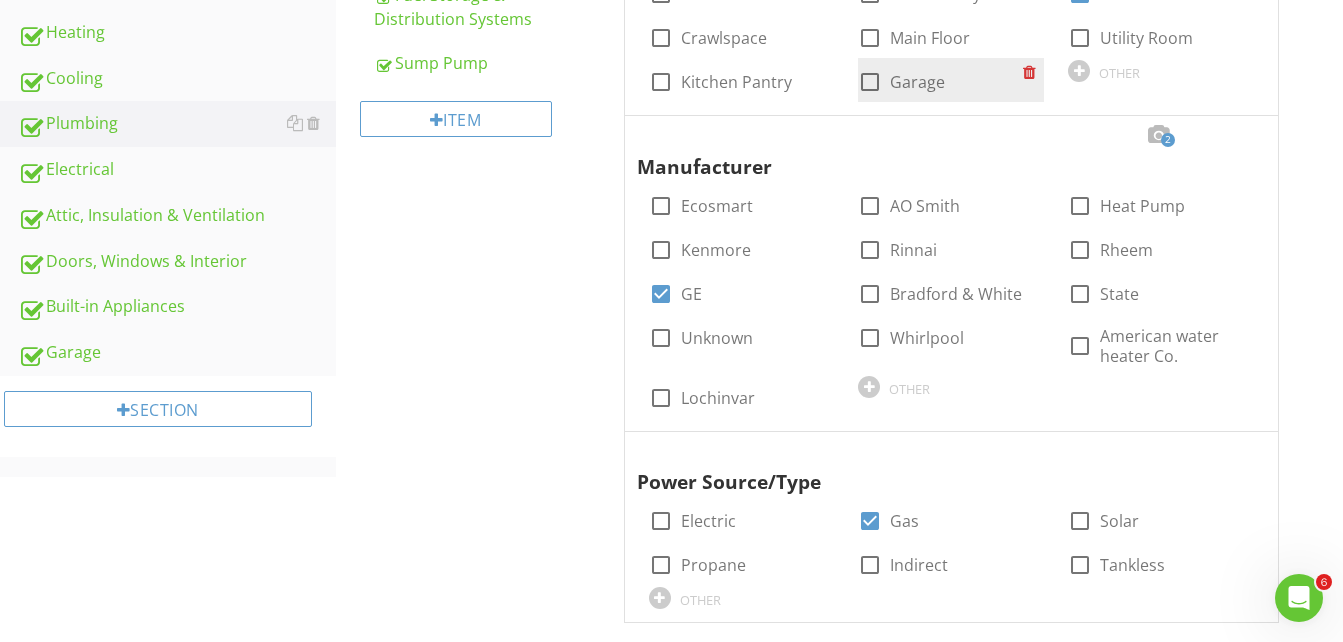 scroll, scrollTop: 697, scrollLeft: 0, axis: vertical 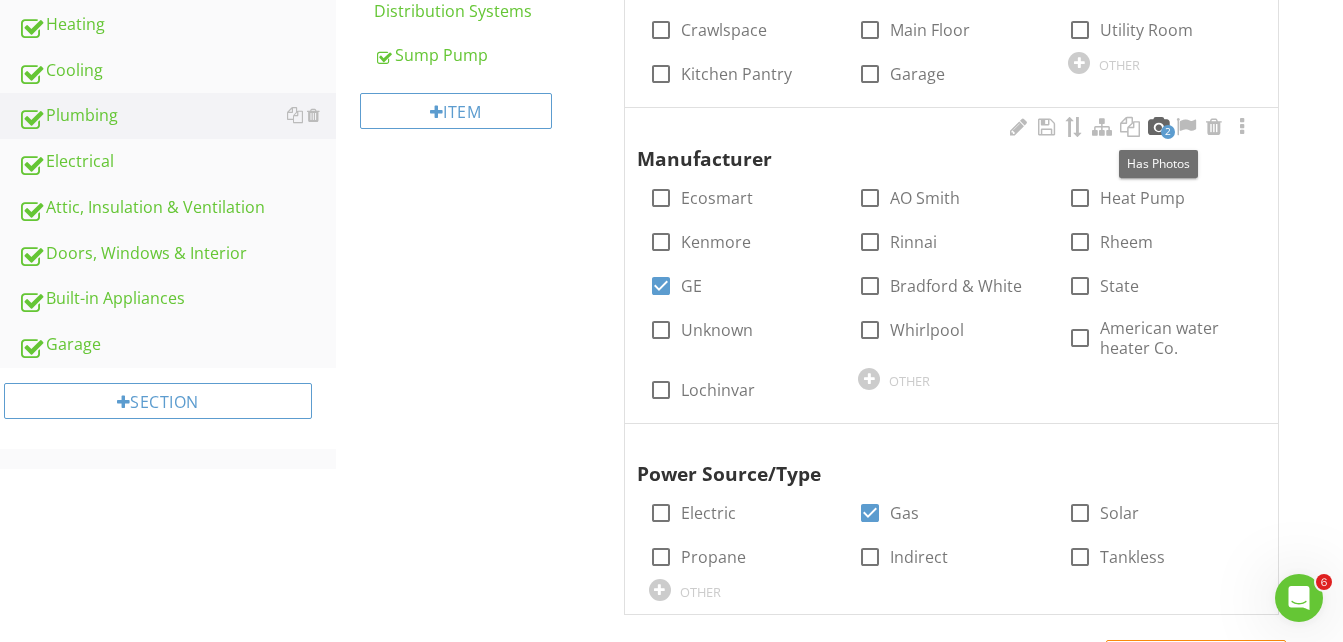click at bounding box center [1158, 127] 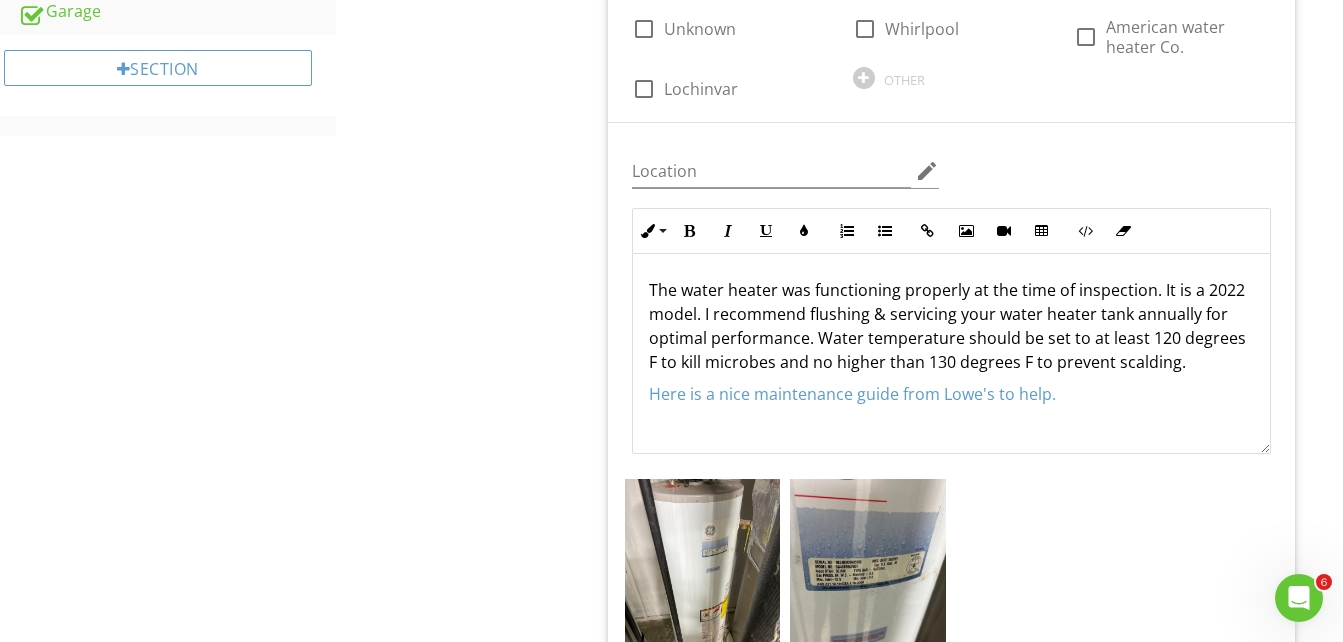 scroll, scrollTop: 1097, scrollLeft: 0, axis: vertical 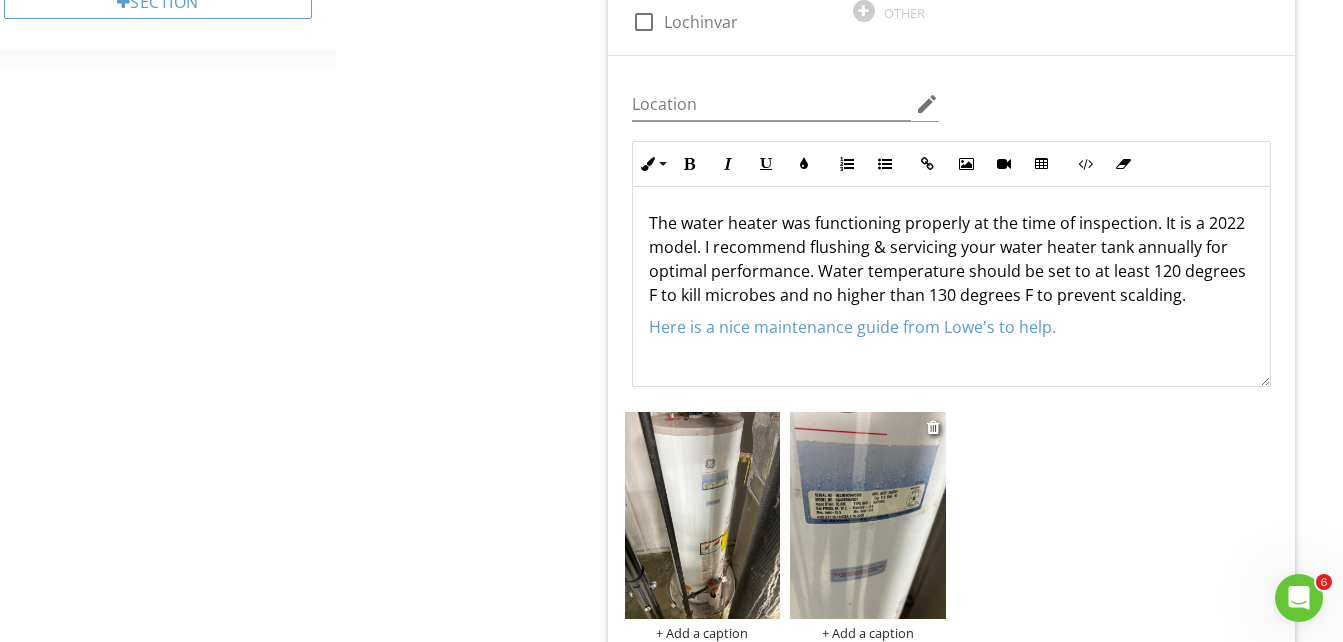 click at bounding box center [868, 516] 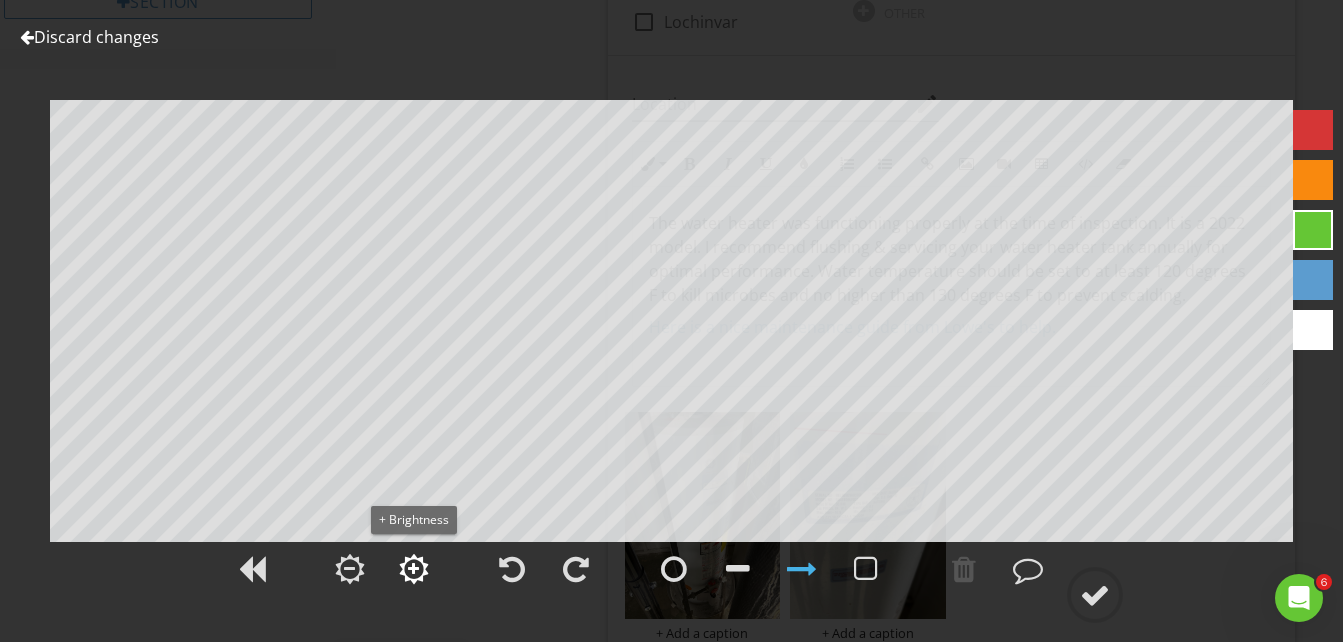 click at bounding box center (413, 569) 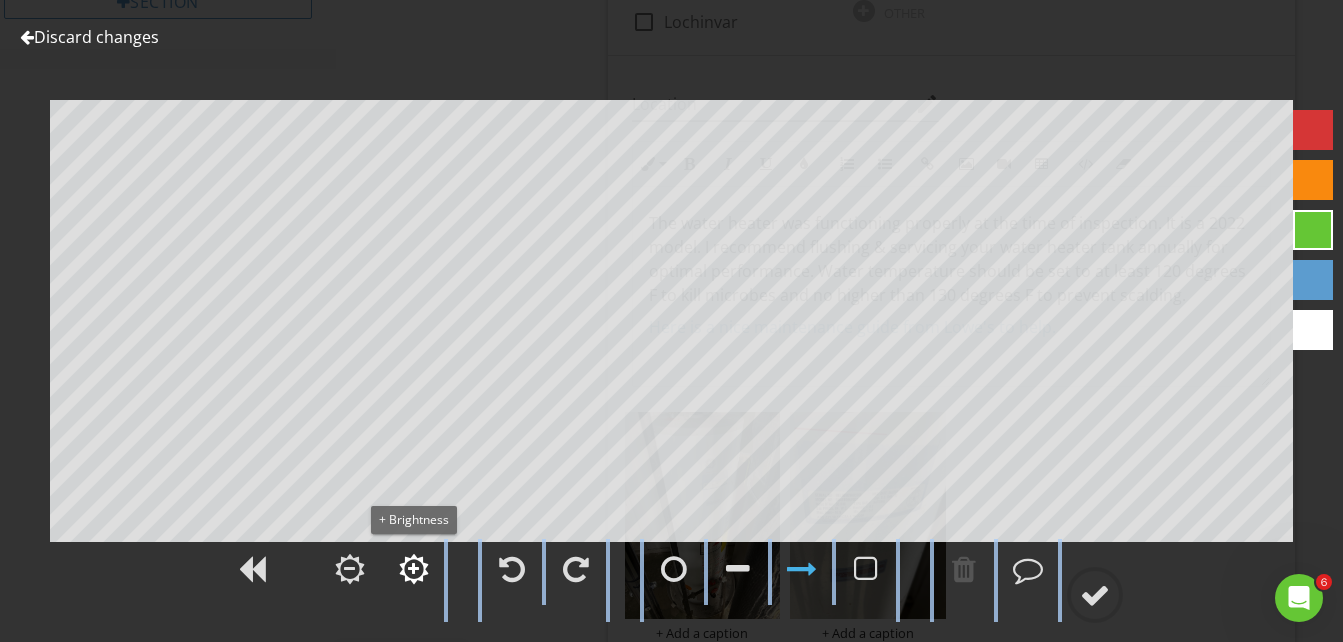 click at bounding box center (413, 569) 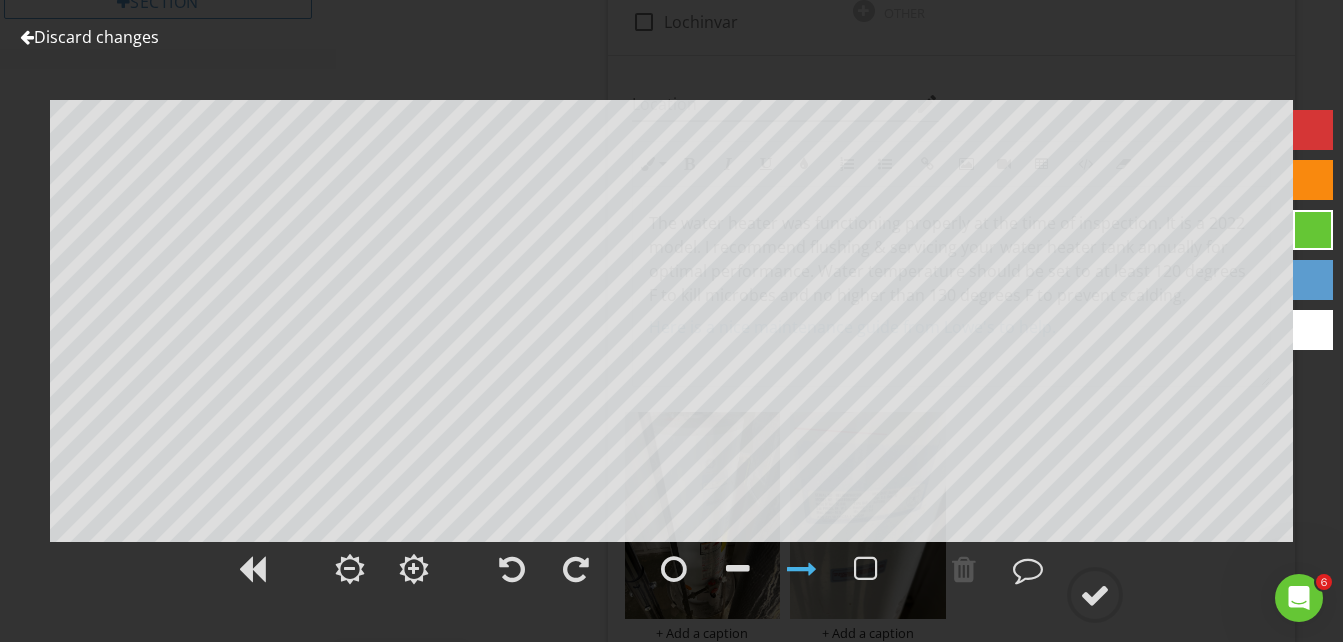 click at bounding box center [27, 37] 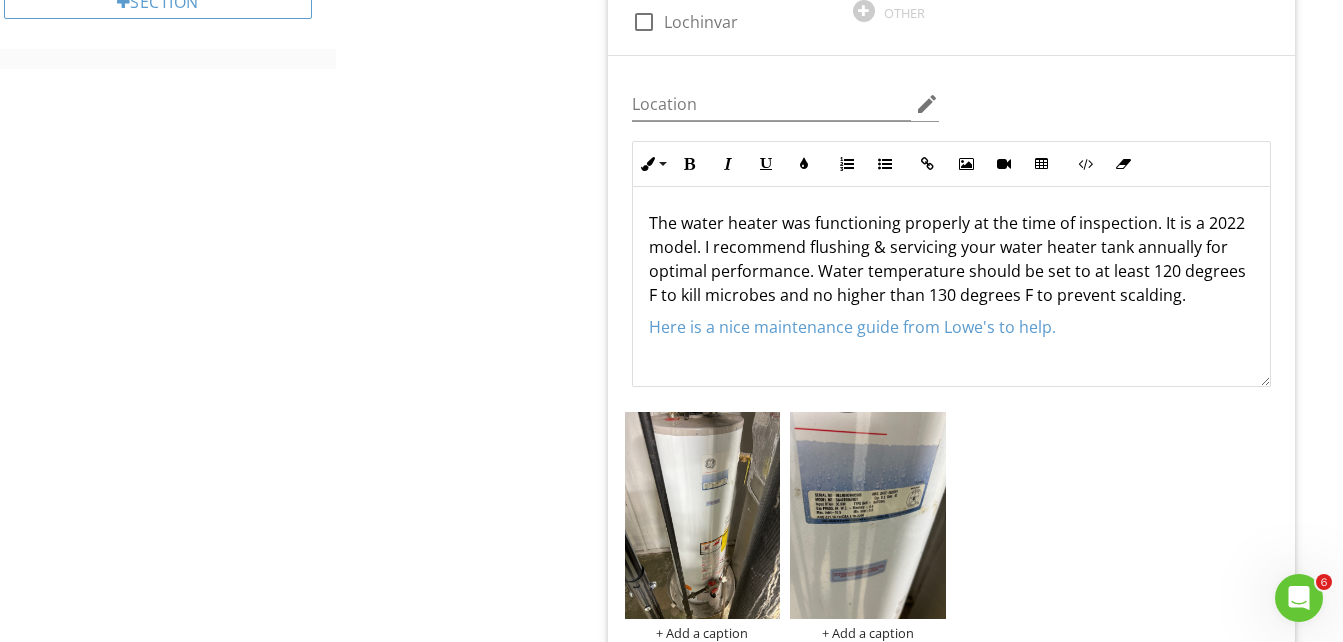 click on "The water heater was functioning properly at the time of inspection. It is a 2022 model. I recommend flushing & servicing your water heater tank annually for optimal performance. Water temperature should be set to at least 120 degrees F to kill microbes and no higher than 130 degrees F to prevent scalding.  Here is a nice maintenance guide from Lowe's to help." at bounding box center [951, 287] 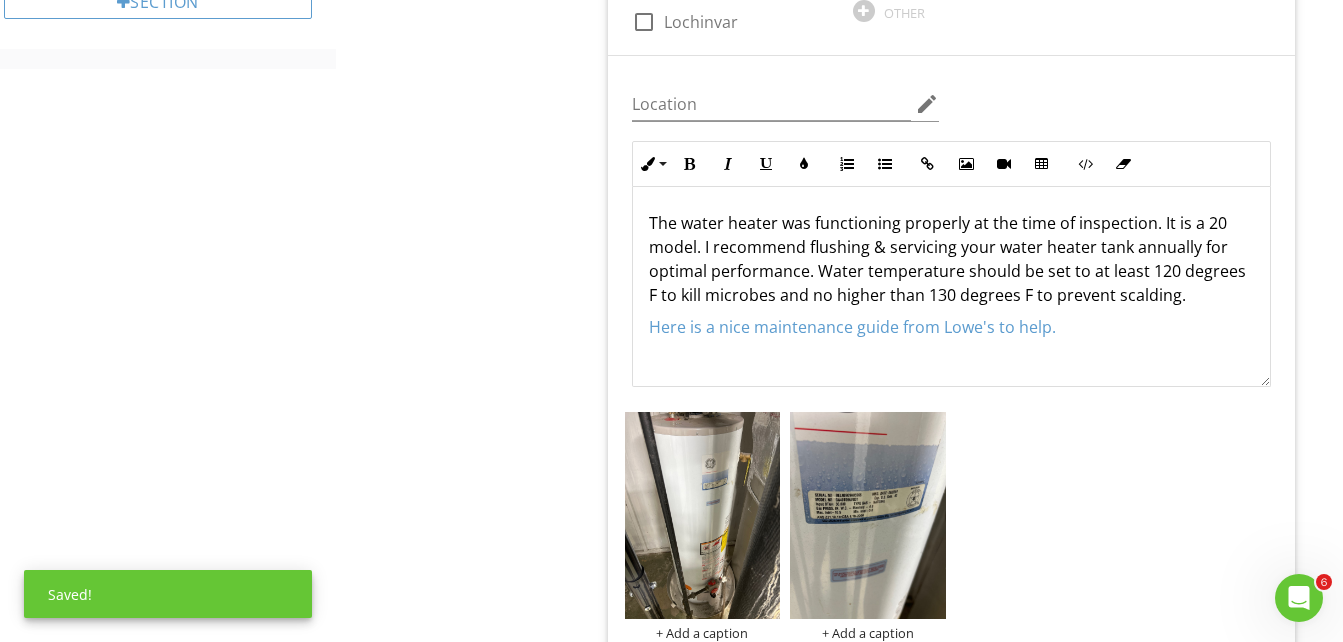 type 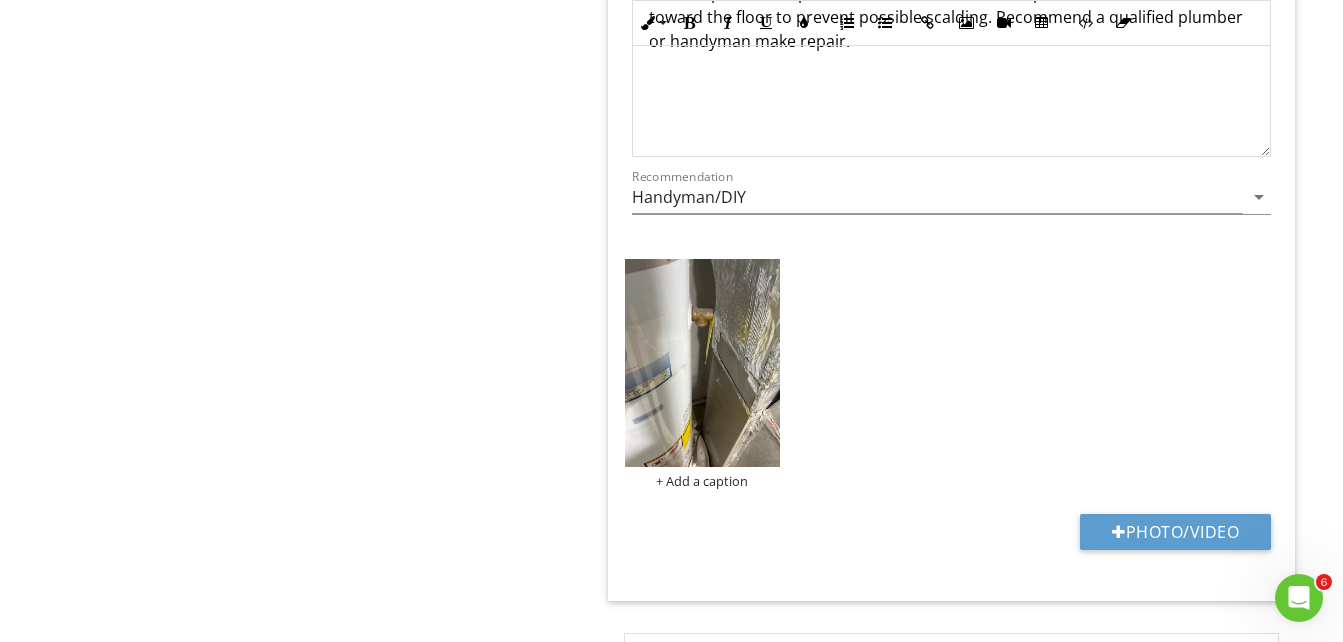 scroll, scrollTop: 2597, scrollLeft: 0, axis: vertical 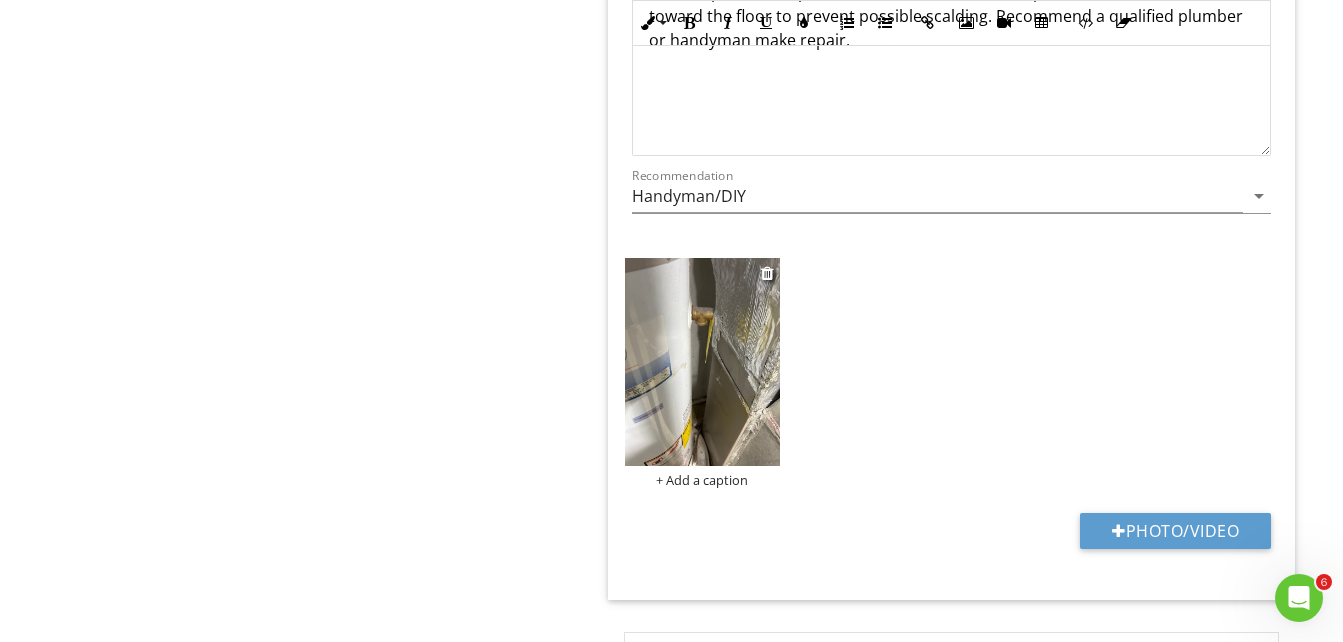click at bounding box center [703, 362] 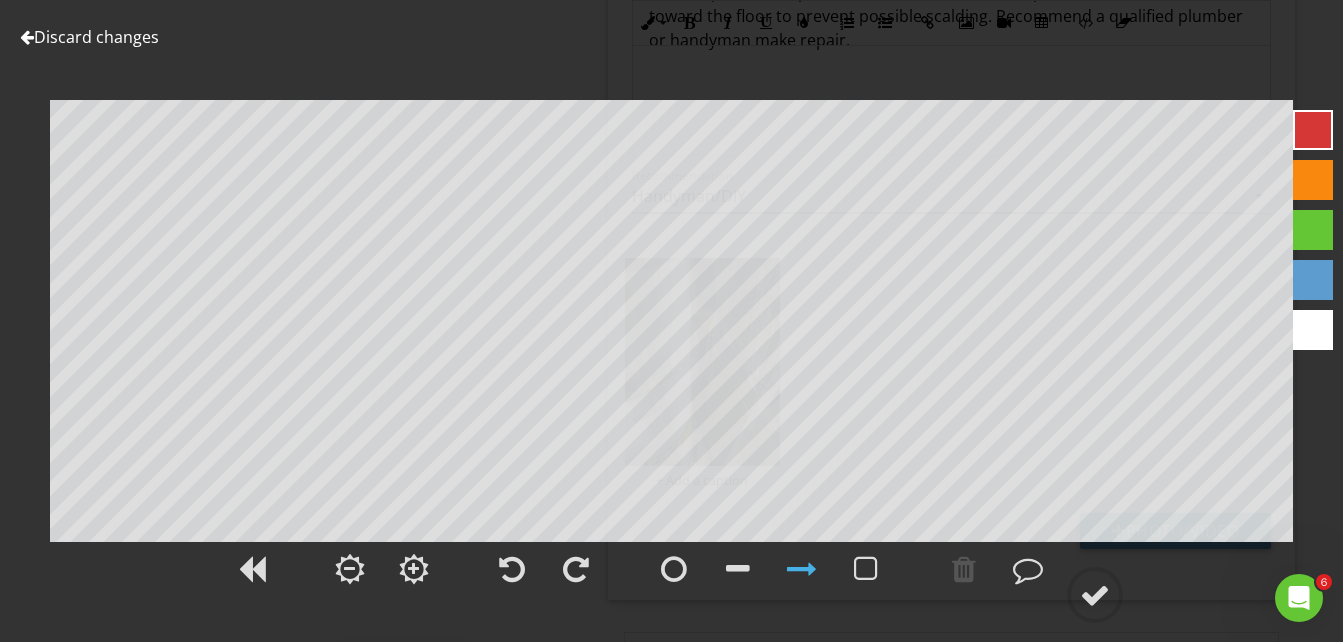 click at bounding box center [1313, 180] 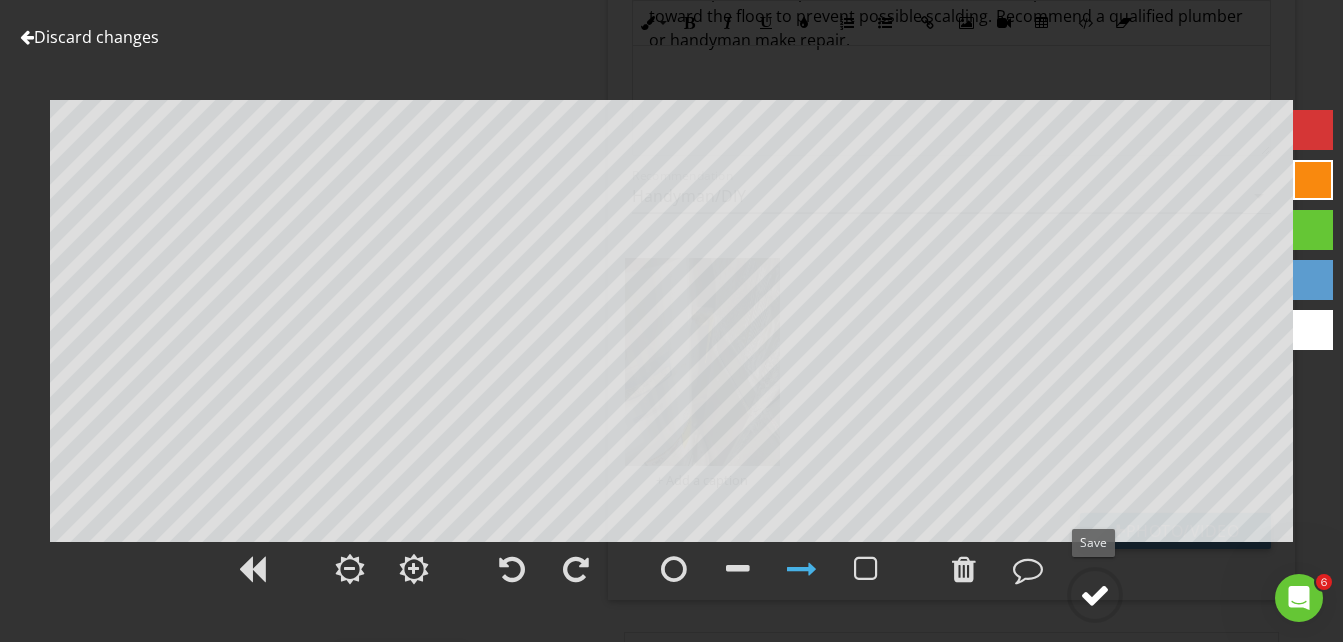 click at bounding box center (1095, 595) 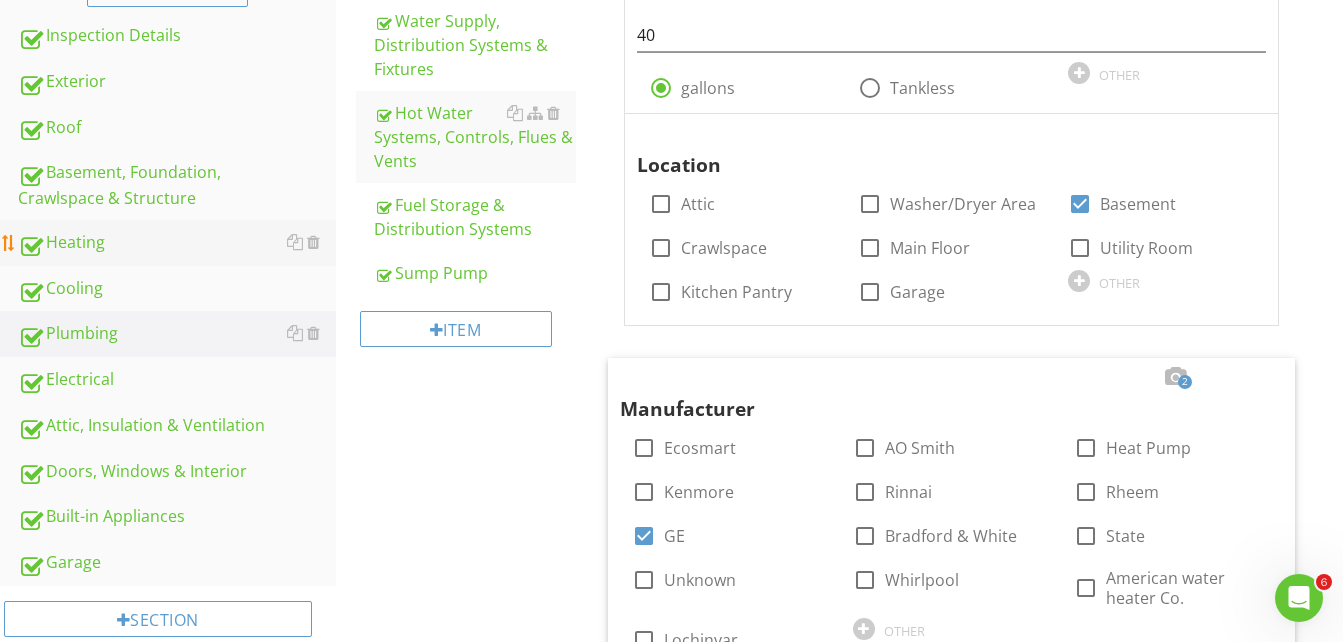 scroll, scrollTop: 550, scrollLeft: 0, axis: vertical 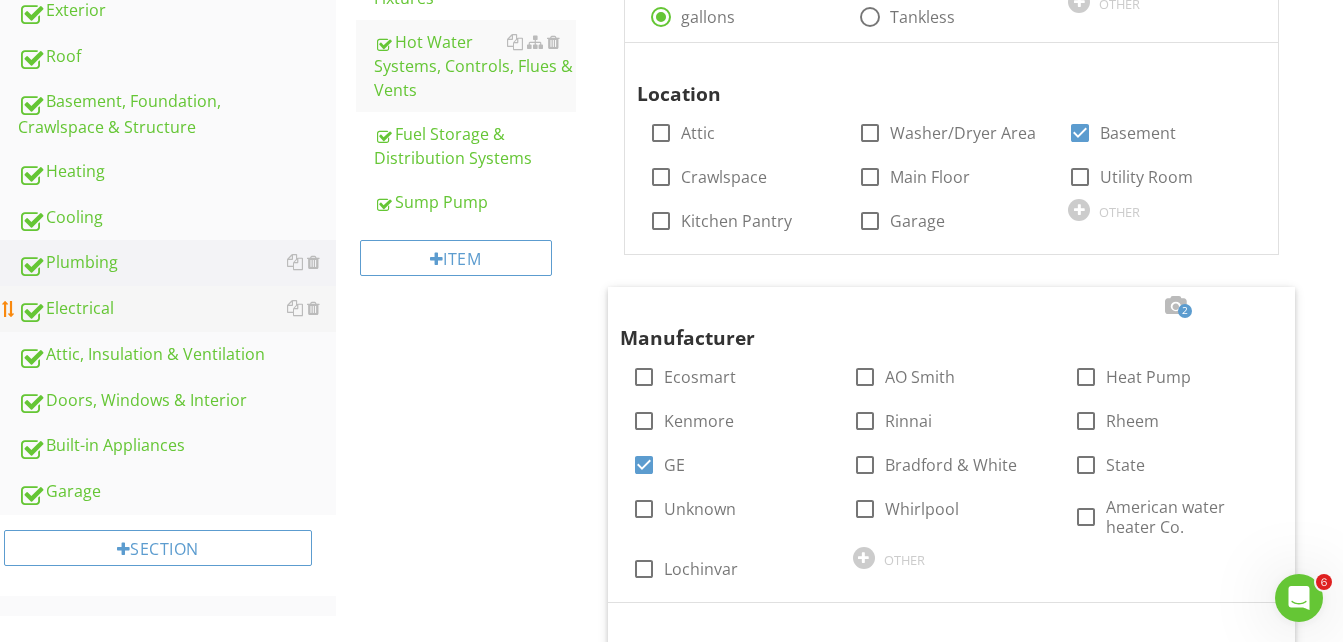 click on "Electrical" at bounding box center (177, 309) 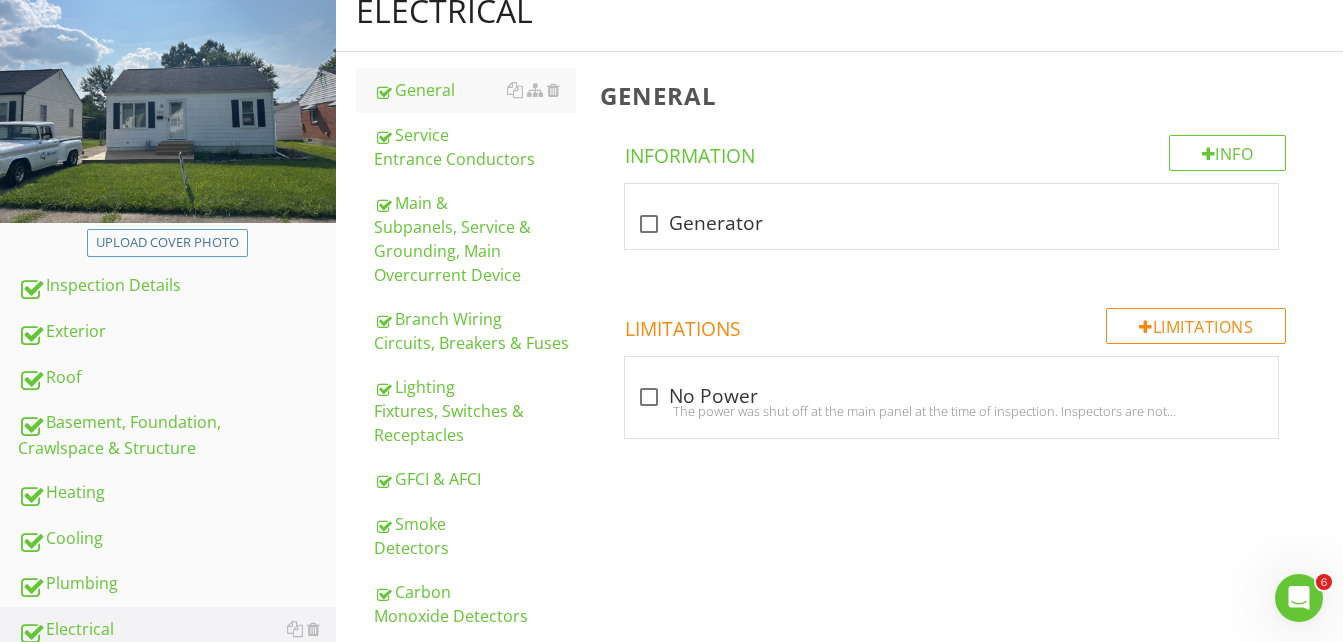 scroll, scrollTop: 224, scrollLeft: 0, axis: vertical 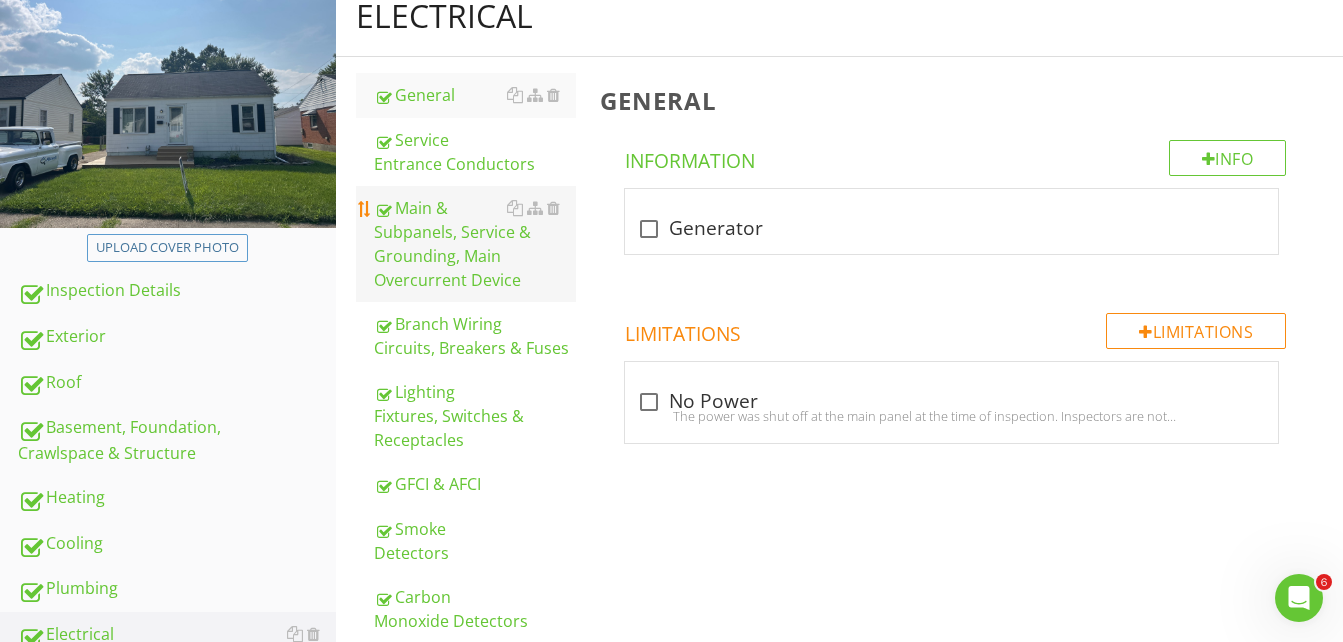 click on "Main & Subpanels, Service & Grounding, Main Overcurrent Device" at bounding box center [475, 244] 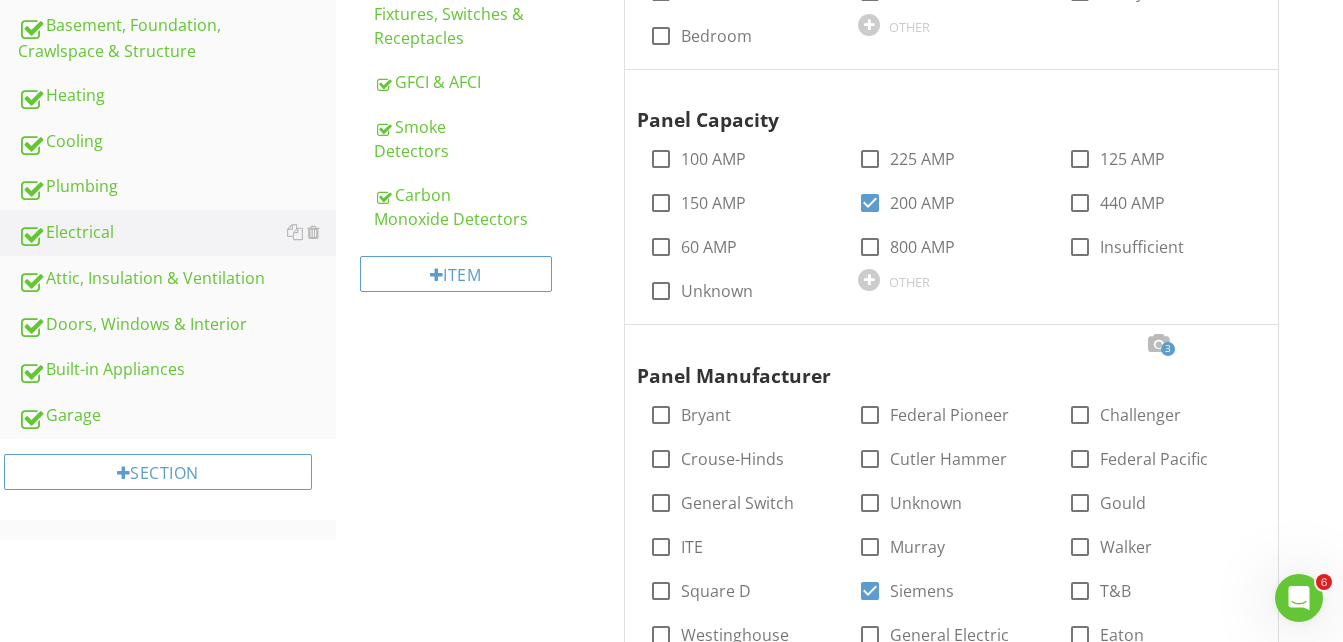 scroll, scrollTop: 824, scrollLeft: 0, axis: vertical 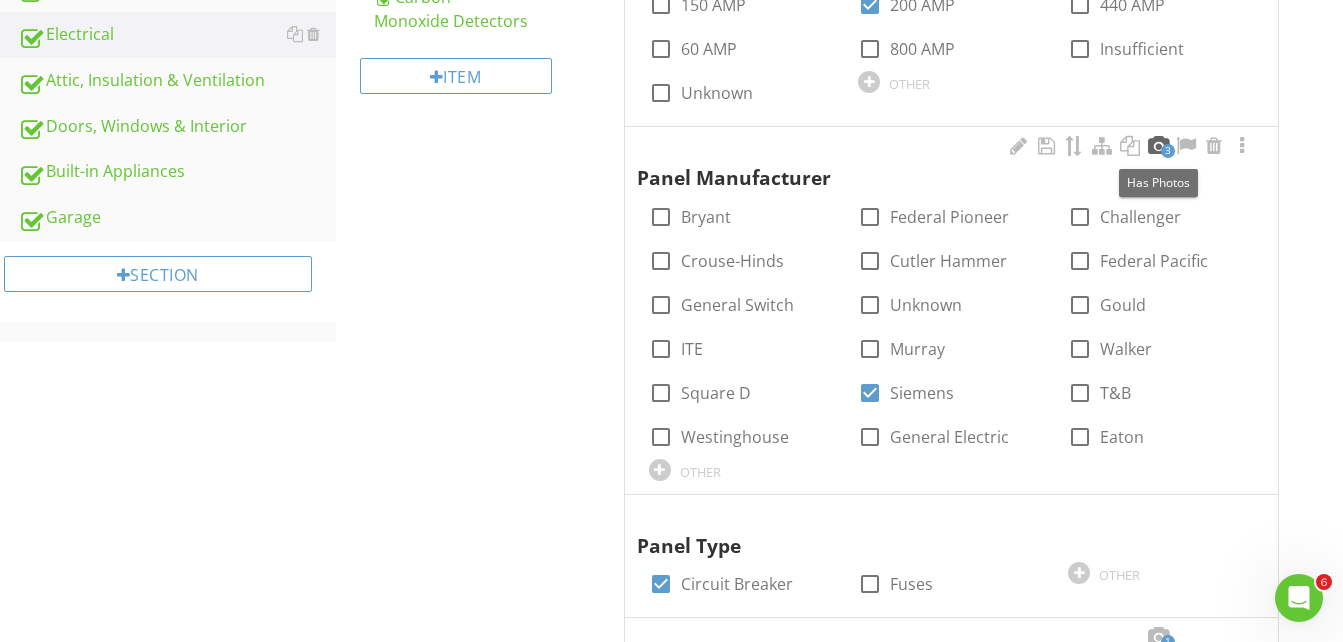 click at bounding box center (1158, 146) 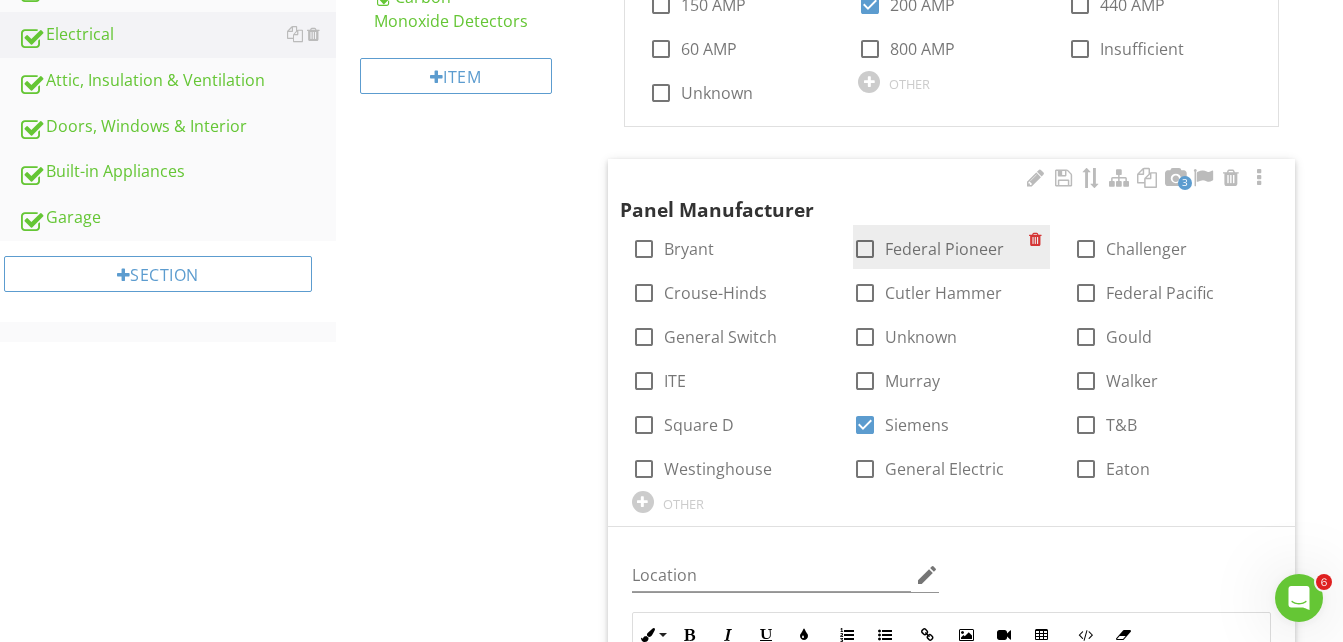 scroll, scrollTop: 1324, scrollLeft: 0, axis: vertical 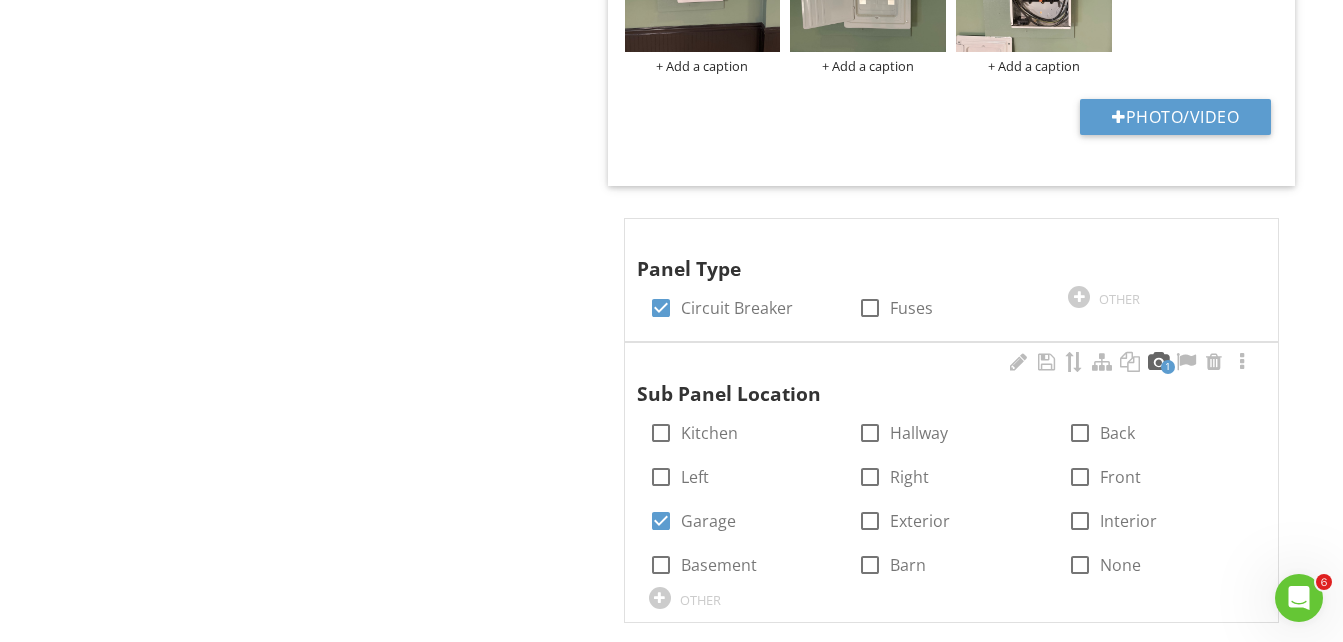 click at bounding box center [1158, 362] 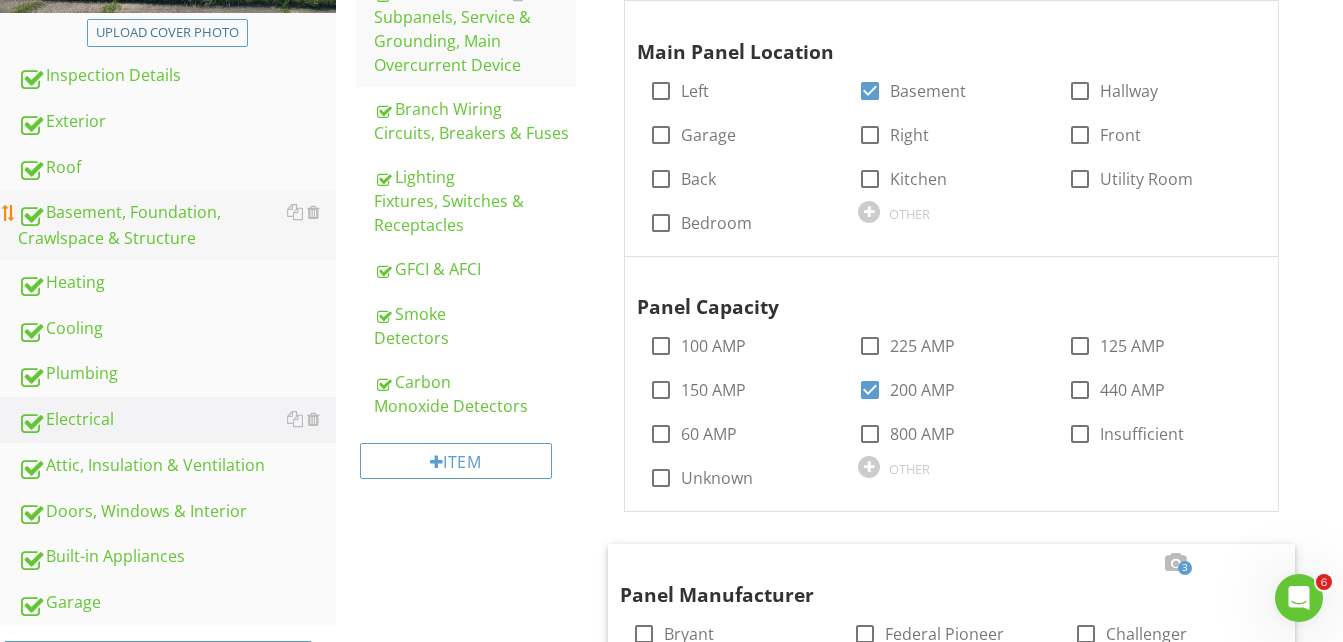 scroll, scrollTop: 463, scrollLeft: 0, axis: vertical 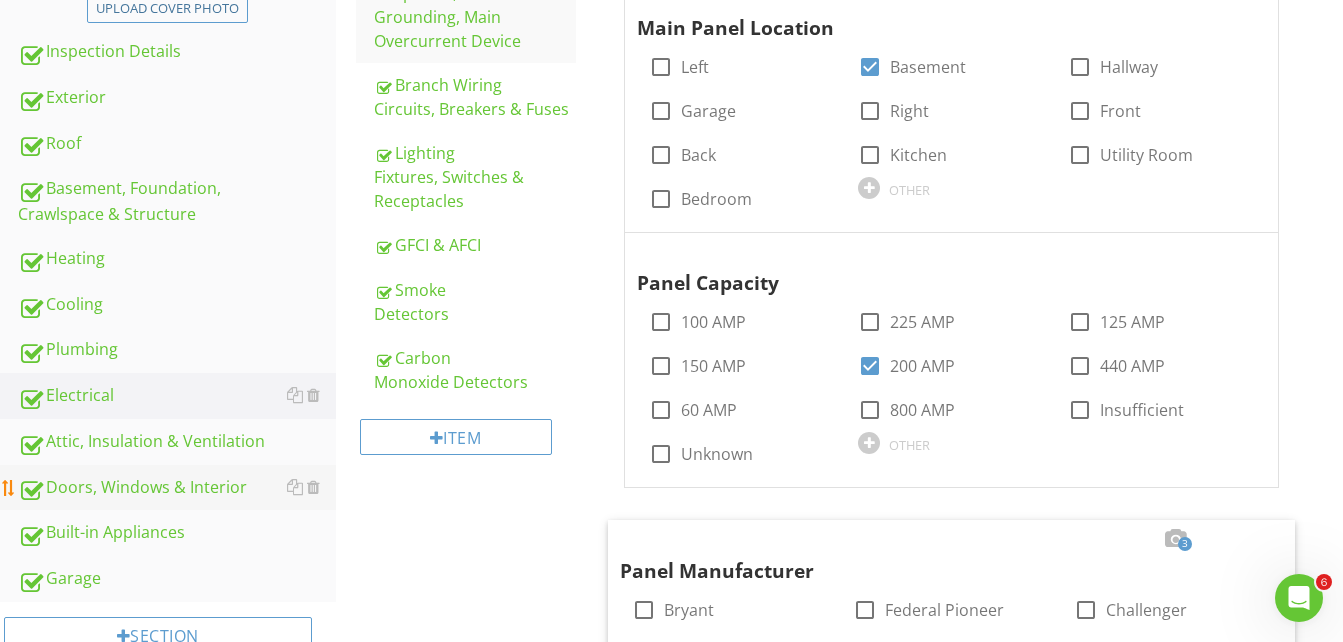 click on "Doors, Windows & Interior" at bounding box center [177, 488] 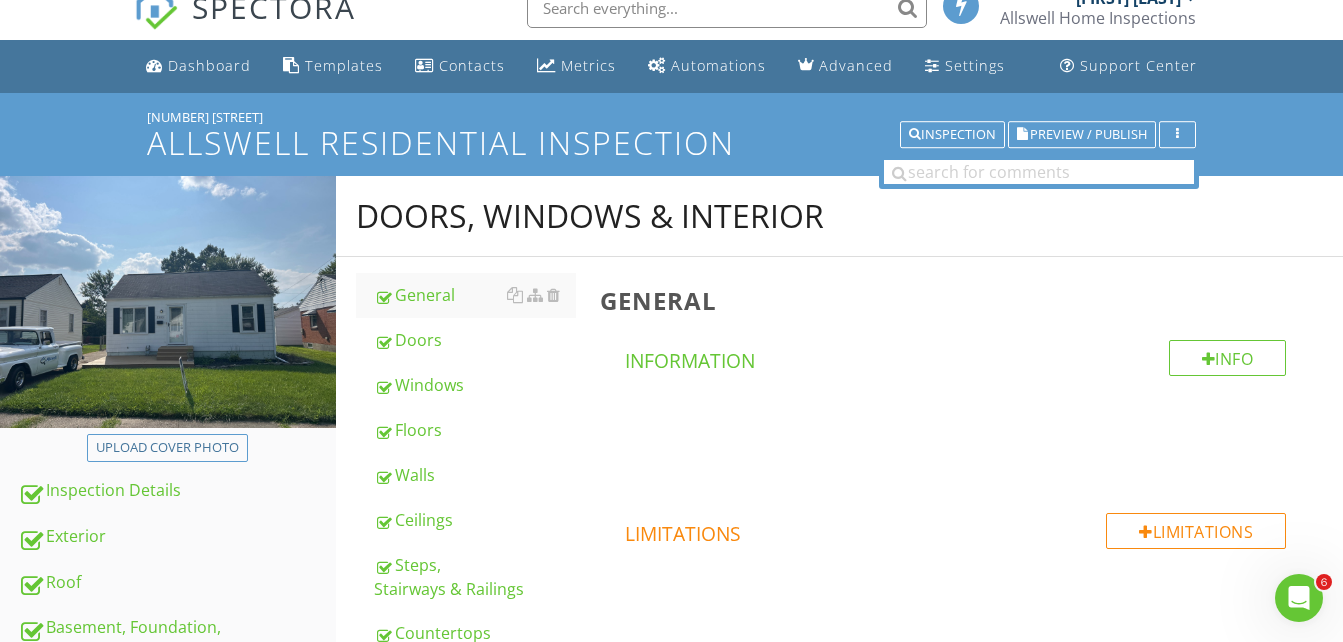 scroll, scrollTop: 124, scrollLeft: 0, axis: vertical 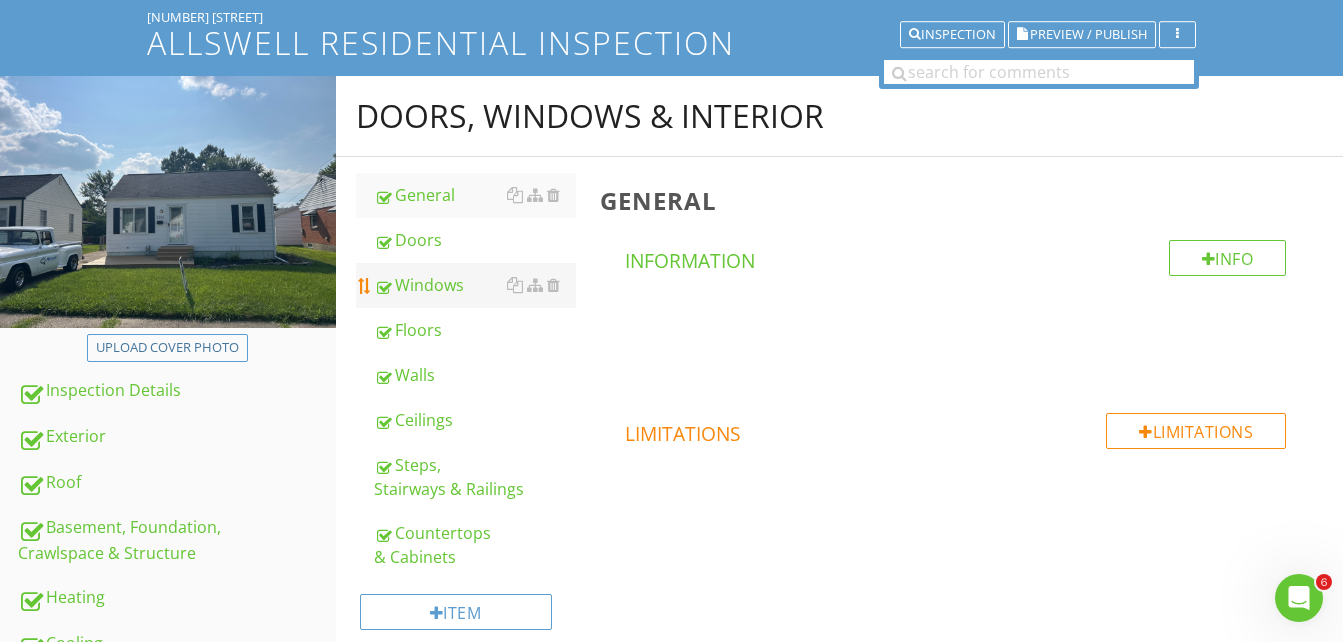 click on "Windows" at bounding box center (475, 285) 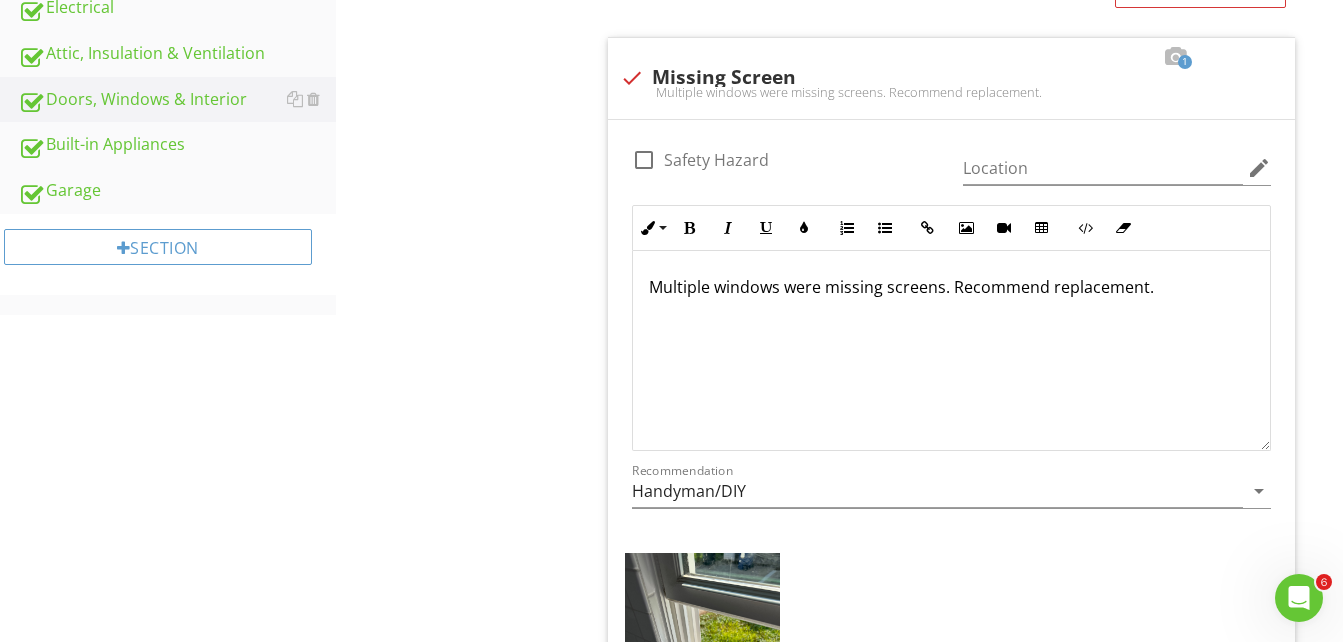 scroll, scrollTop: 924, scrollLeft: 0, axis: vertical 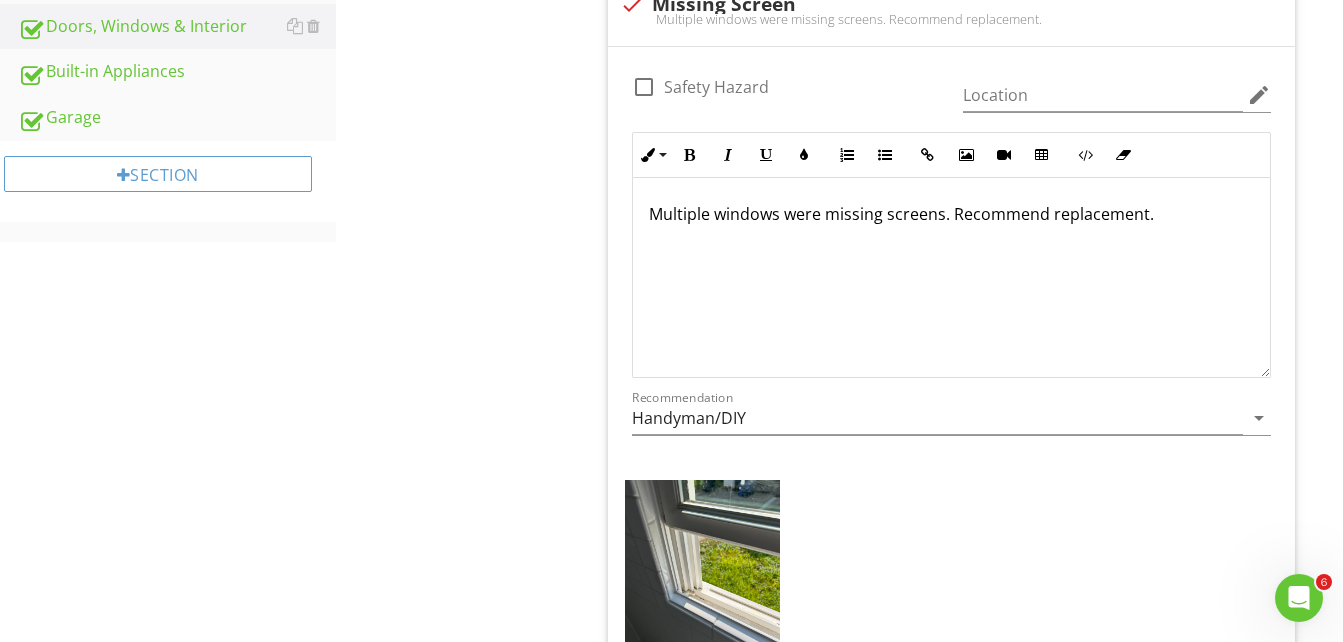 click on "Multiple windows were missing screens. Recommend replacement." at bounding box center [951, 214] 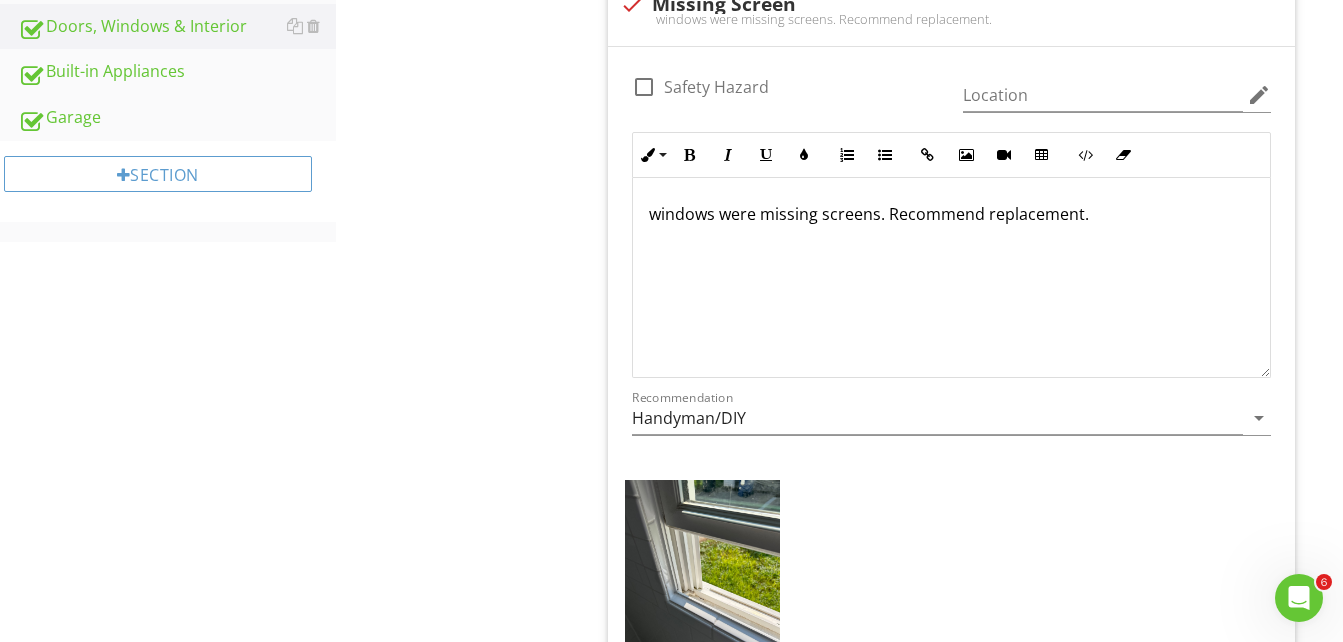 scroll, scrollTop: 1, scrollLeft: 0, axis: vertical 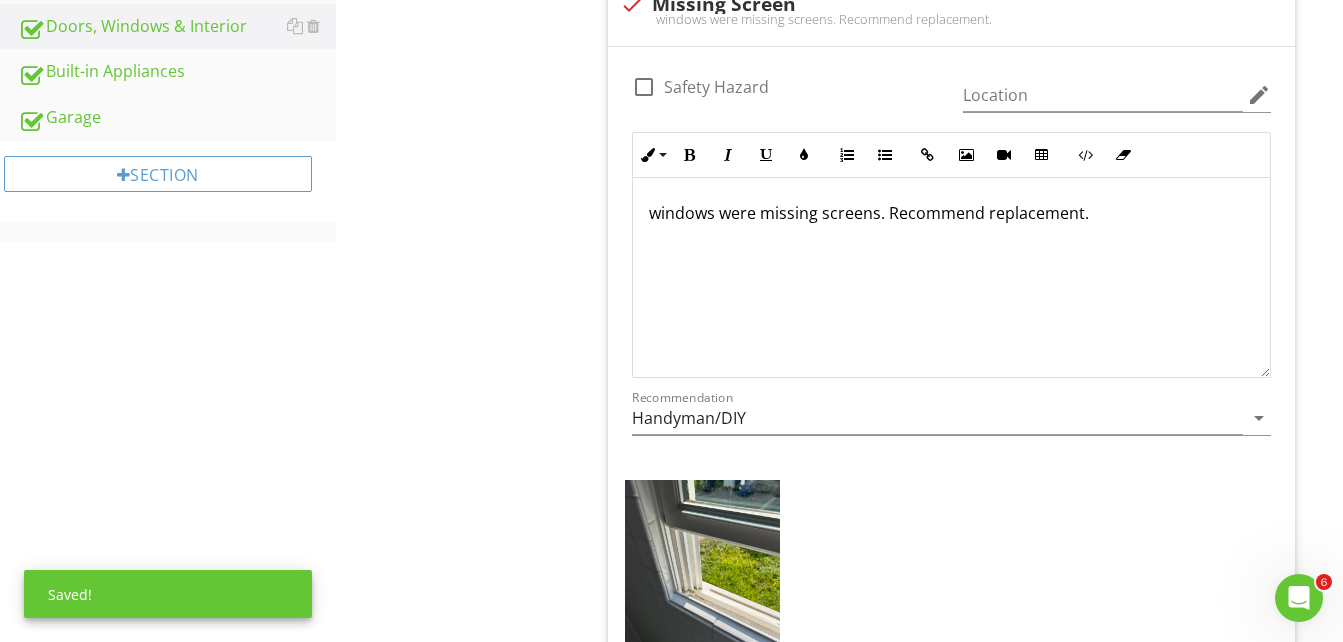 click on "windows were missing screens. Recommend replacement." at bounding box center (951, 213) 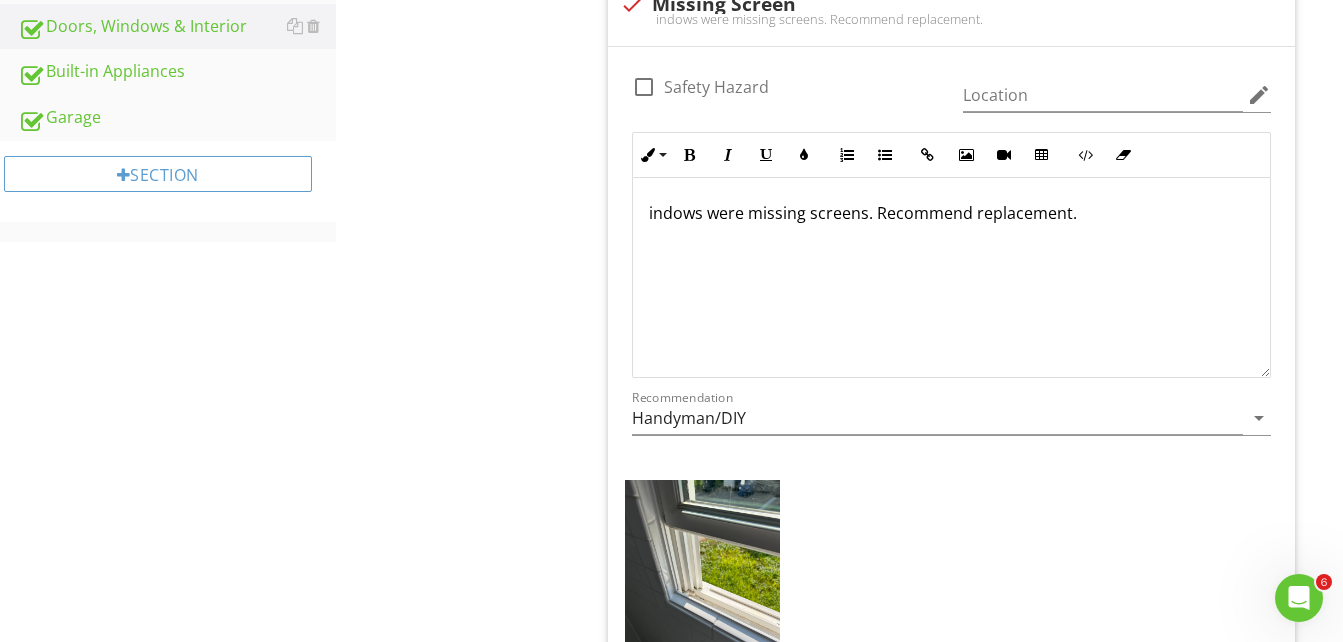type 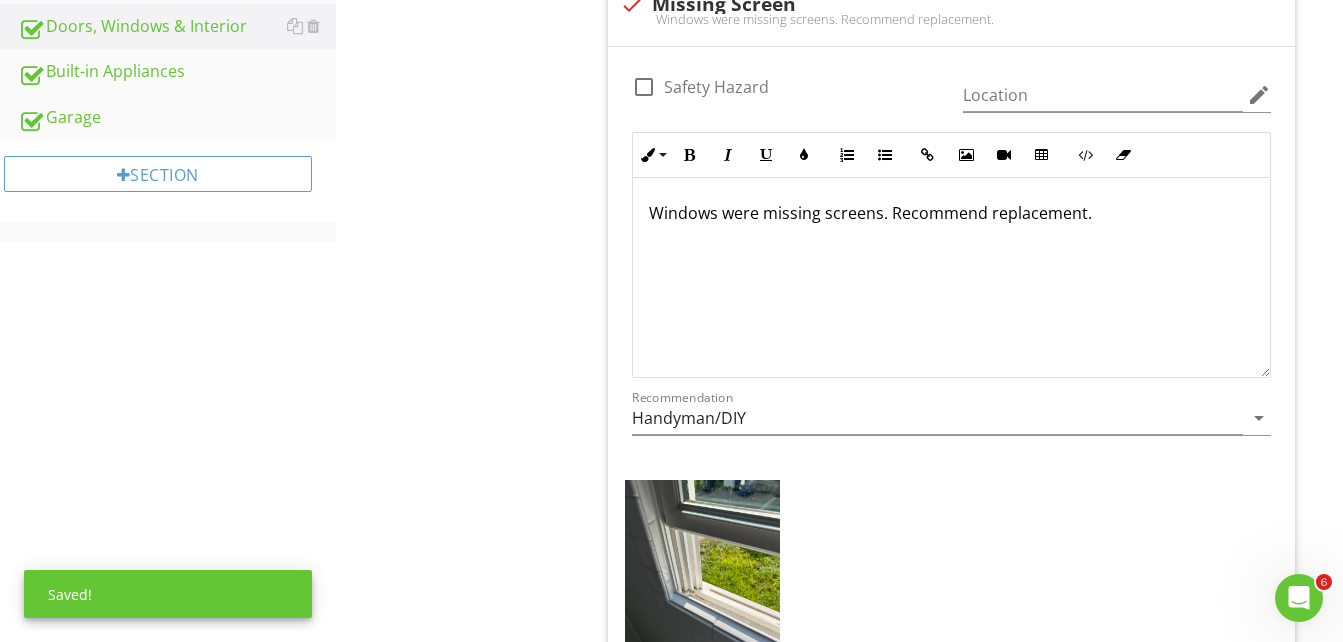 click on "Windows were missing screens. Recommend replacement." at bounding box center [951, 213] 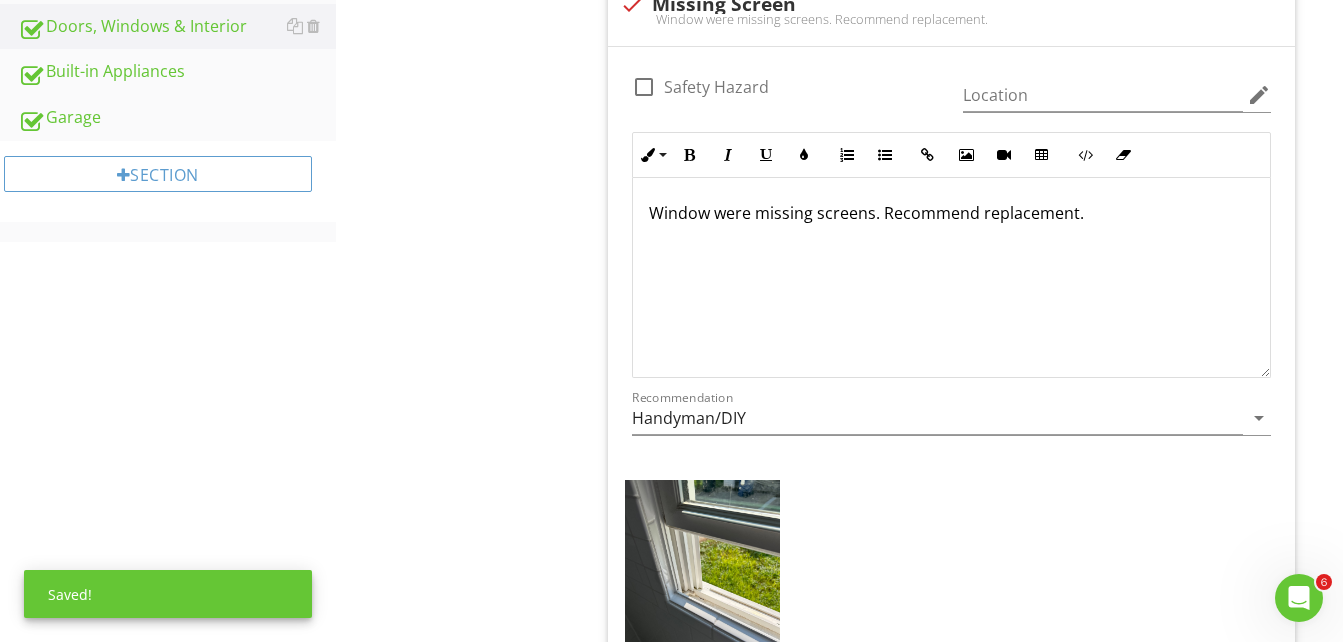 click on "Window were missing screens. Recommend replacement." at bounding box center [951, 213] 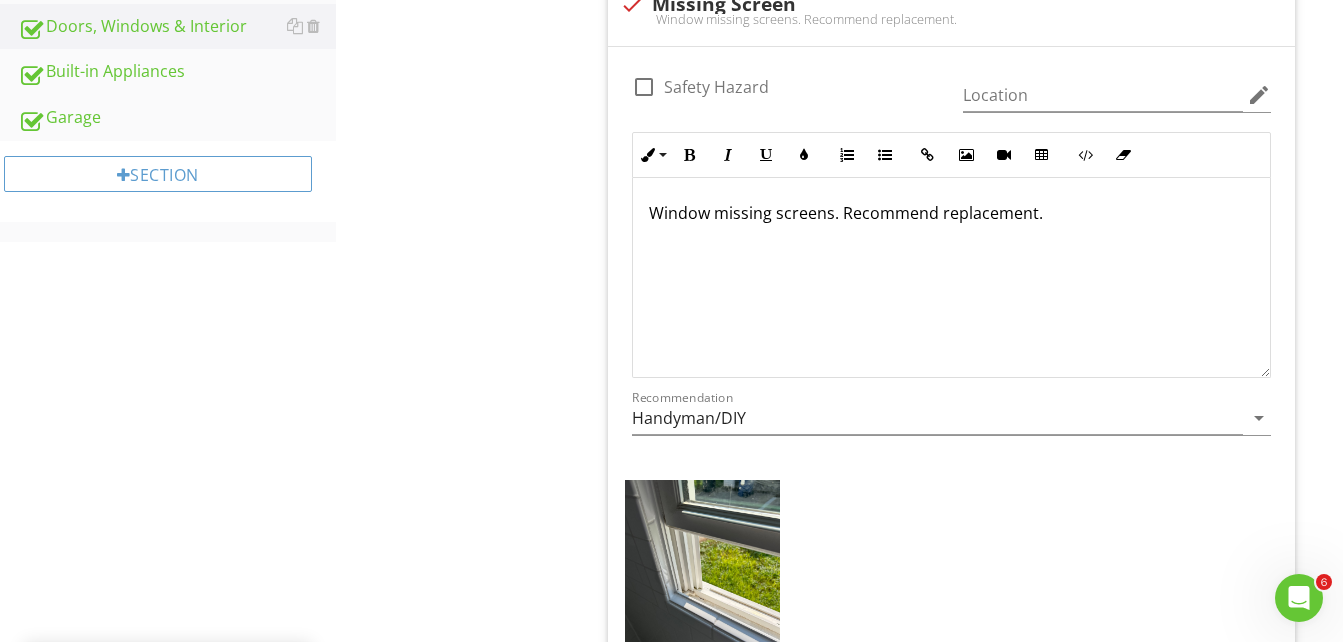 click on "Window missing screens. Recommend replacement." at bounding box center (951, 213) 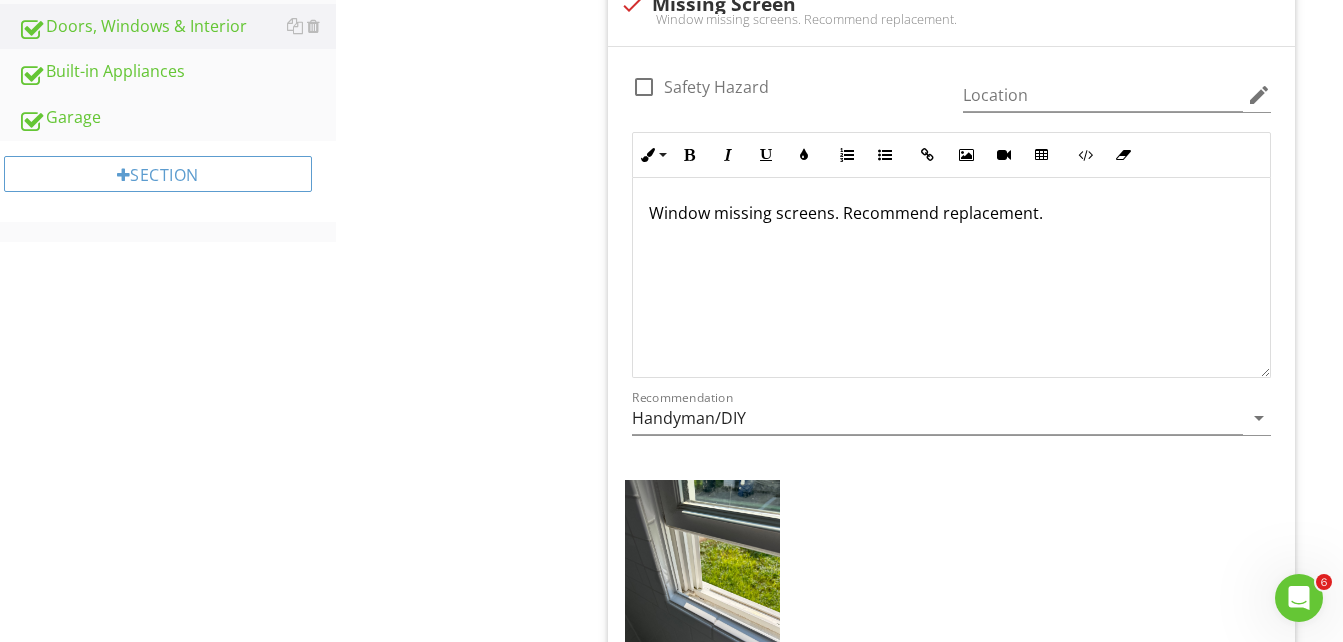 click on "Window missing screens. Recommend replacement." at bounding box center (951, 213) 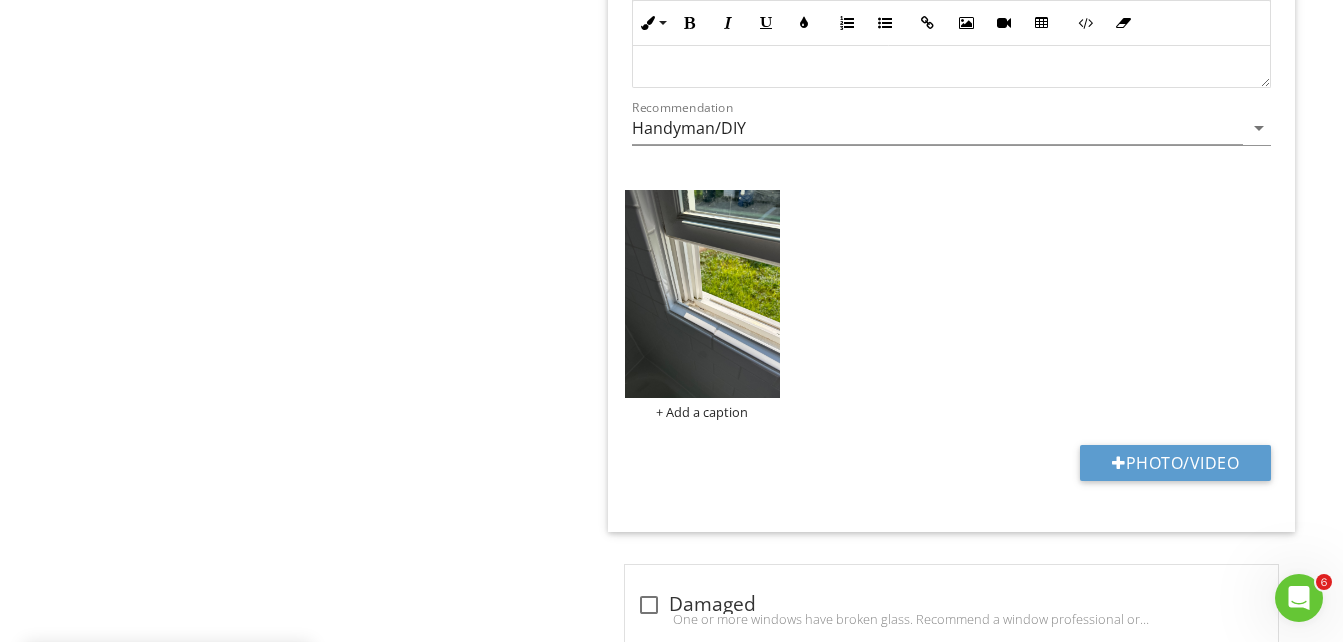 scroll, scrollTop: 1224, scrollLeft: 0, axis: vertical 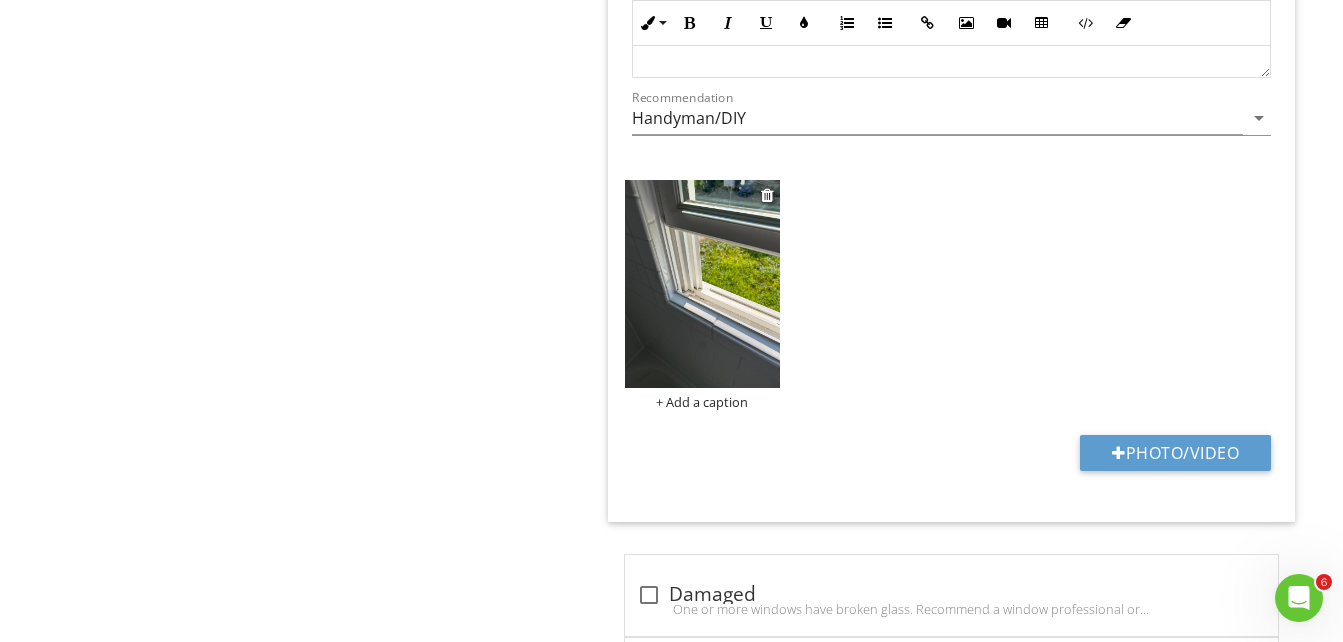 click at bounding box center [703, 284] 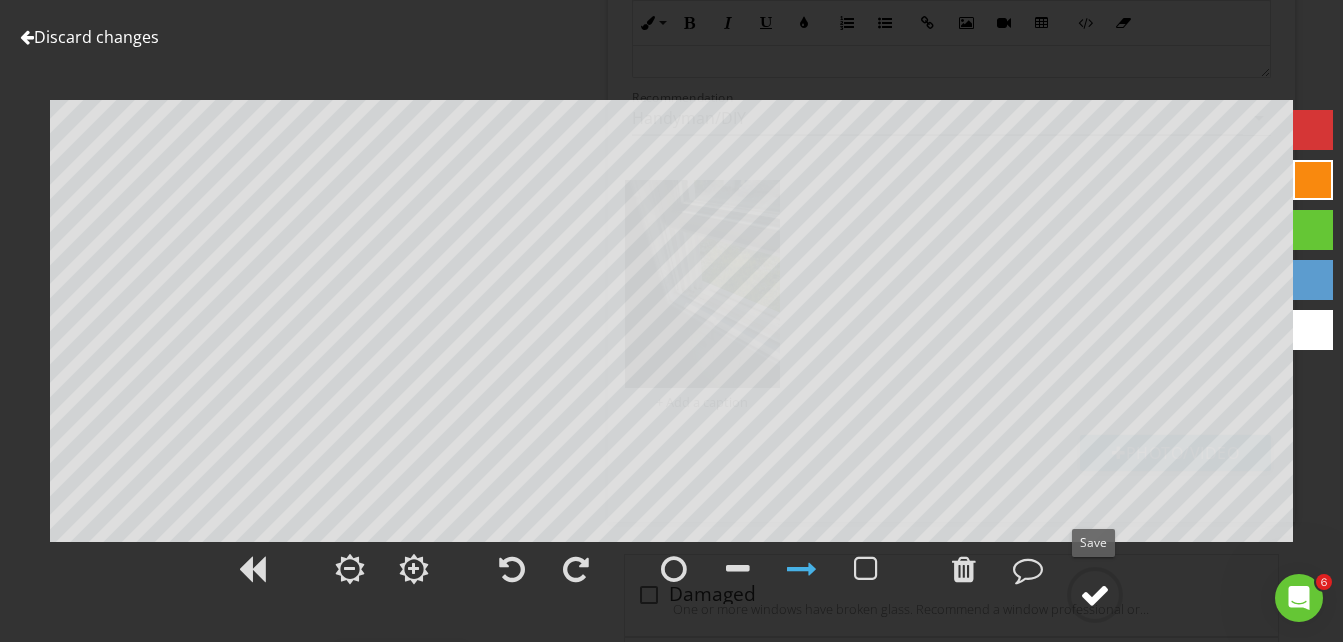 click at bounding box center [1095, 595] 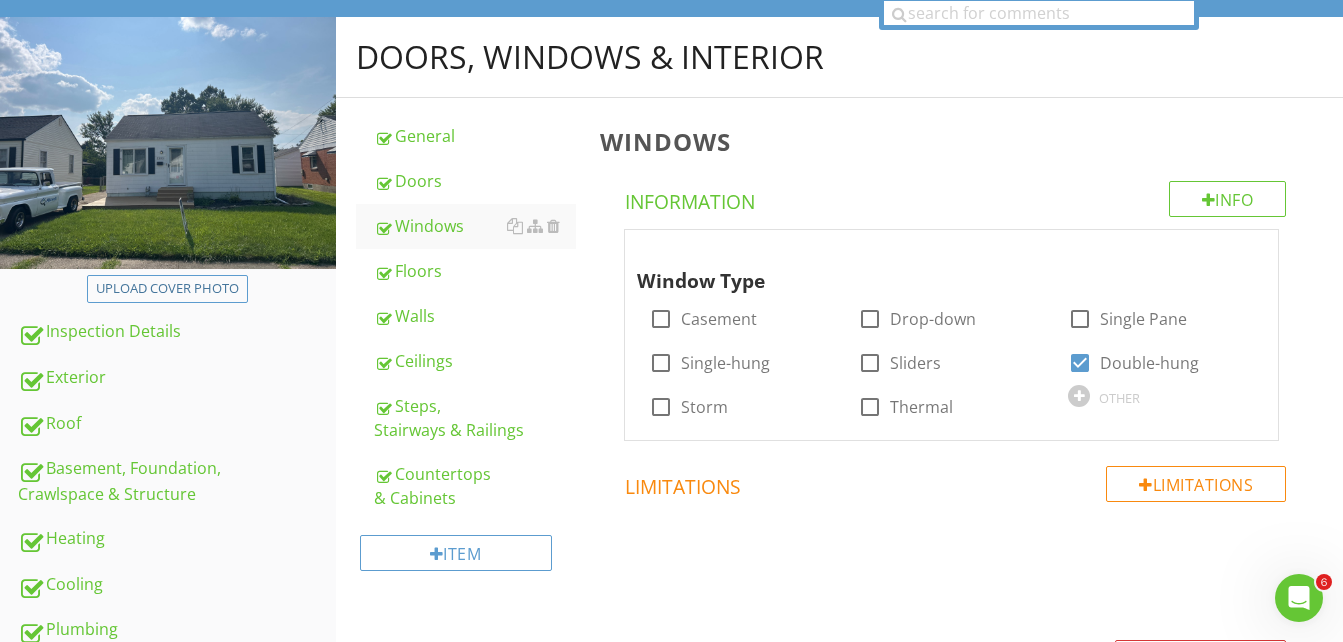 scroll, scrollTop: 0, scrollLeft: 0, axis: both 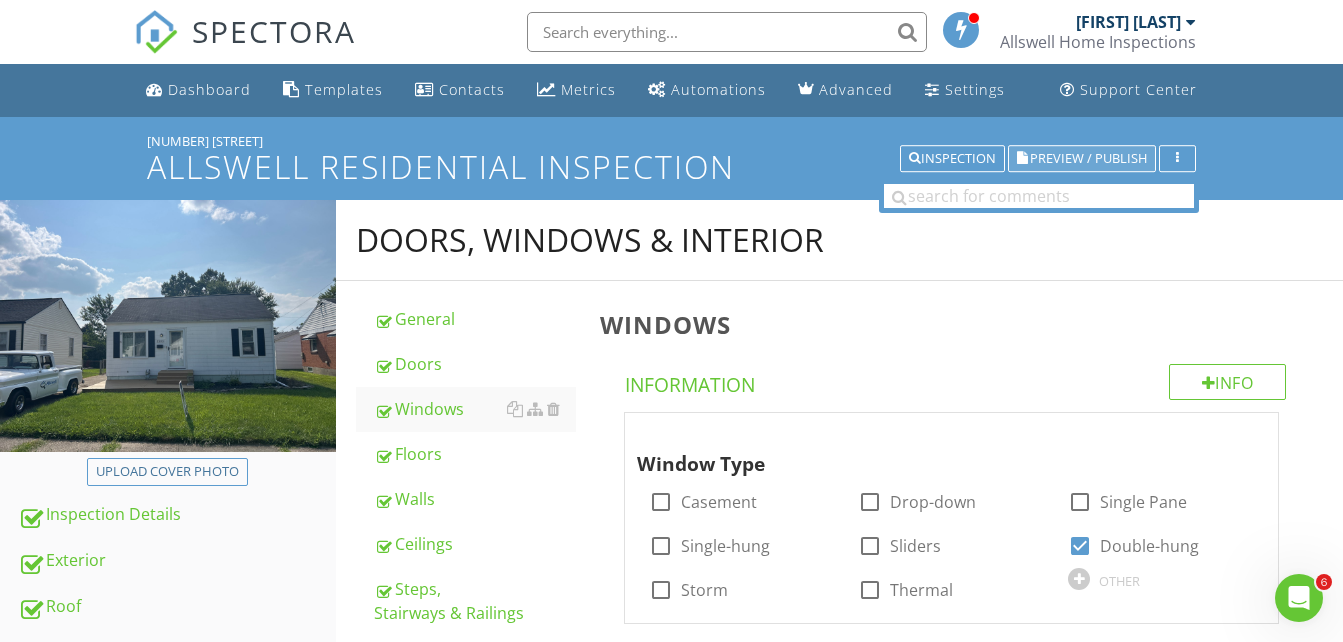 click on "Preview / Publish" at bounding box center [1088, 158] 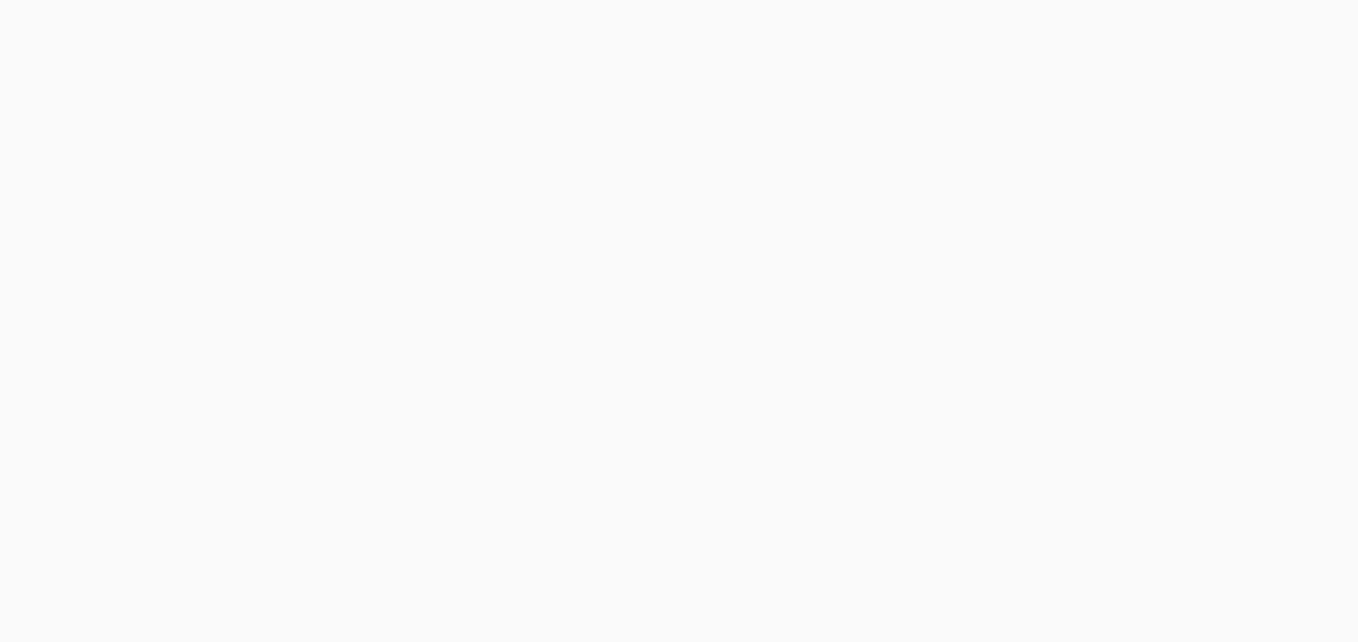 scroll, scrollTop: 0, scrollLeft: 0, axis: both 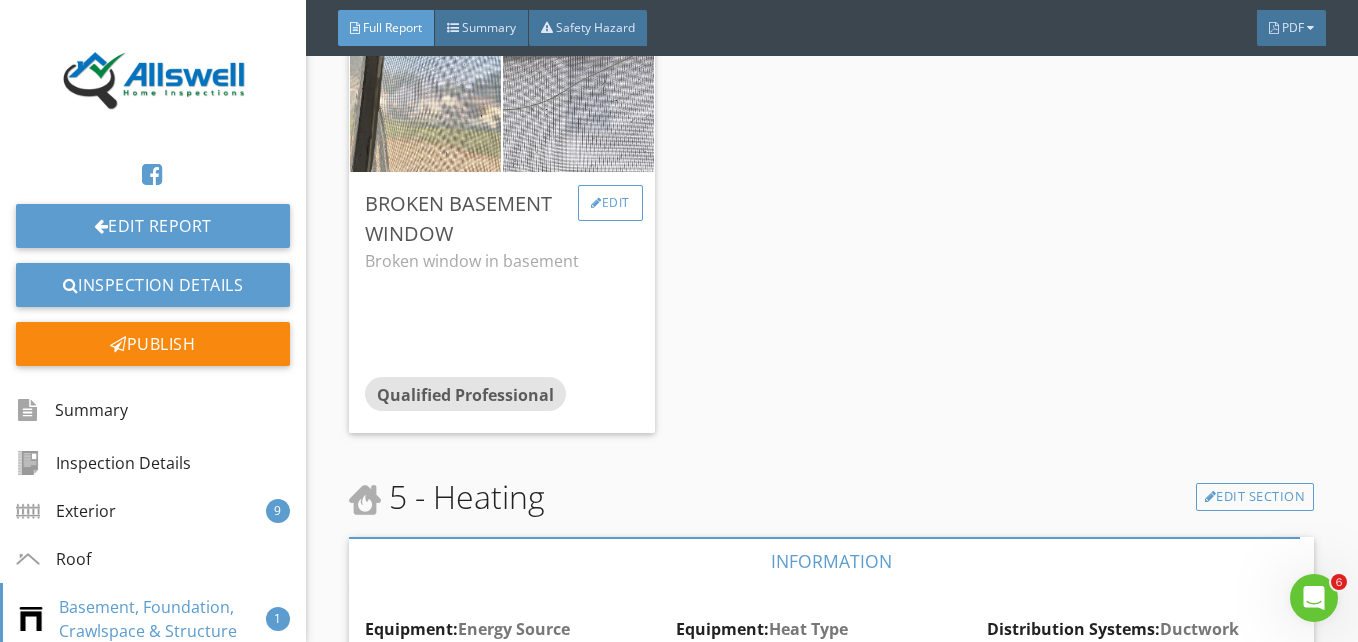 click on "Edit" at bounding box center (610, 203) 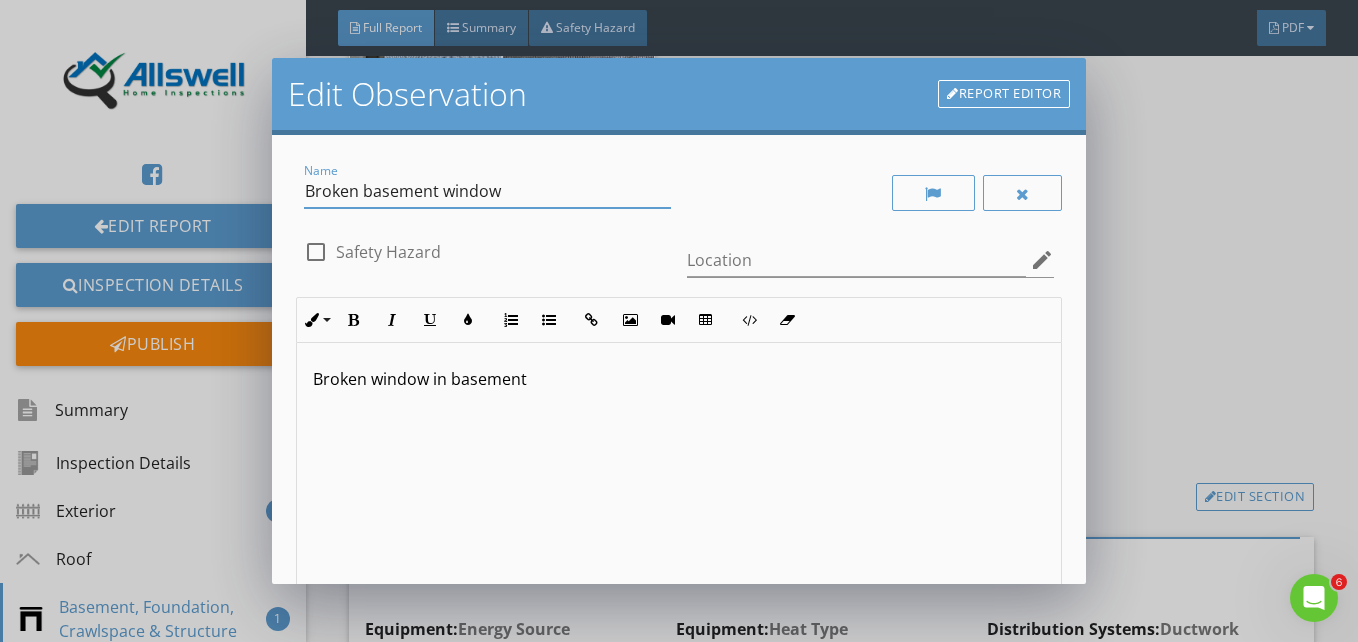 click on "Broken basement window" at bounding box center [487, 191] 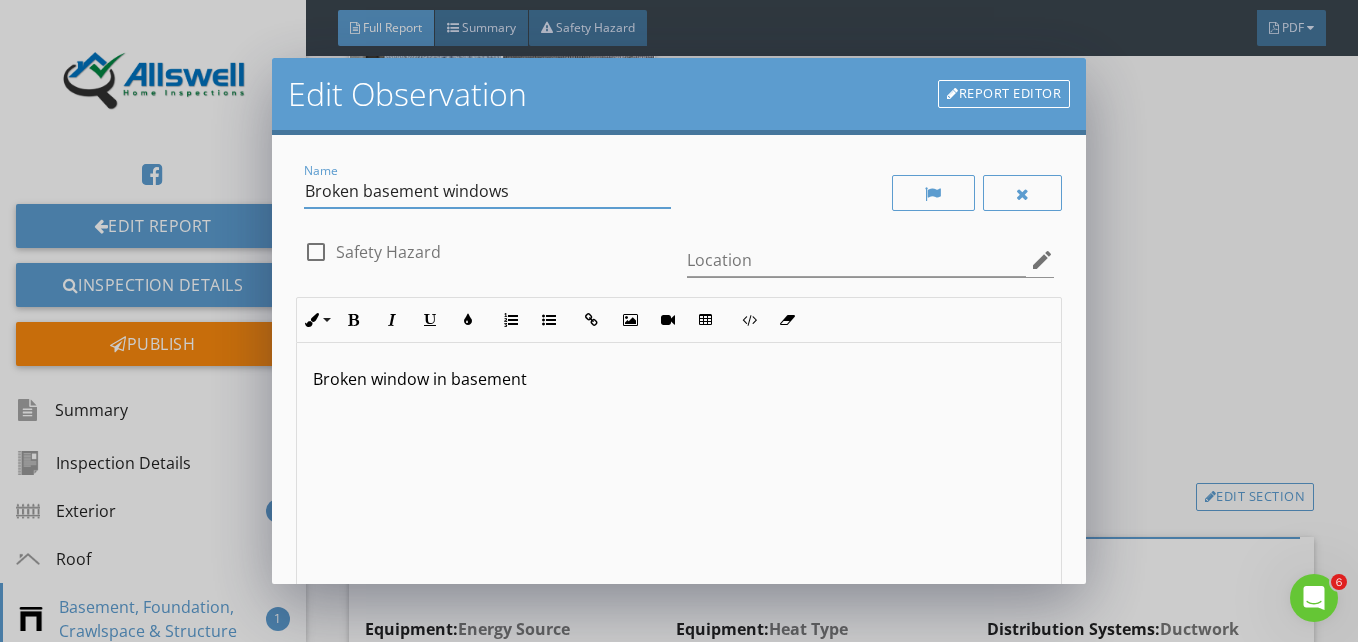 type on "Broken basement windows" 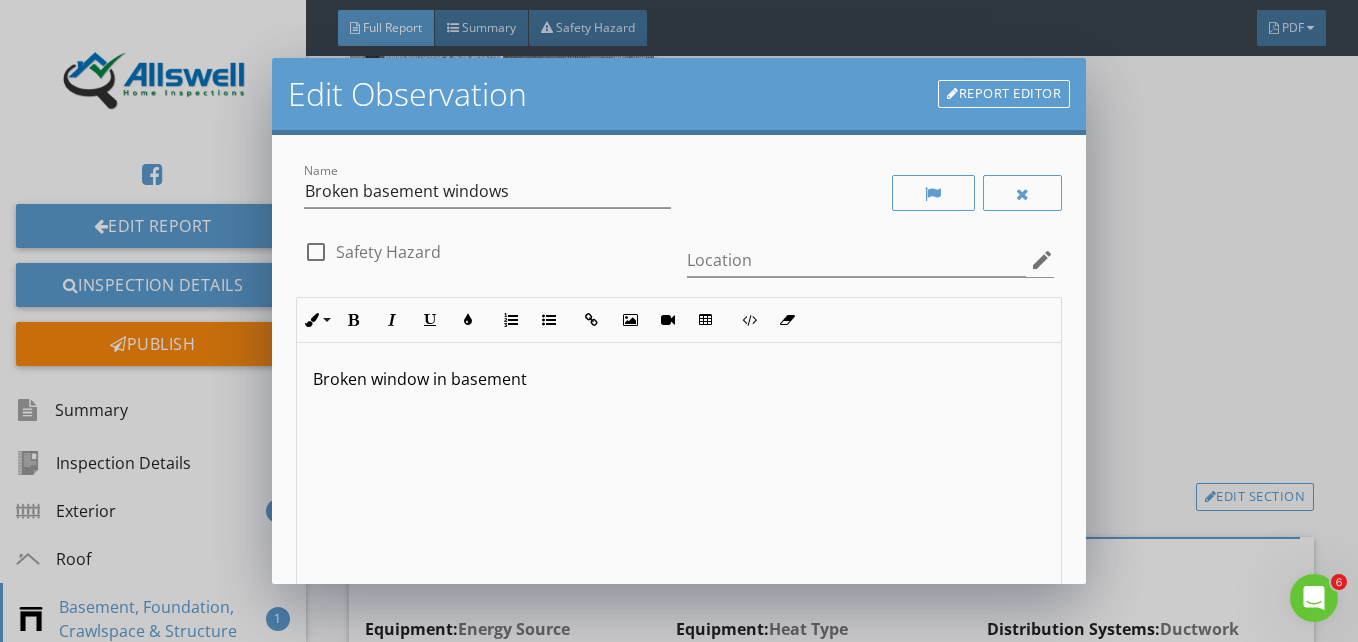type 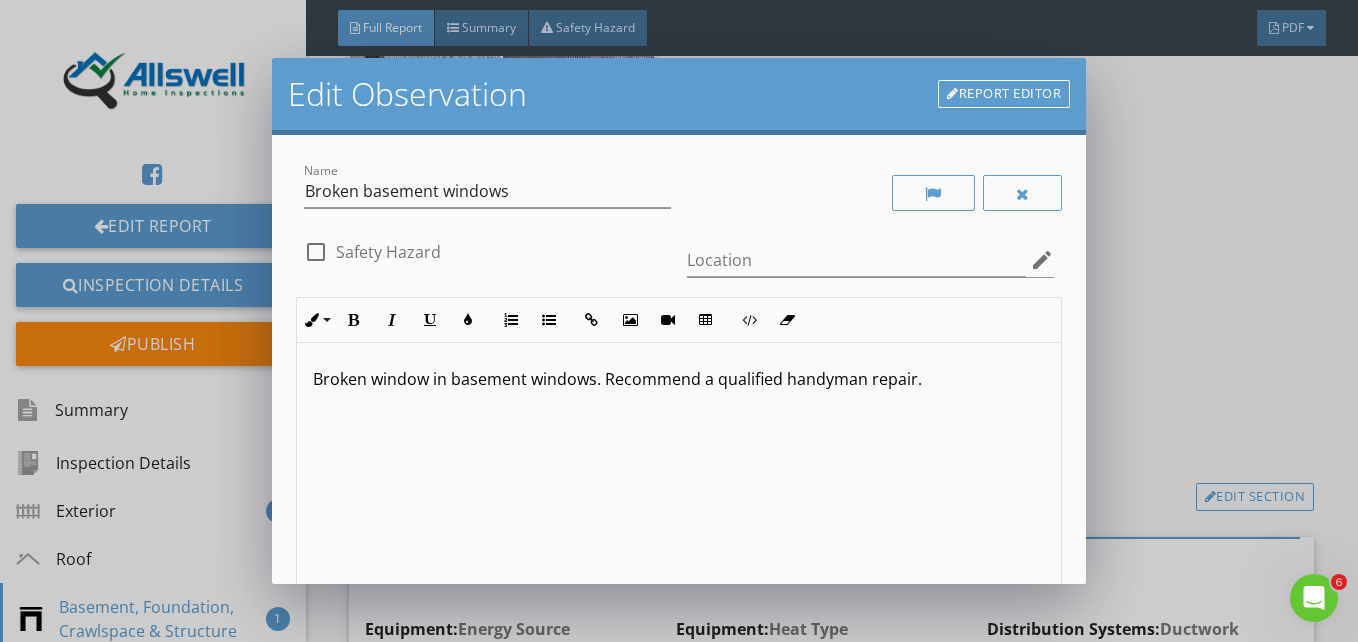 scroll, scrollTop: 1, scrollLeft: 0, axis: vertical 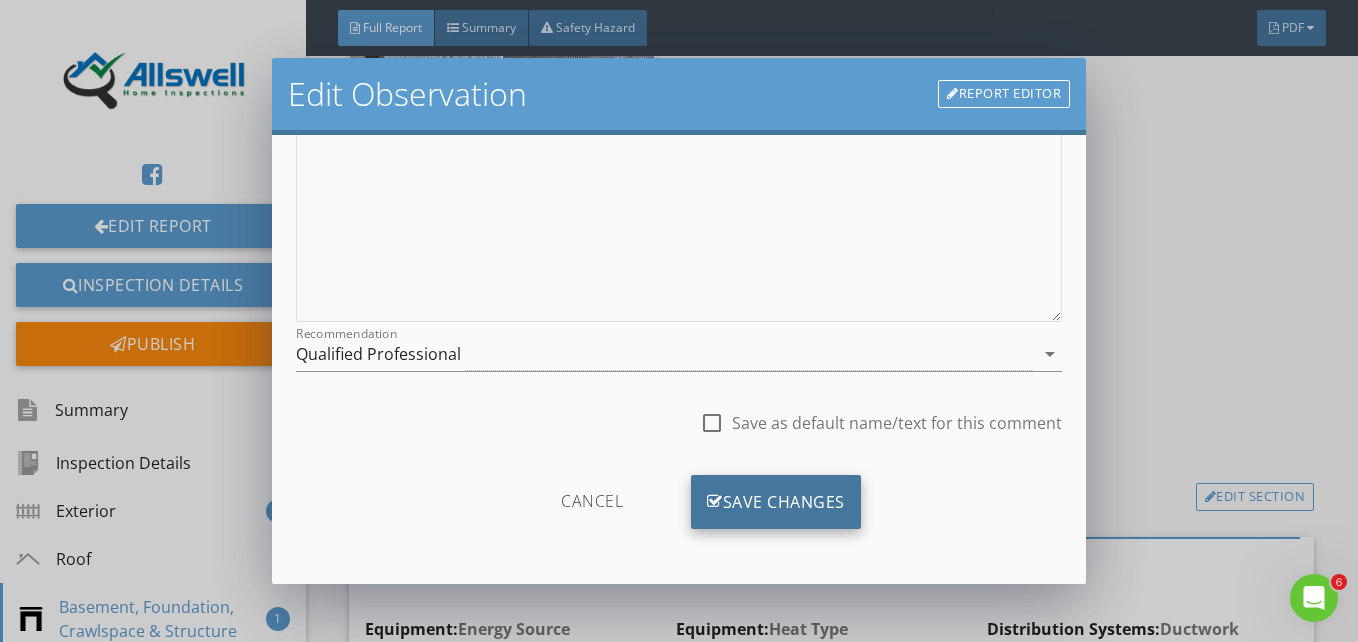 click on "Save Changes" at bounding box center (776, 502) 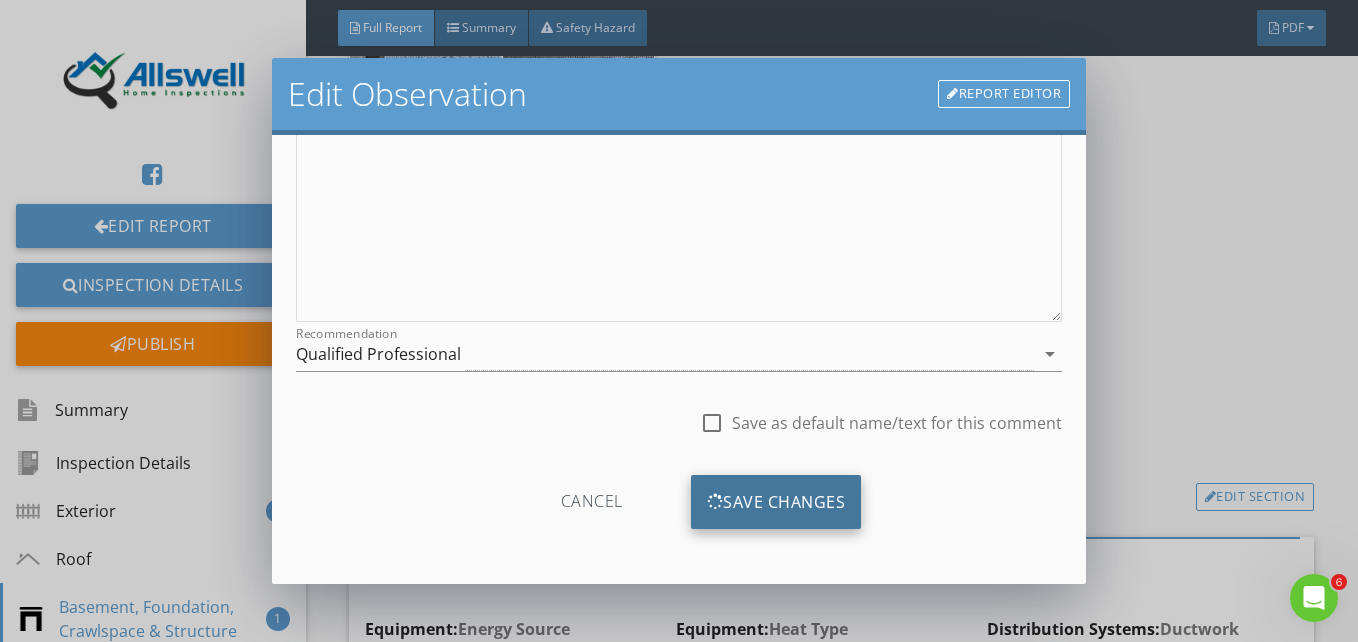scroll, scrollTop: 101, scrollLeft: 0, axis: vertical 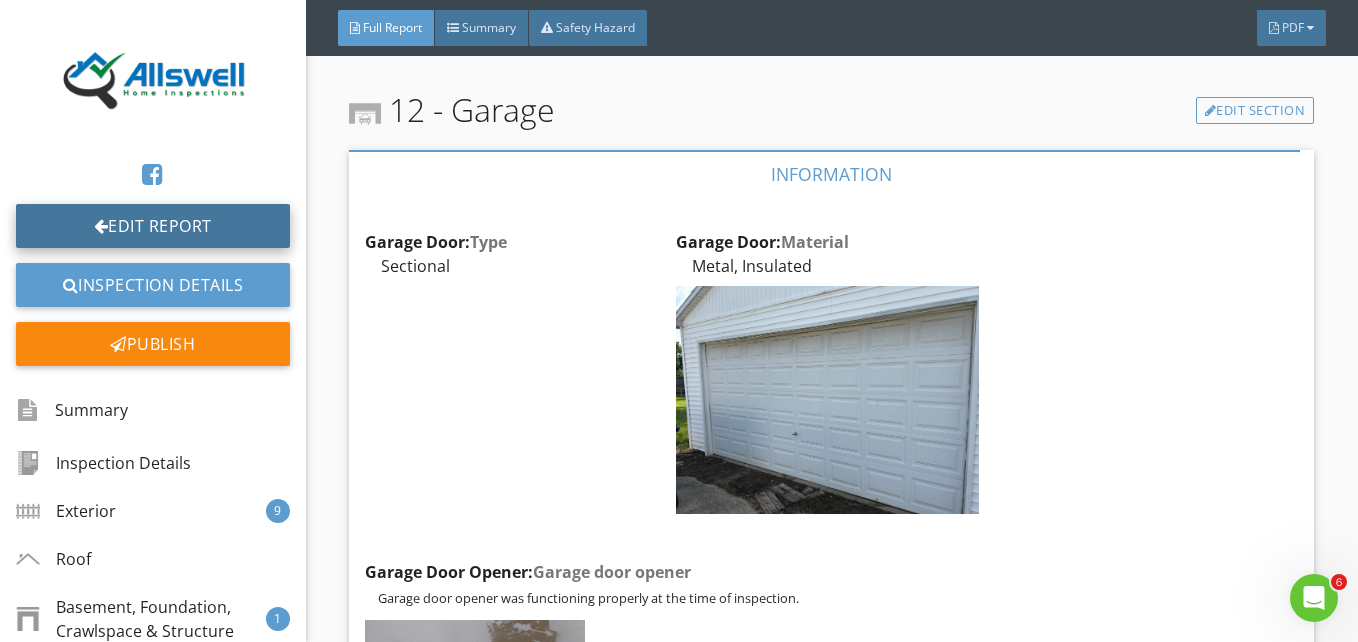 click on "Edit Report" at bounding box center (153, 226) 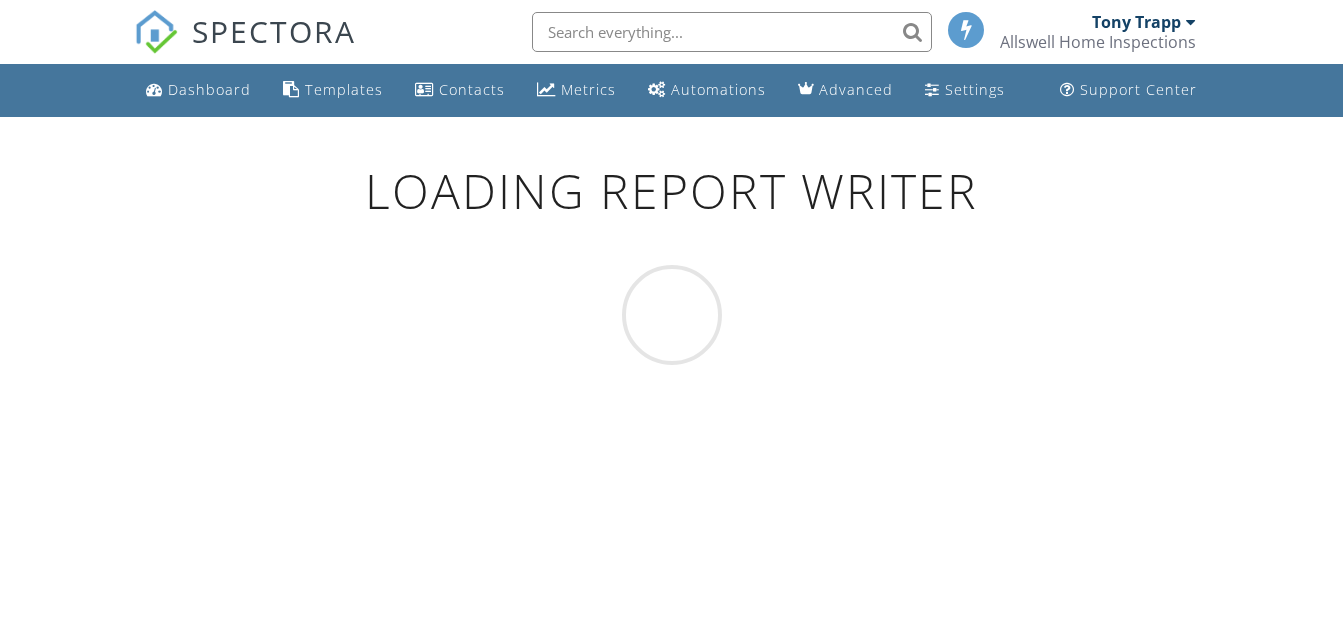 scroll, scrollTop: 0, scrollLeft: 0, axis: both 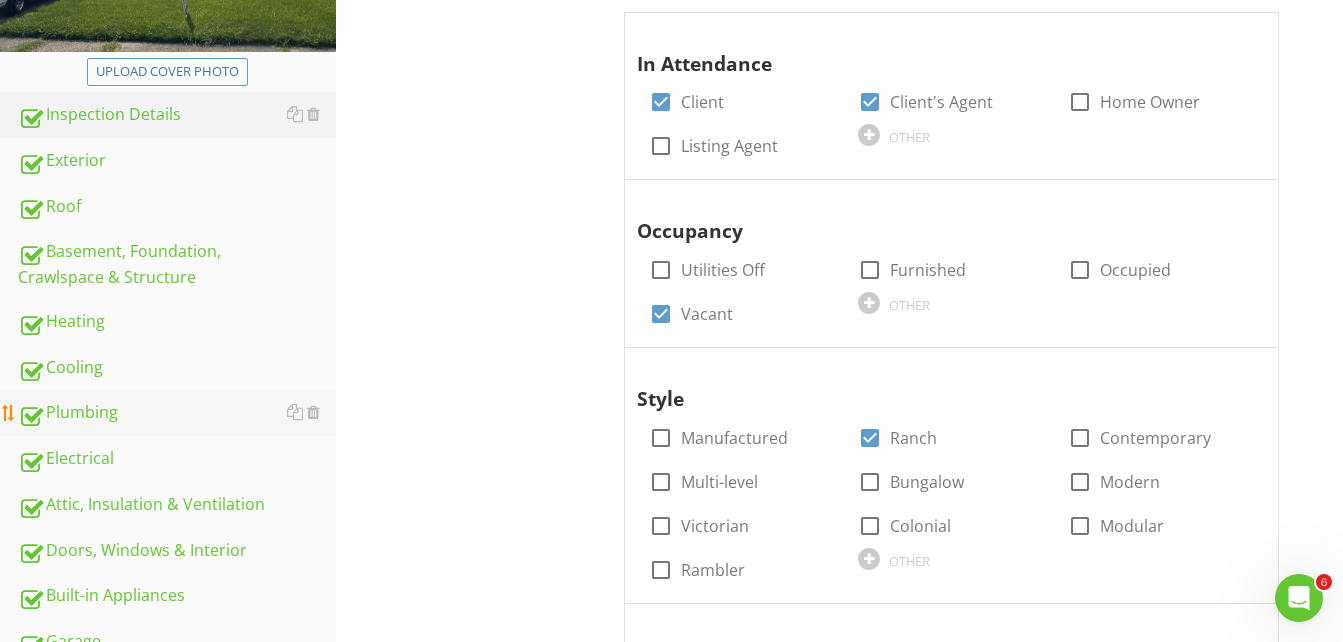click on "Plumbing" at bounding box center (177, 413) 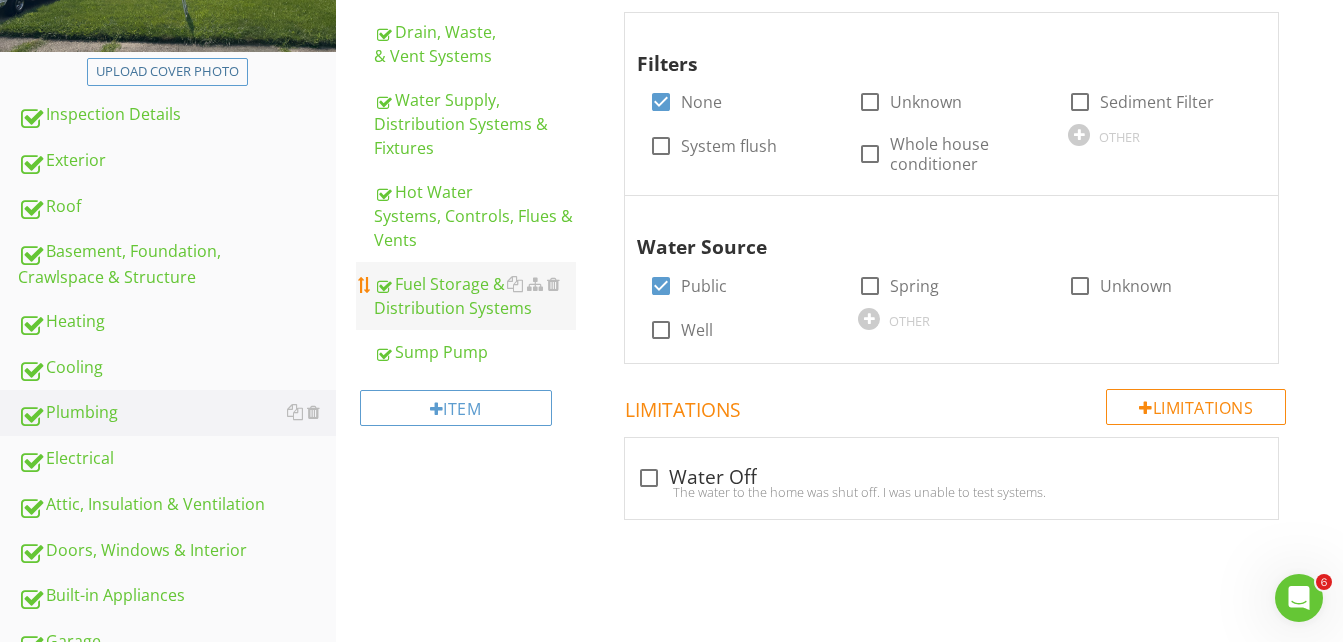 click on "Fuel Storage & Distribution Systems" at bounding box center (475, 296) 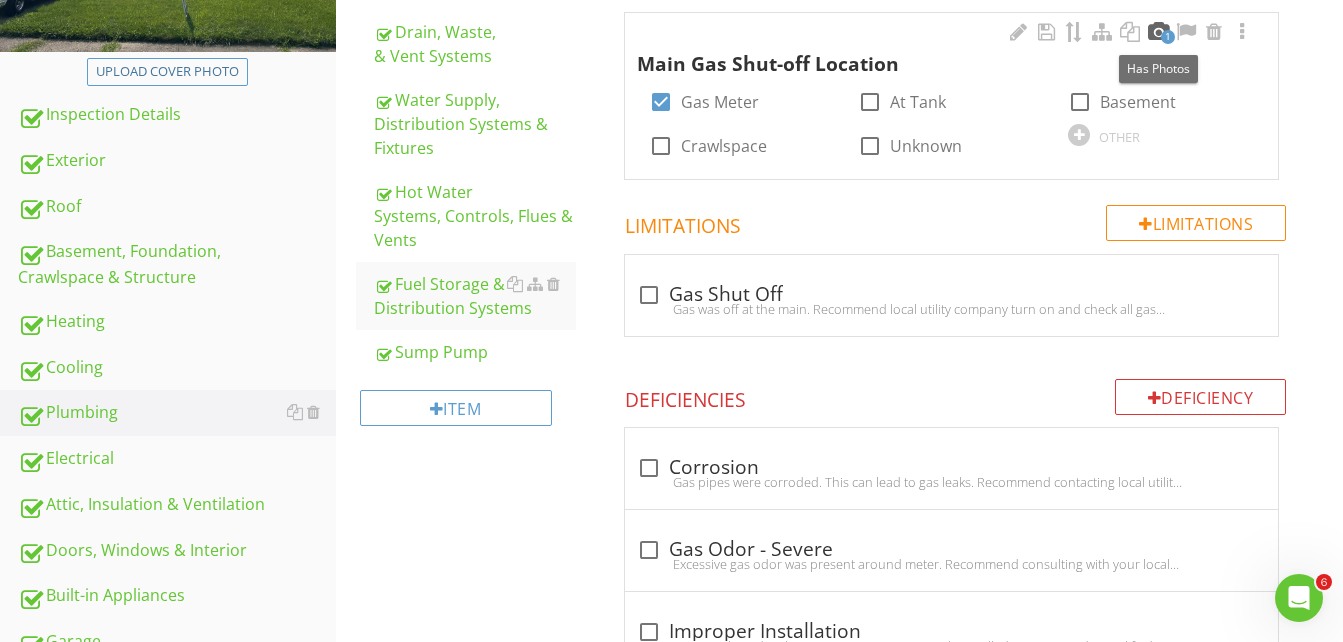 click at bounding box center [1158, 32] 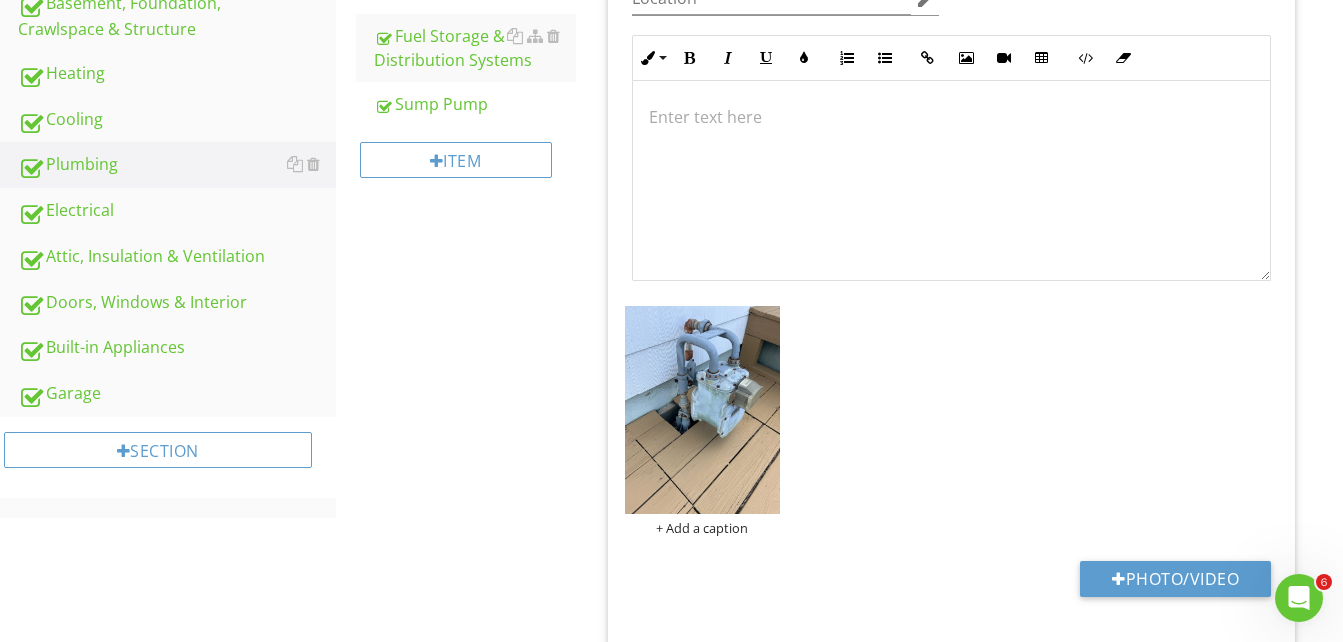 scroll, scrollTop: 700, scrollLeft: 0, axis: vertical 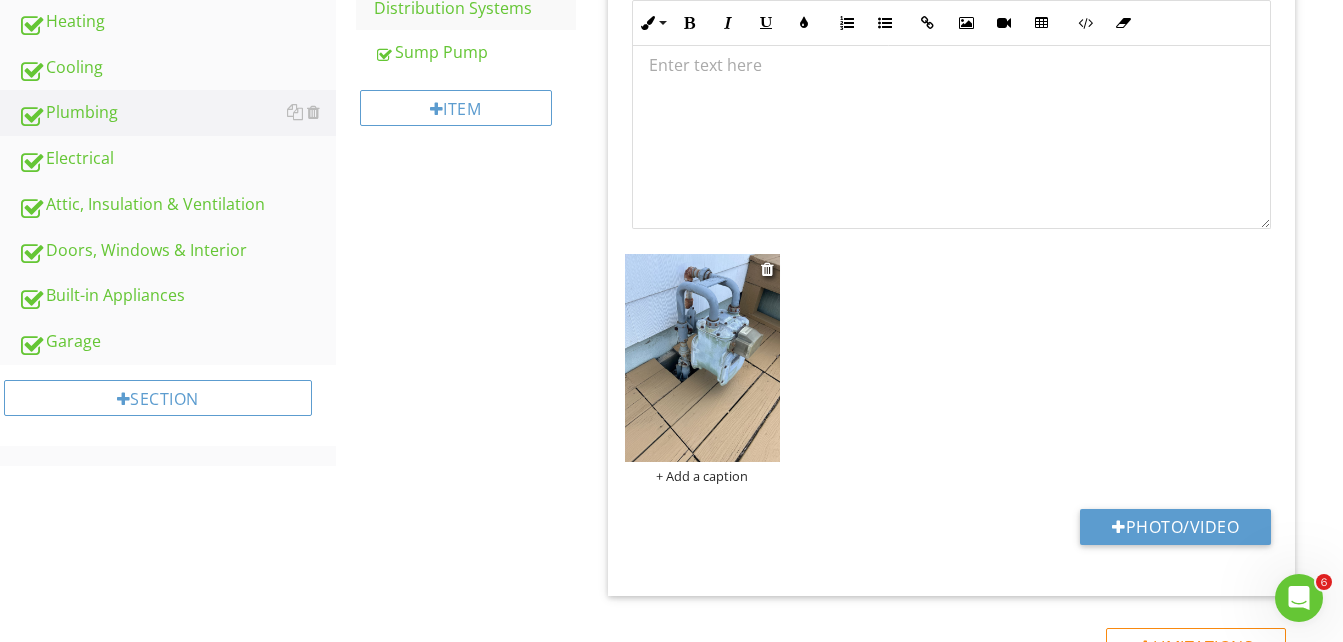click at bounding box center [703, 358] 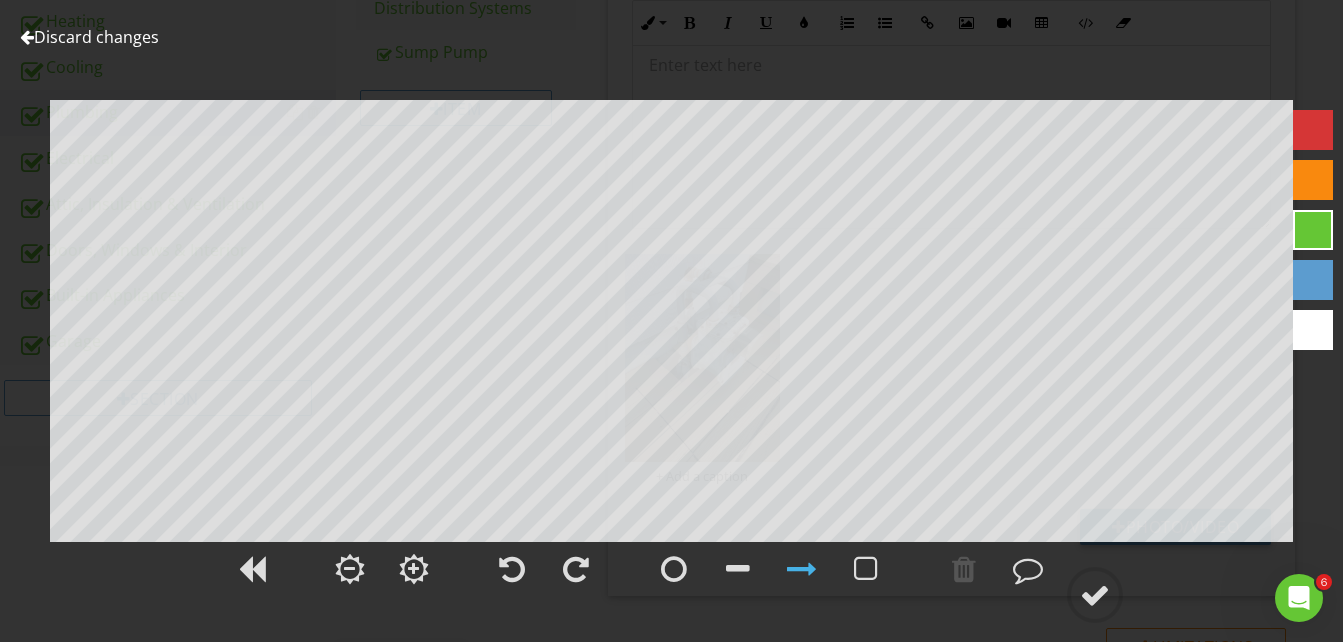 click at bounding box center [1313, 180] 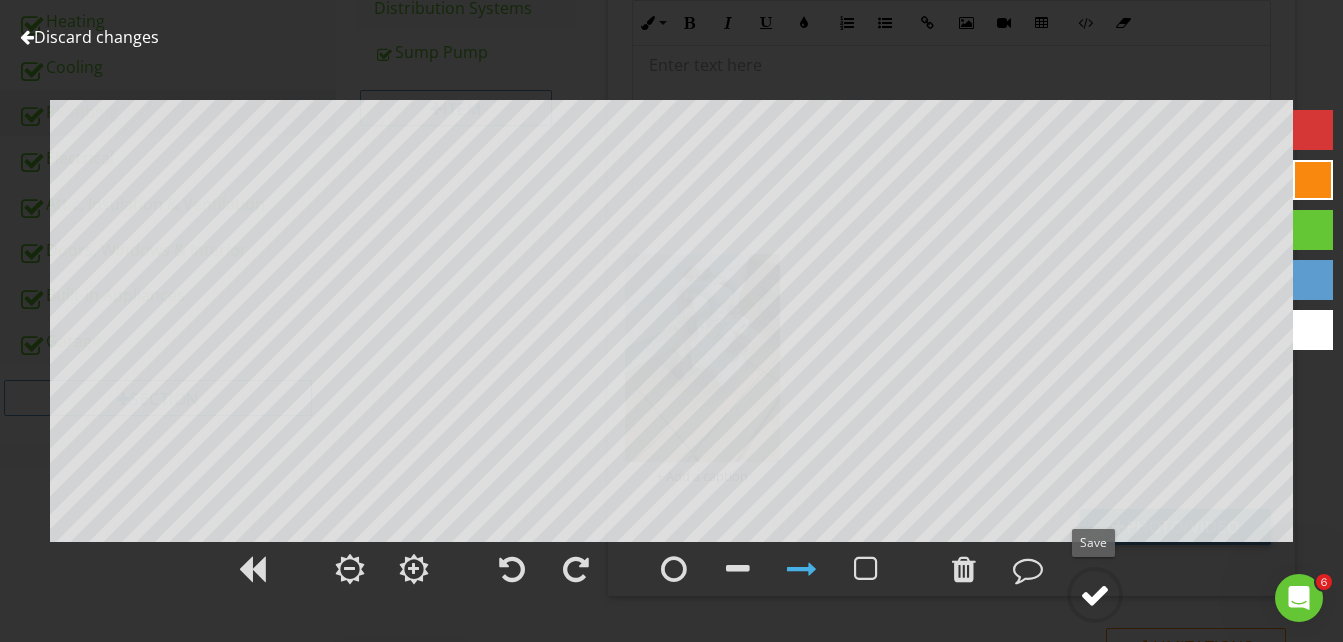 click at bounding box center (1095, 595) 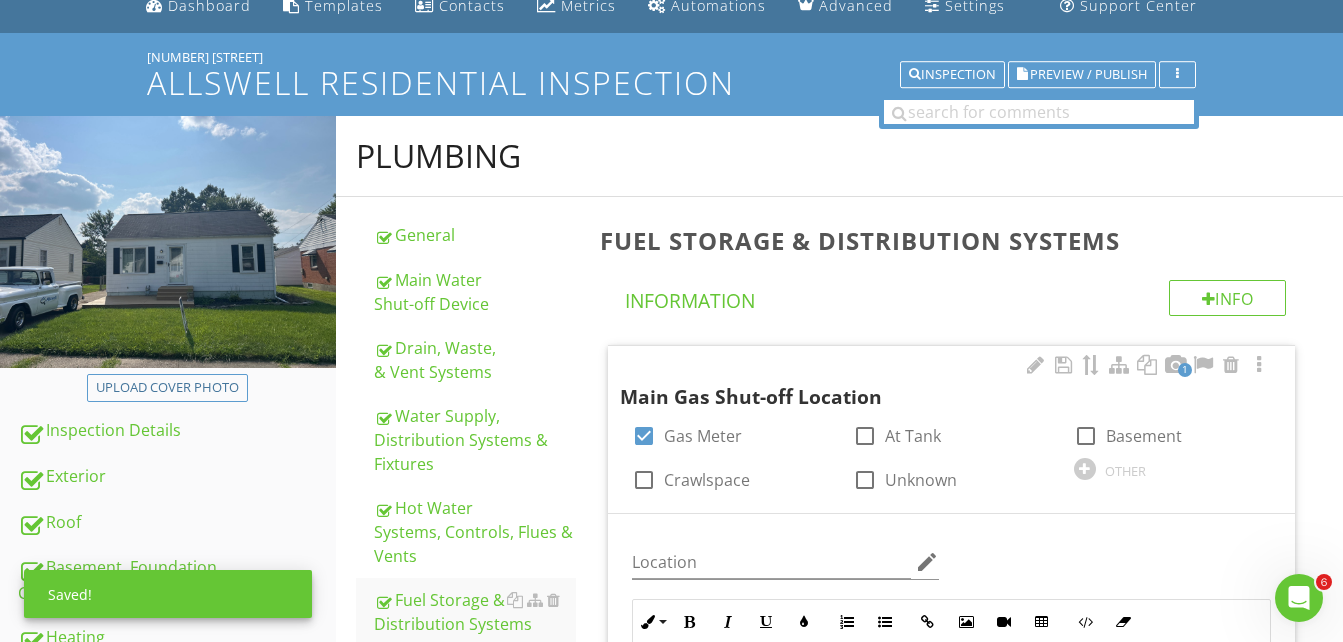 scroll, scrollTop: 0, scrollLeft: 0, axis: both 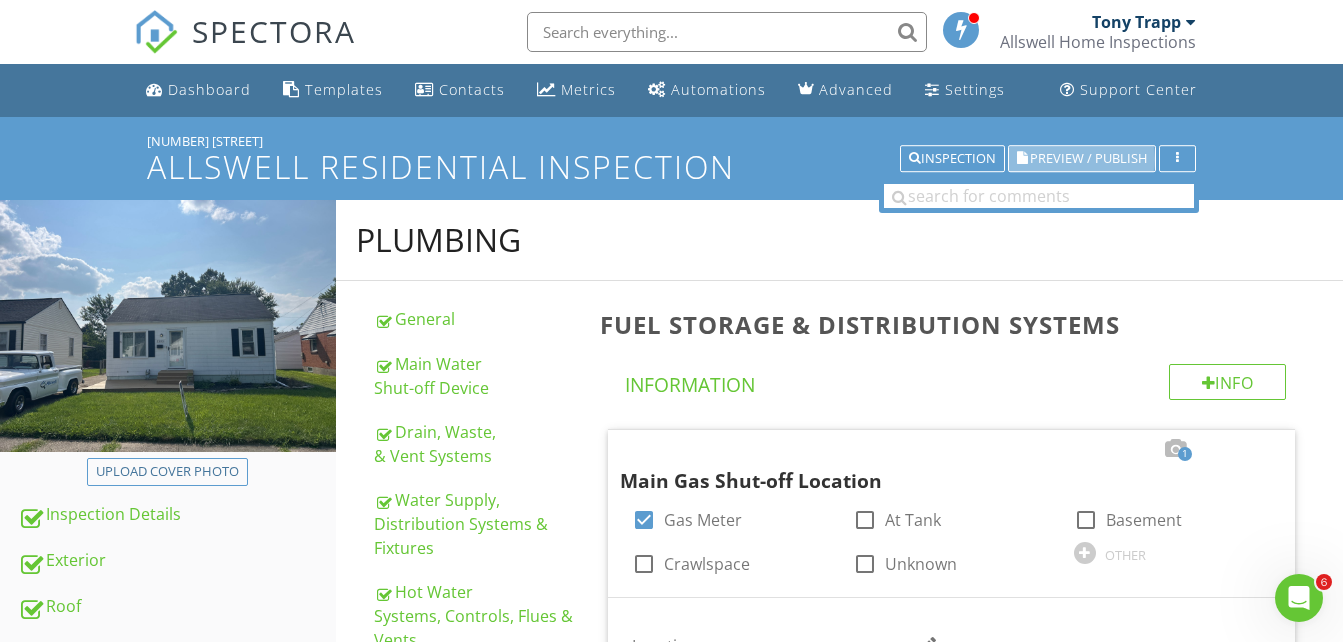 click on "Preview / Publish" at bounding box center [1088, 158] 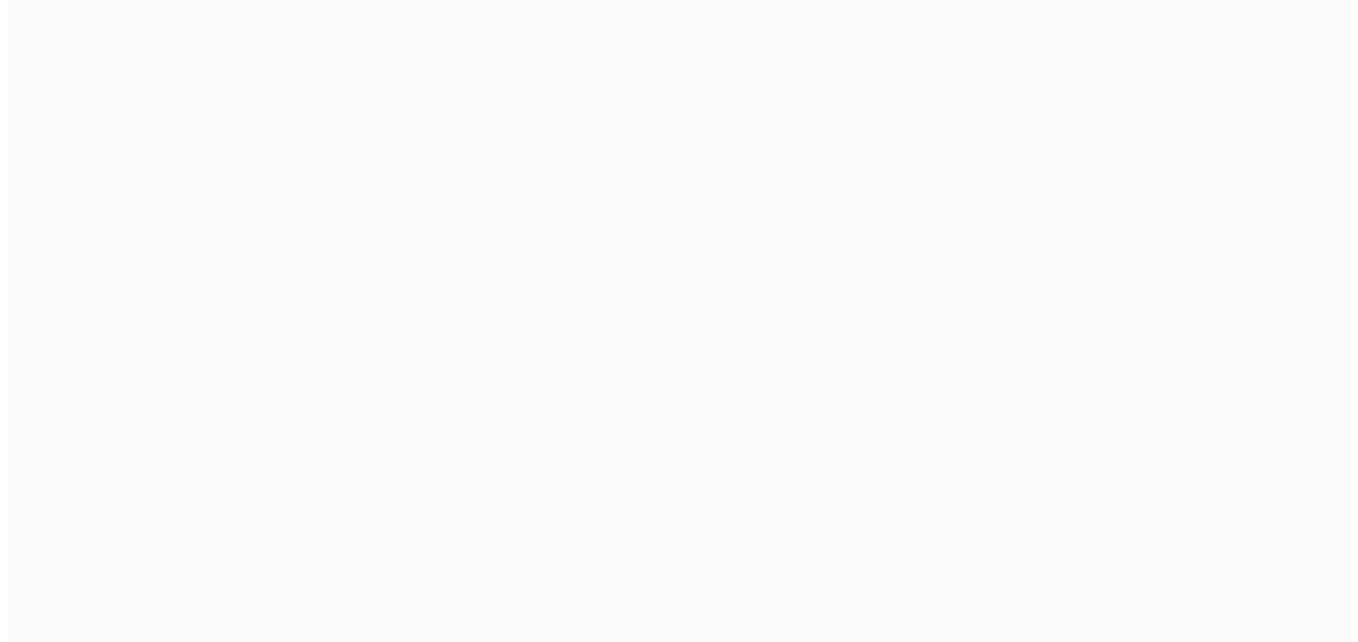 scroll, scrollTop: 0, scrollLeft: 0, axis: both 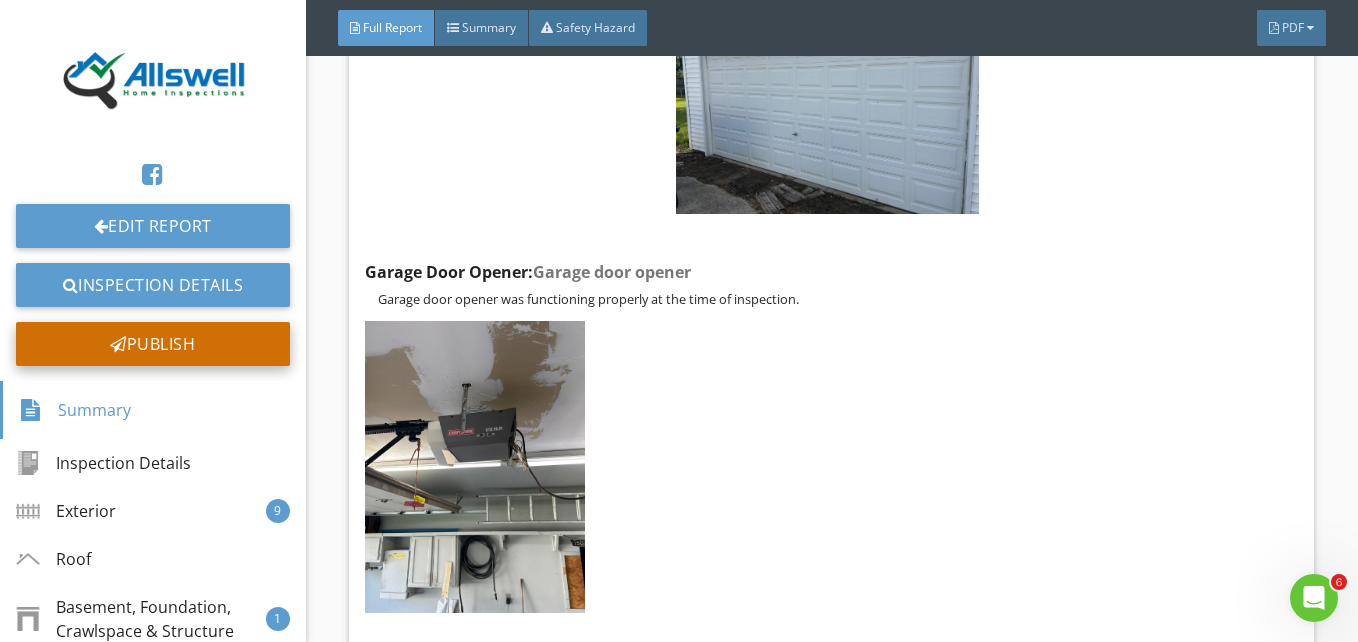 click on "Publish" at bounding box center (153, 344) 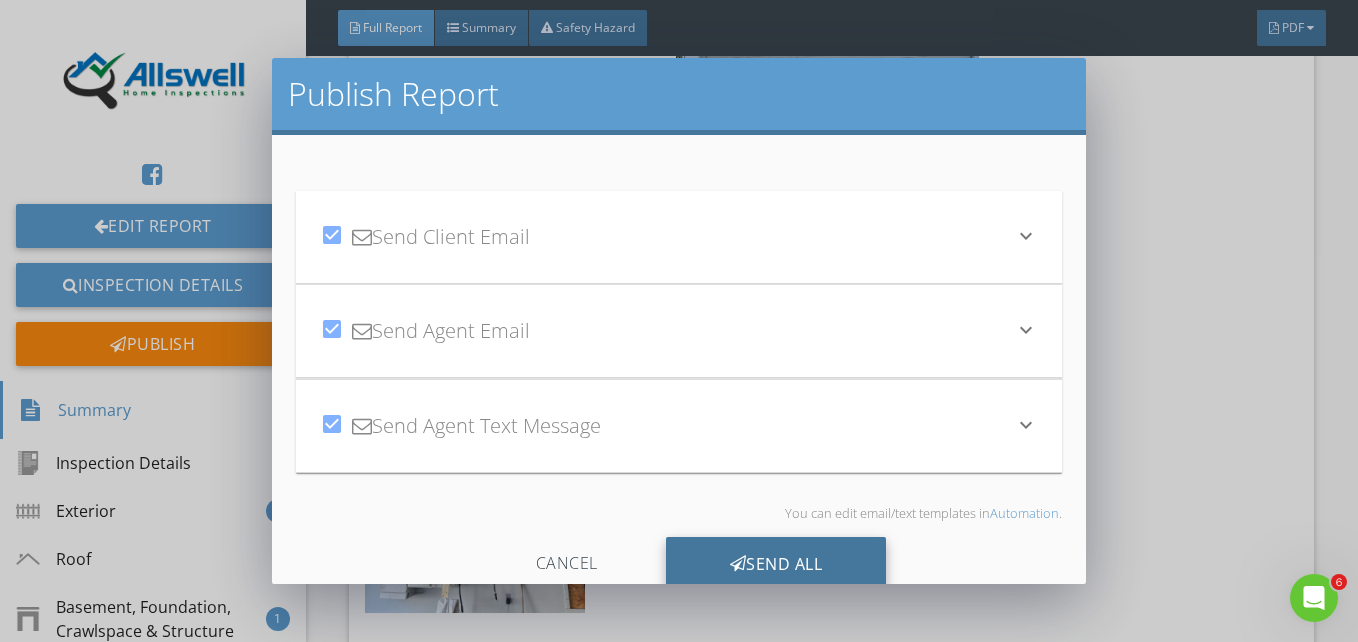 click on "Send All" at bounding box center (776, 564) 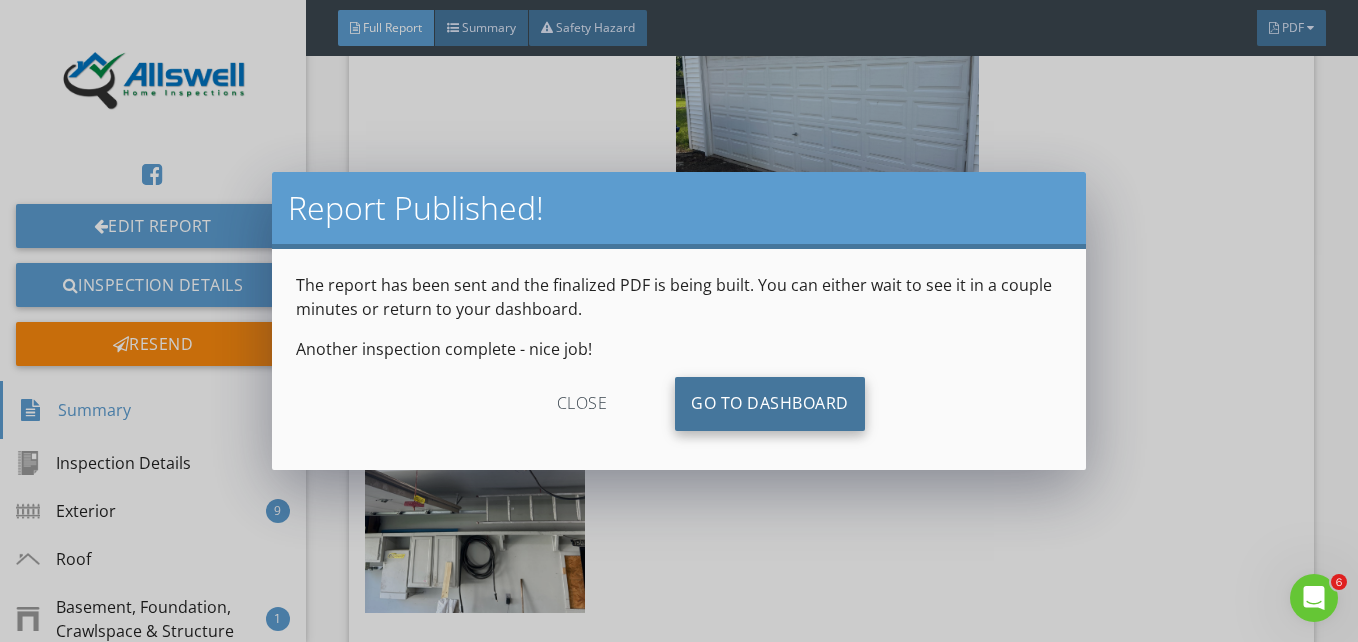 click on "Go To Dashboard" at bounding box center (770, 404) 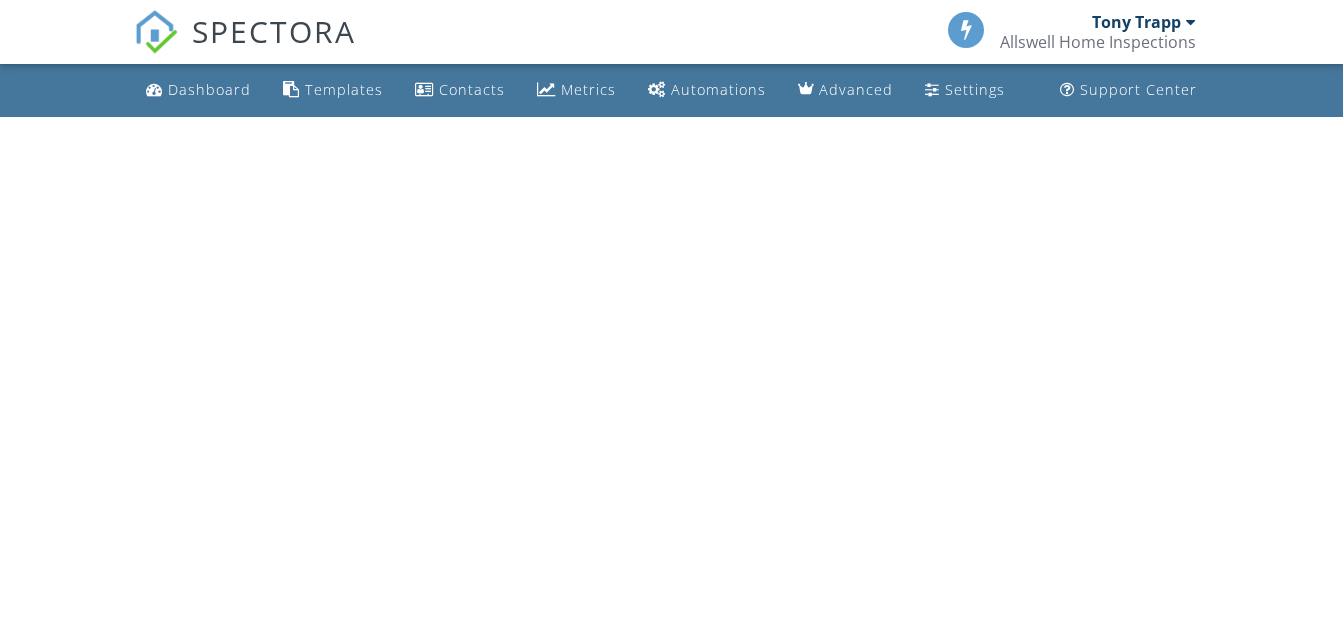 scroll, scrollTop: 0, scrollLeft: 0, axis: both 